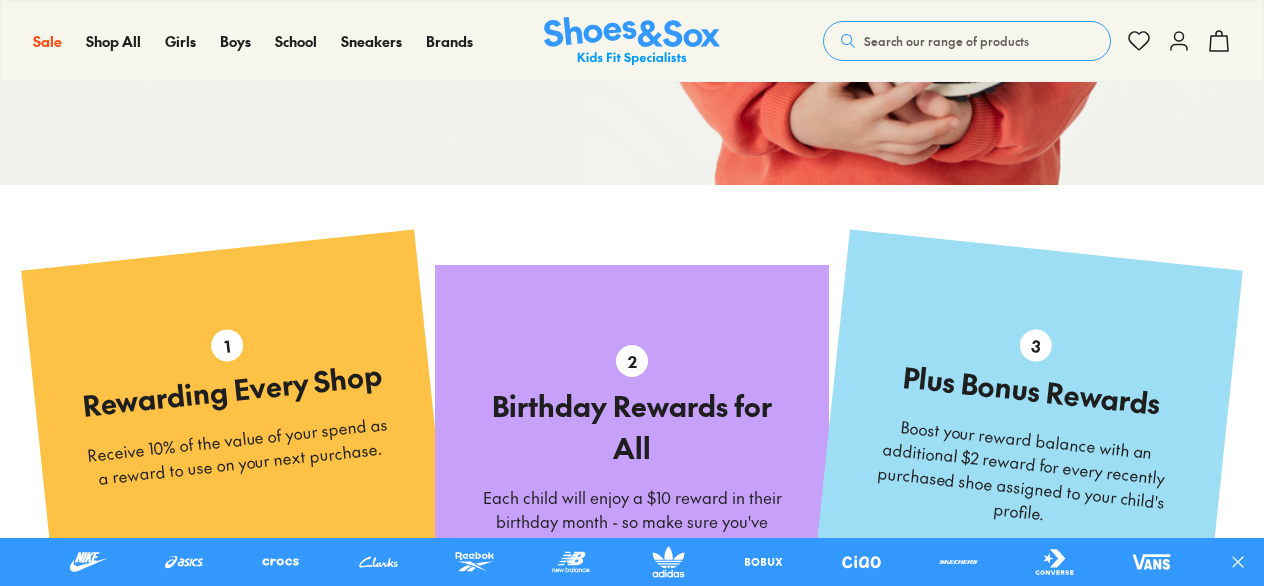 scroll, scrollTop: 700, scrollLeft: 0, axis: vertical 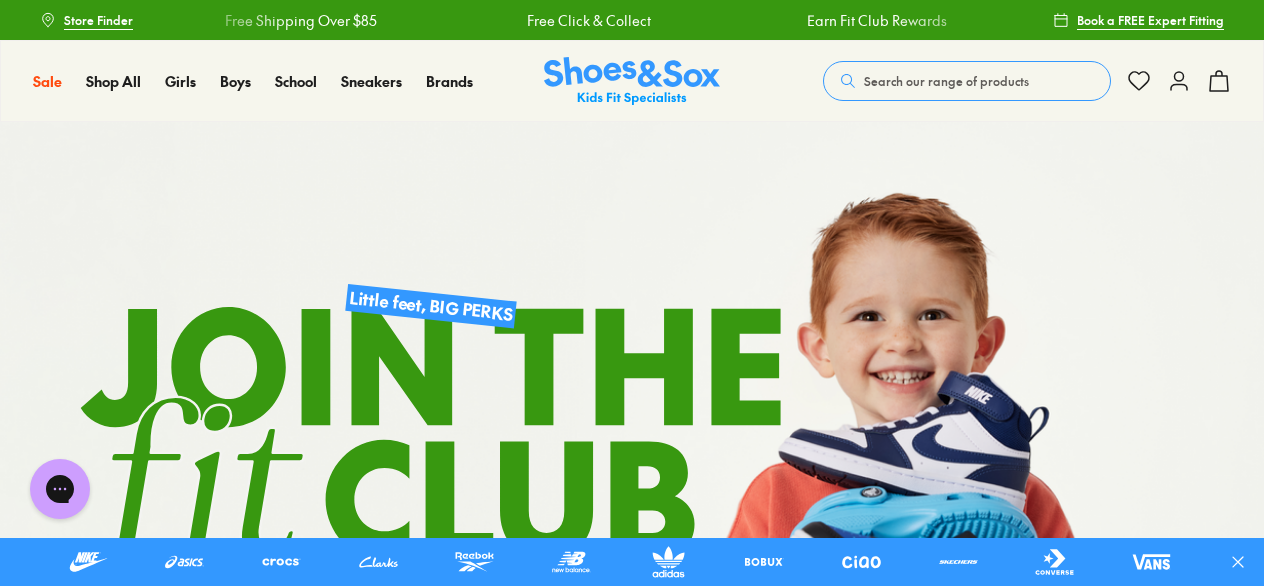 click 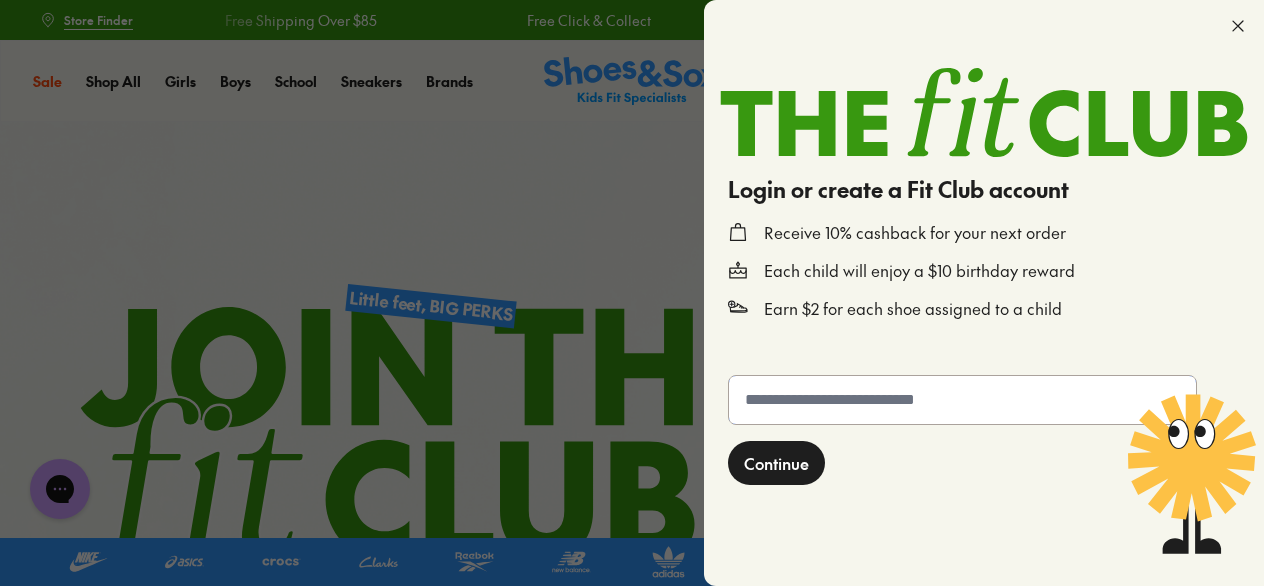click 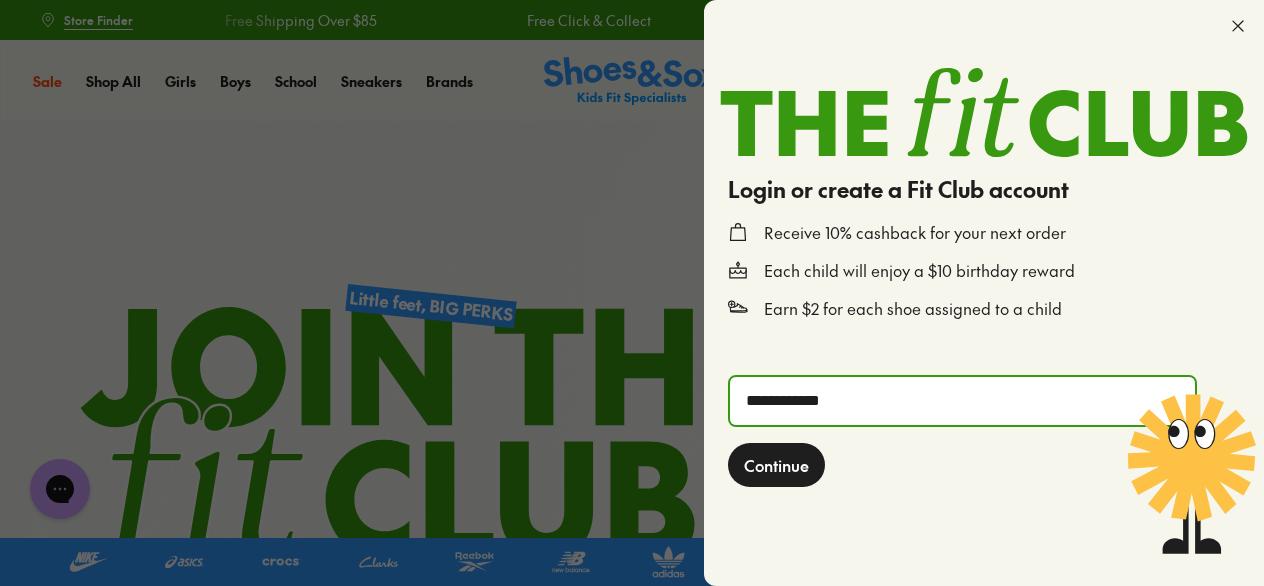 click on "Continue" 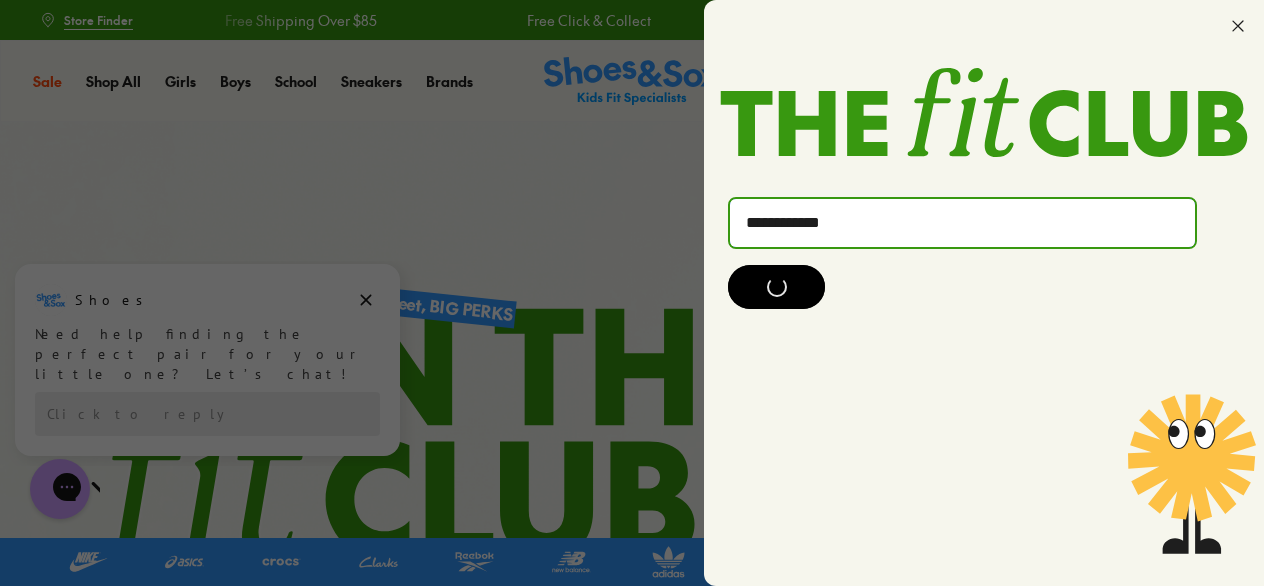 click on "**********" 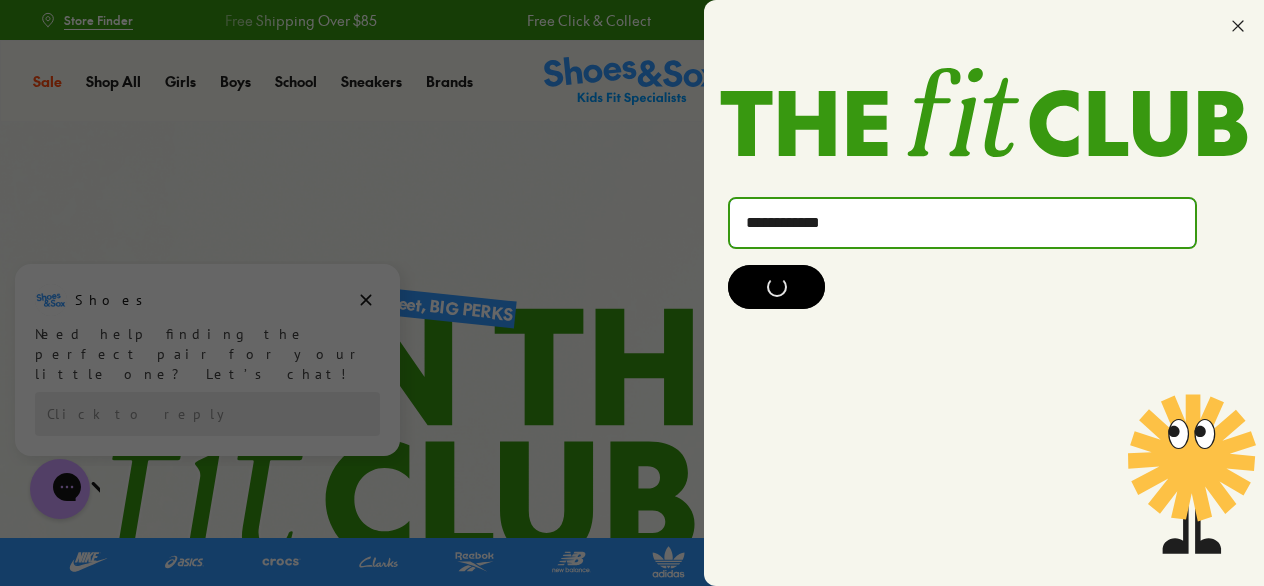 click on "**********" 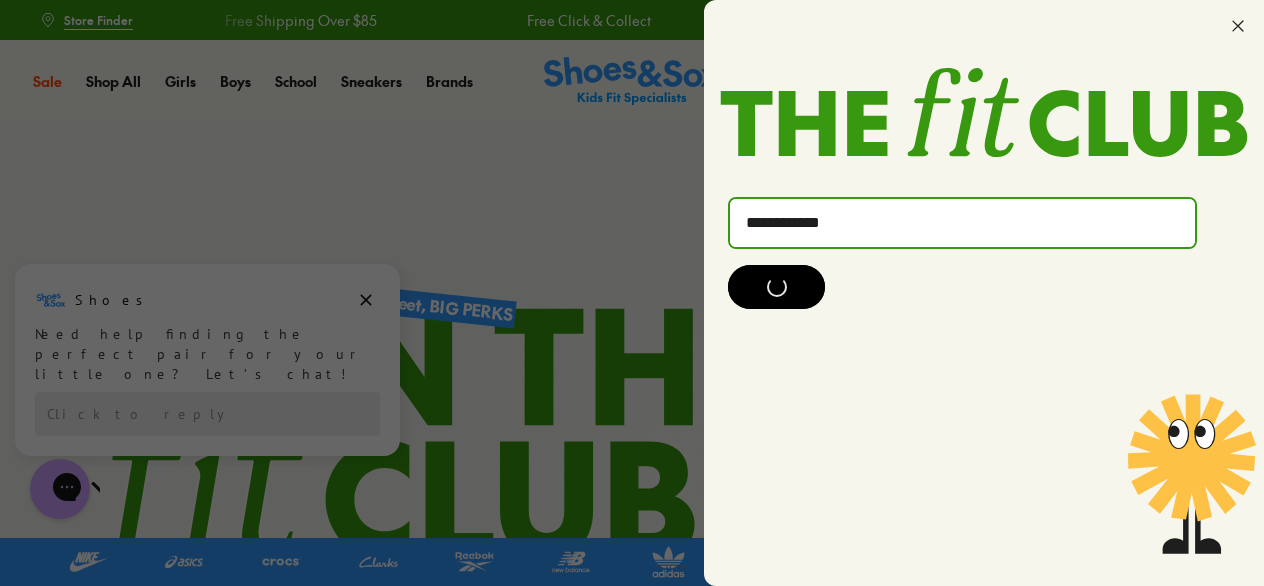 click on "**********" 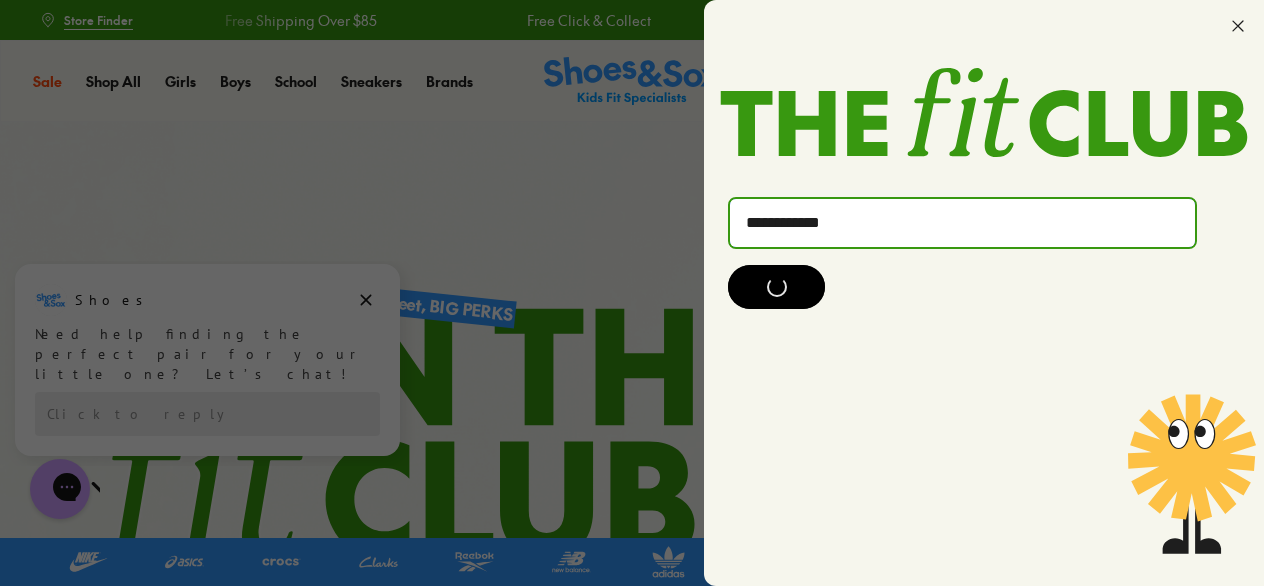 click on "**********" 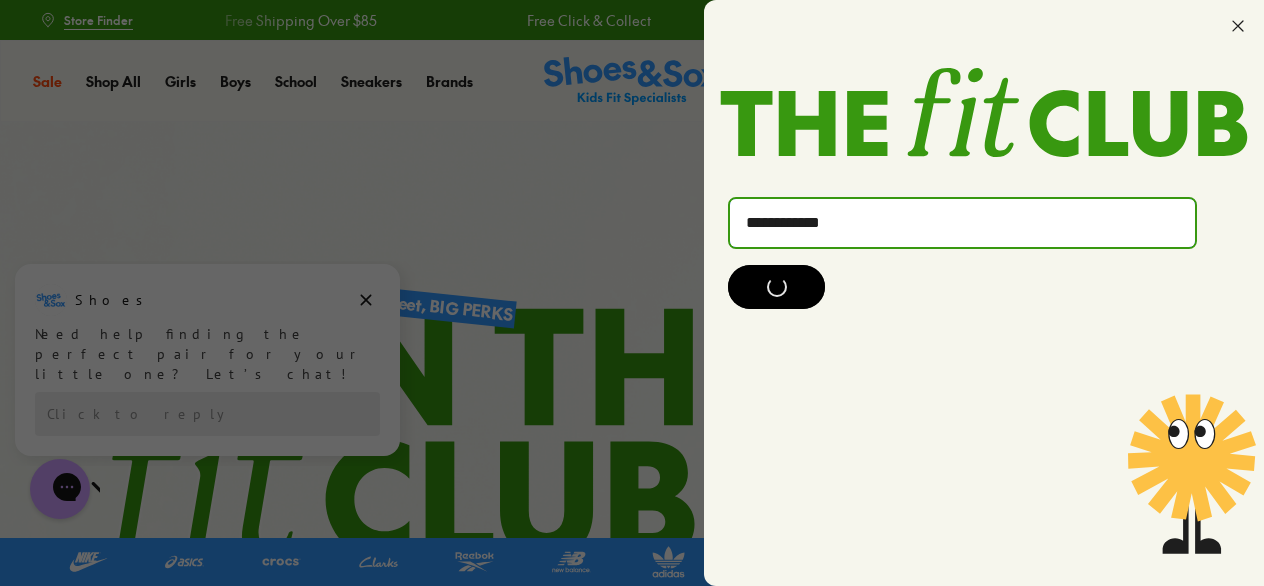 type on "**********" 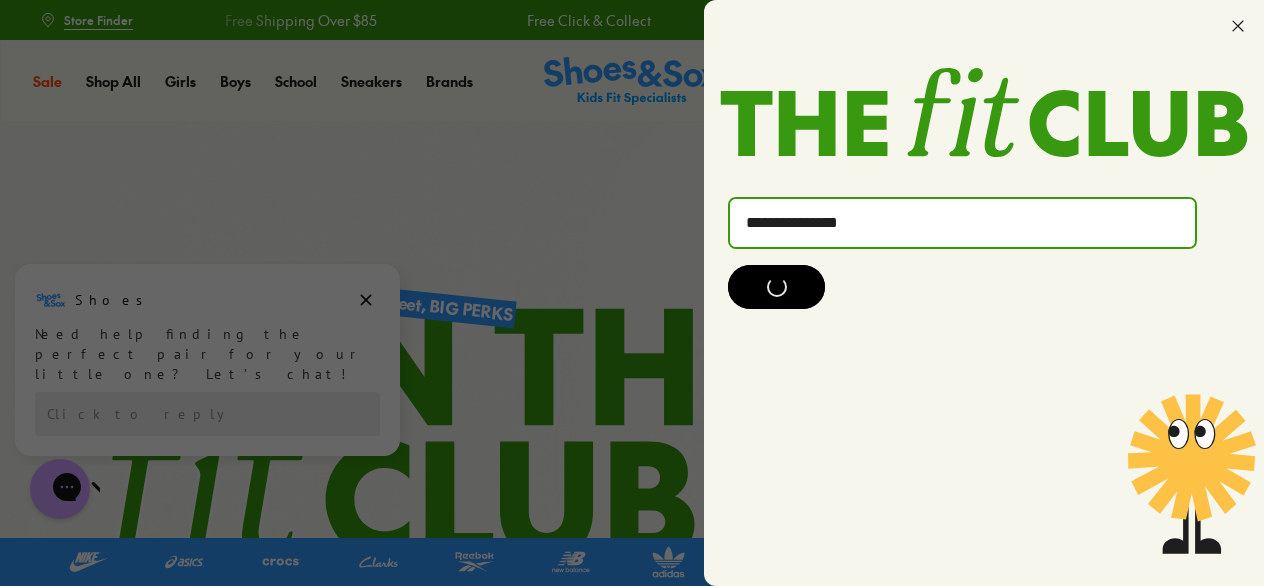 click 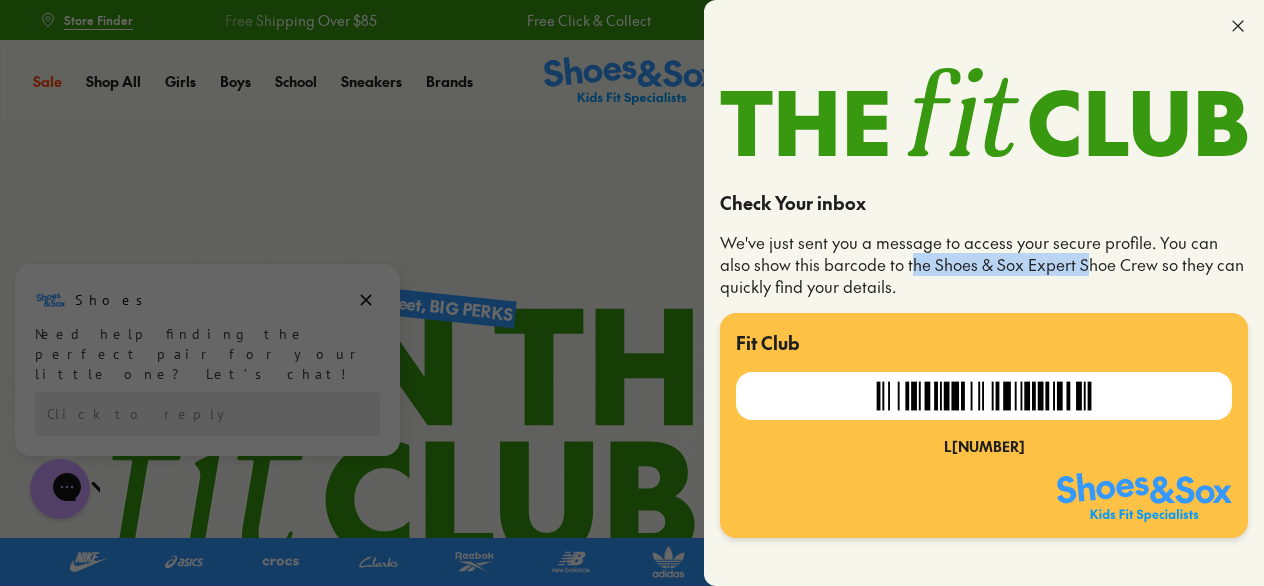 drag, startPoint x: 874, startPoint y: 263, endPoint x: 1068, endPoint y: 270, distance: 194.12625 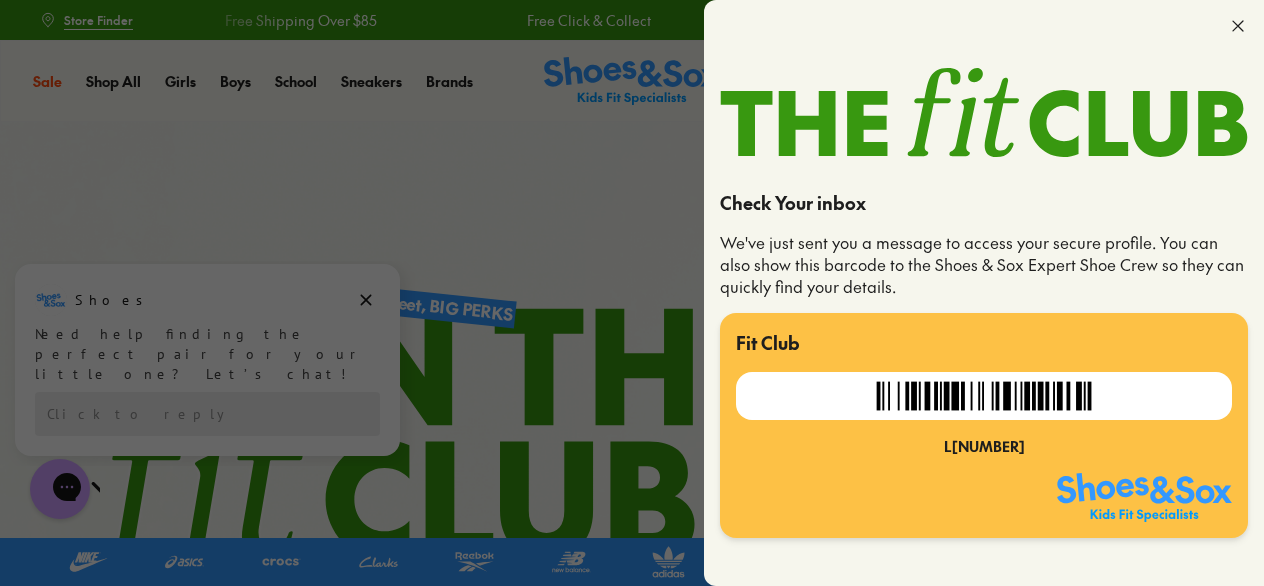 drag, startPoint x: 1068, startPoint y: 270, endPoint x: 1052, endPoint y: 316, distance: 48.703182 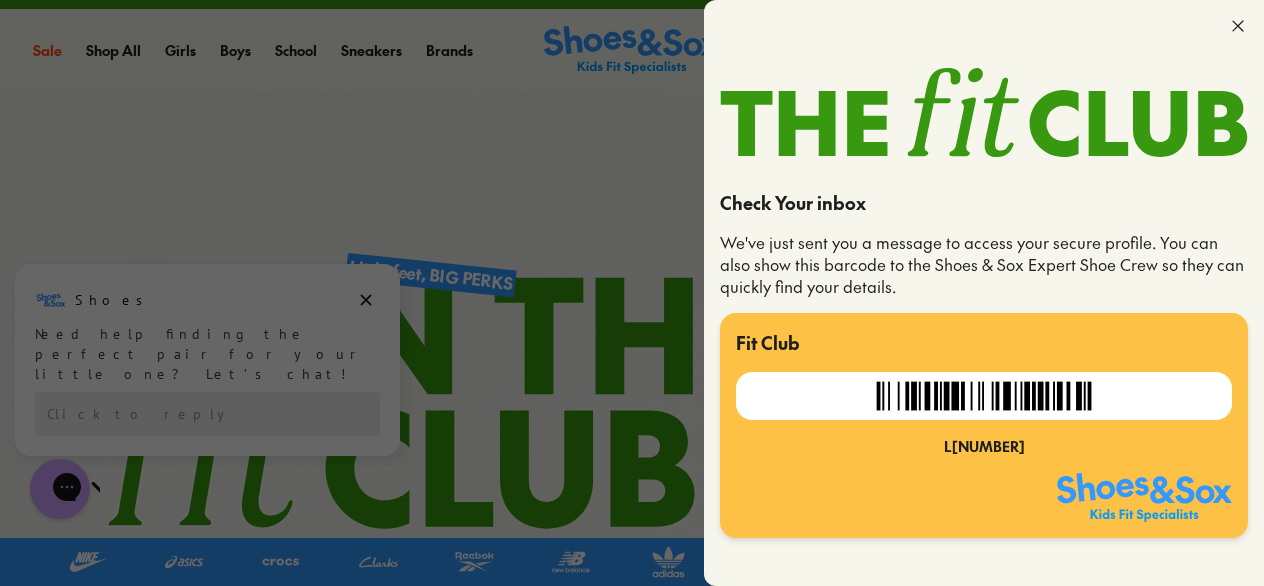 scroll, scrollTop: 0, scrollLeft: 0, axis: both 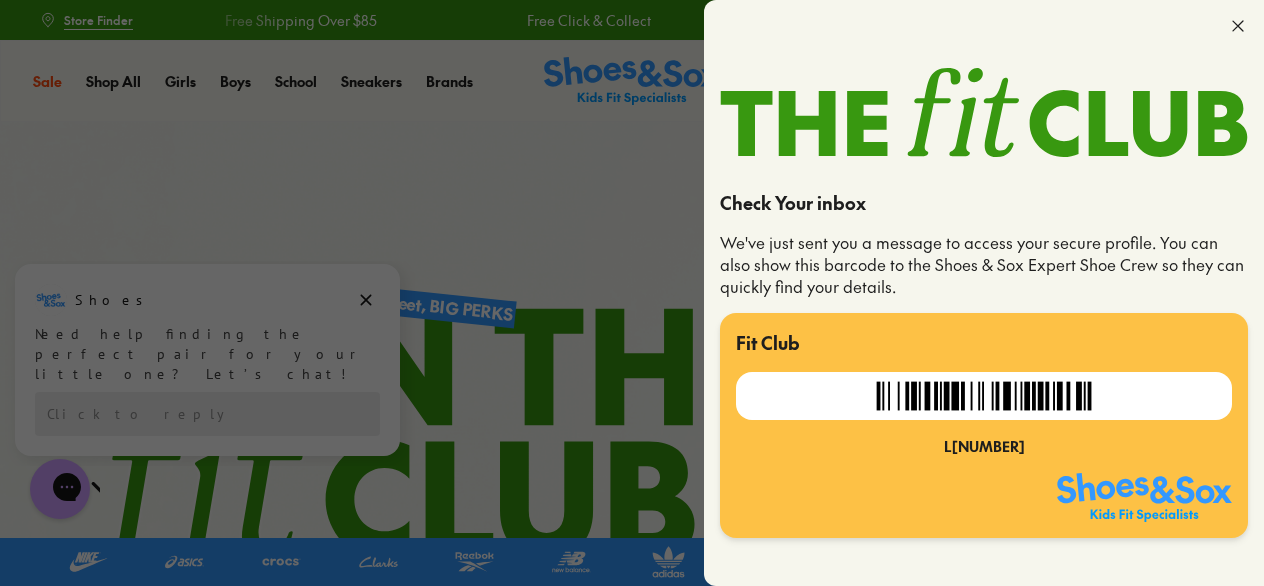 click 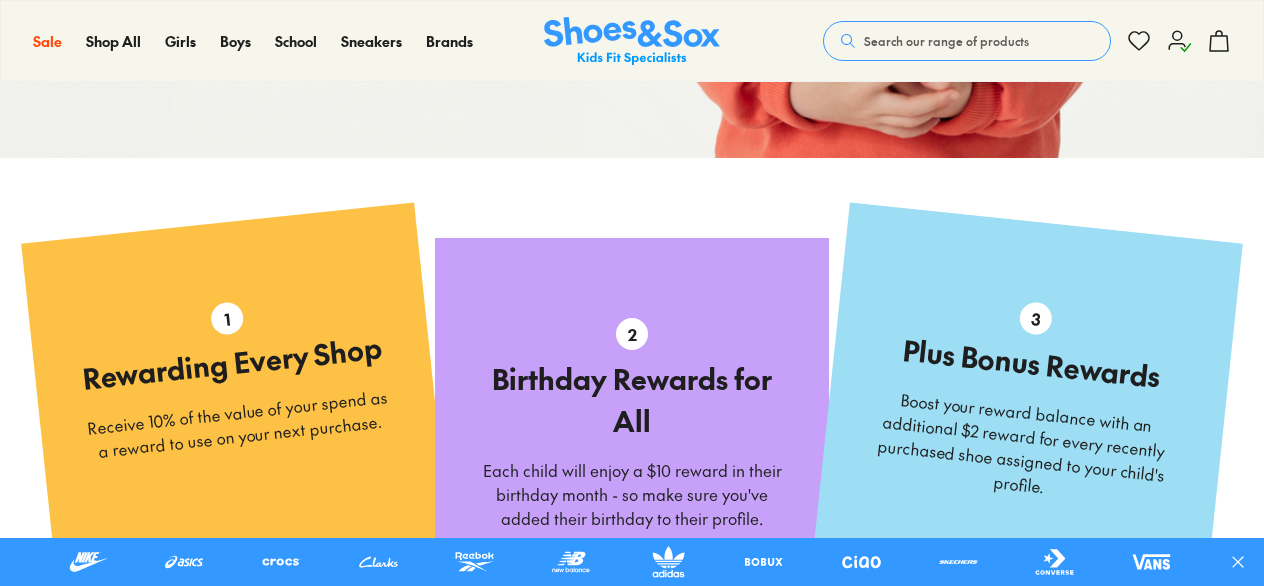 scroll, scrollTop: 700, scrollLeft: 0, axis: vertical 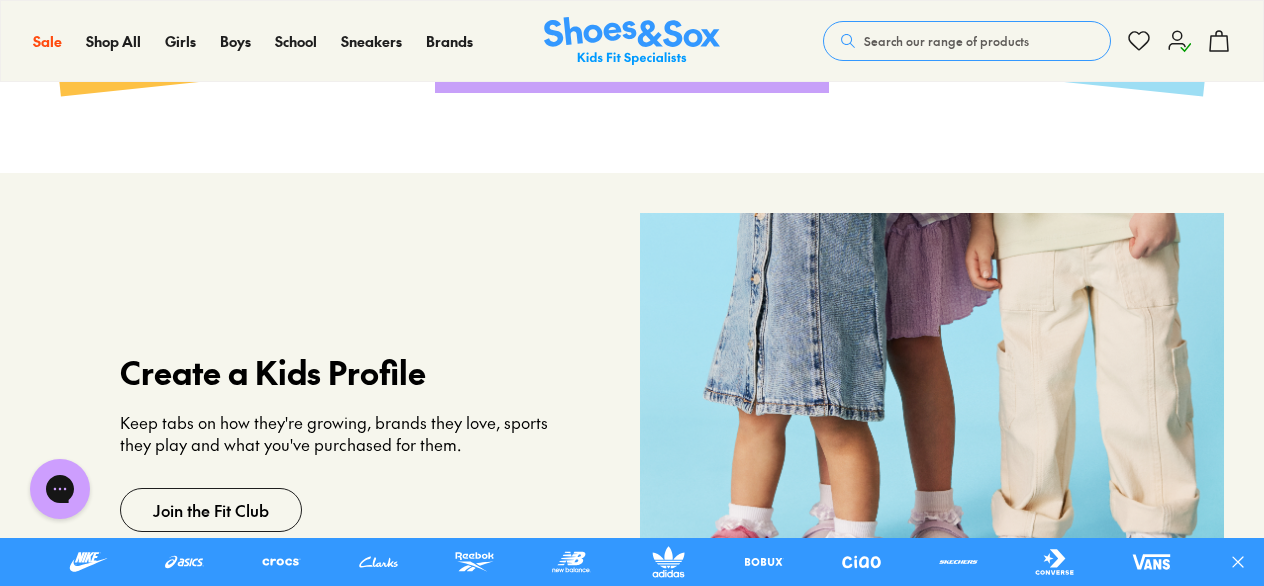 click on "Search our range of products Clear Close Popular  Searches asics nike bobux crocs Popular  Pages asics nike bobux crocs Popular  Products Cloud Castle Clarks Cloud Castle Bailee $ 80.00 $ 149.95 Sale Ciao Chilly $ 25.00 $ 39.95 Sale Clarks Henrik $ 50.00 $ 89.95 Fan Fave New Balance 313 V2 Infant $ 59.95
0
Bag  ( 0 ) You're  $85.00 away  from free shipping Your bag is empty Shop Now Popular Products 25% Off Nike Nike Waterbottle 600ml $ 14.96 $ 19.95 25% Off Nike Nike Waterbottle 600ml $ 14.96 $ 19.95 25% Off Nike Nike Waterbottle 600ml $ 14.96 $ 19.95 25% Off Nike Nike Waterbottle 600ml $ 14.96 $ 19.95
OR
One or more of the items in your cart is a recurring or deferred purchase. By continuing, I agree to the  cancellation policy" at bounding box center (1027, 41) 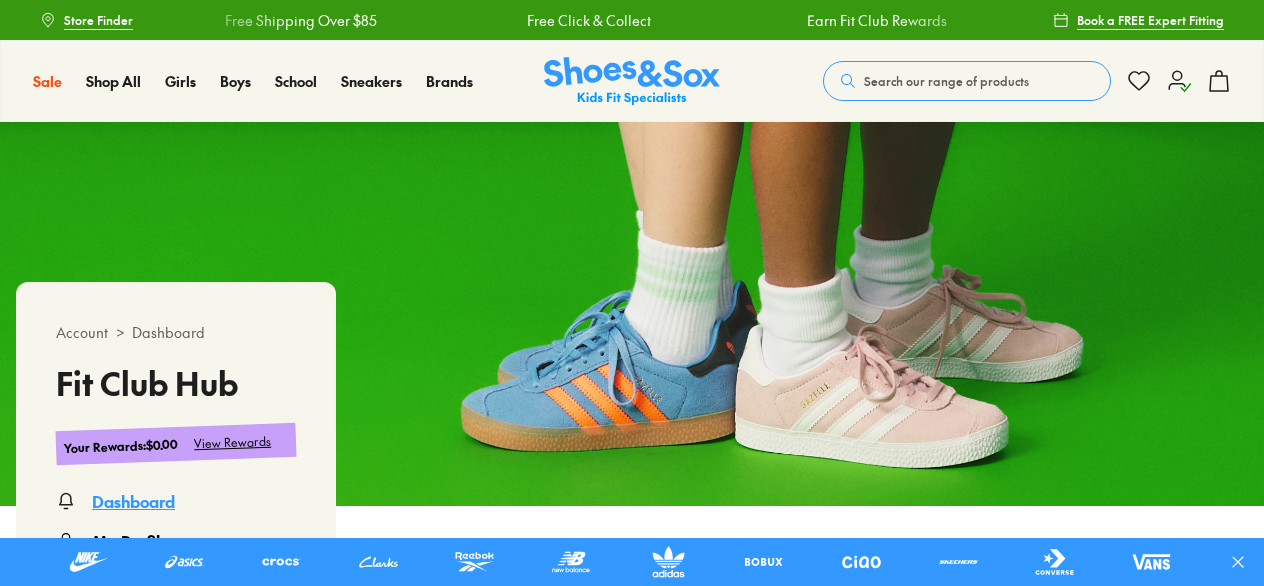 scroll, scrollTop: 300, scrollLeft: 0, axis: vertical 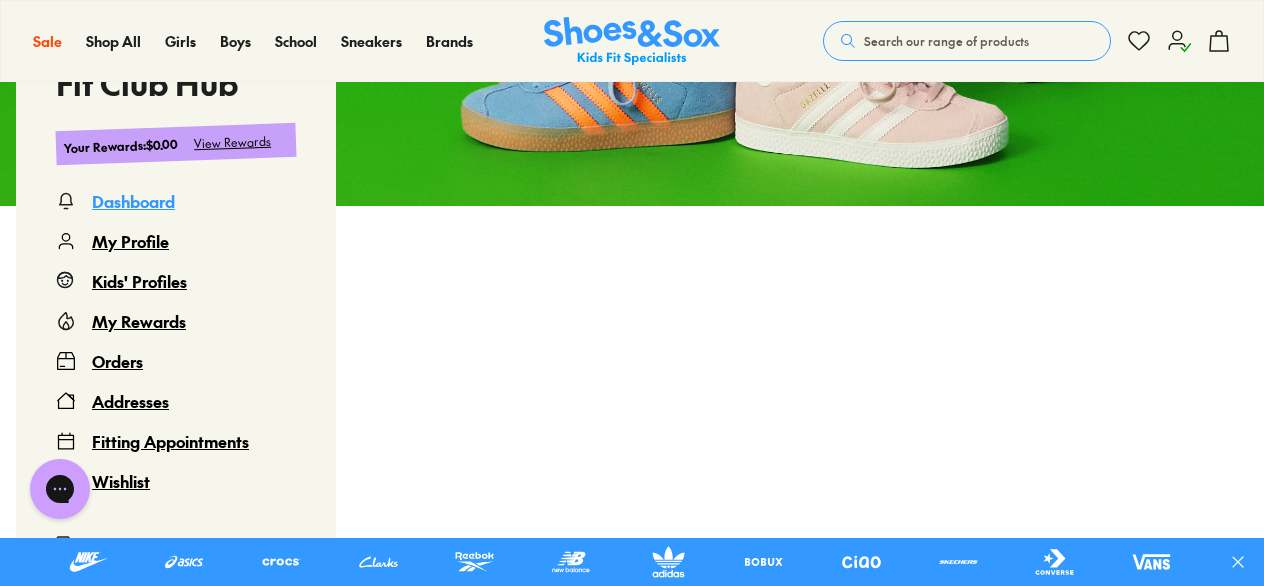 drag, startPoint x: 165, startPoint y: 280, endPoint x: 606, endPoint y: 366, distance: 449.30725 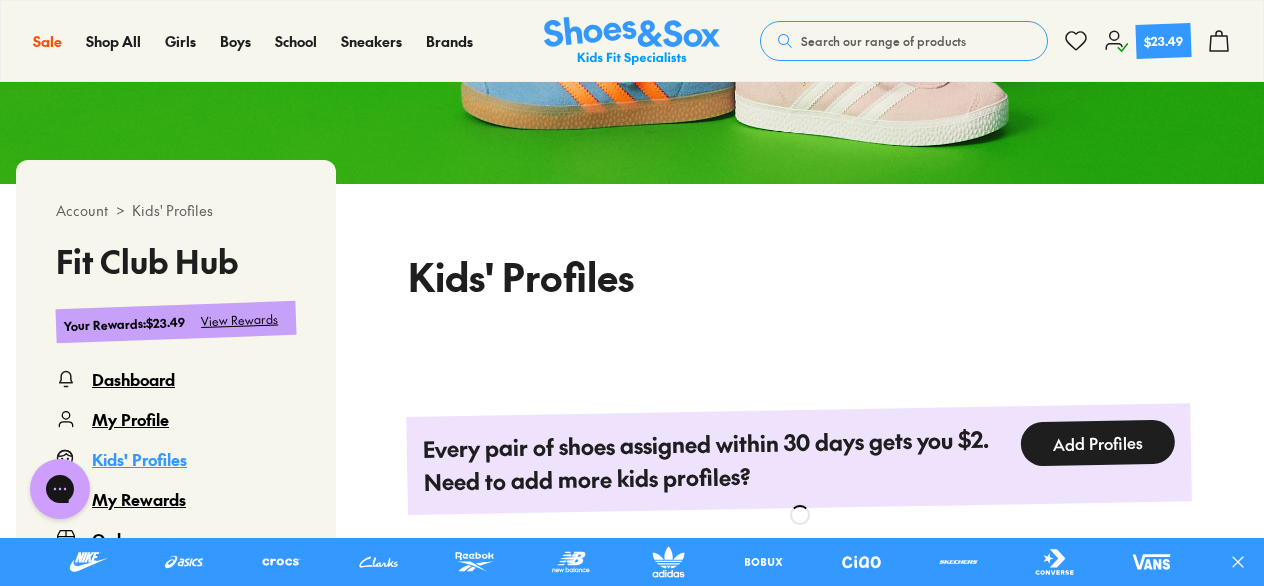 scroll, scrollTop: 522, scrollLeft: 0, axis: vertical 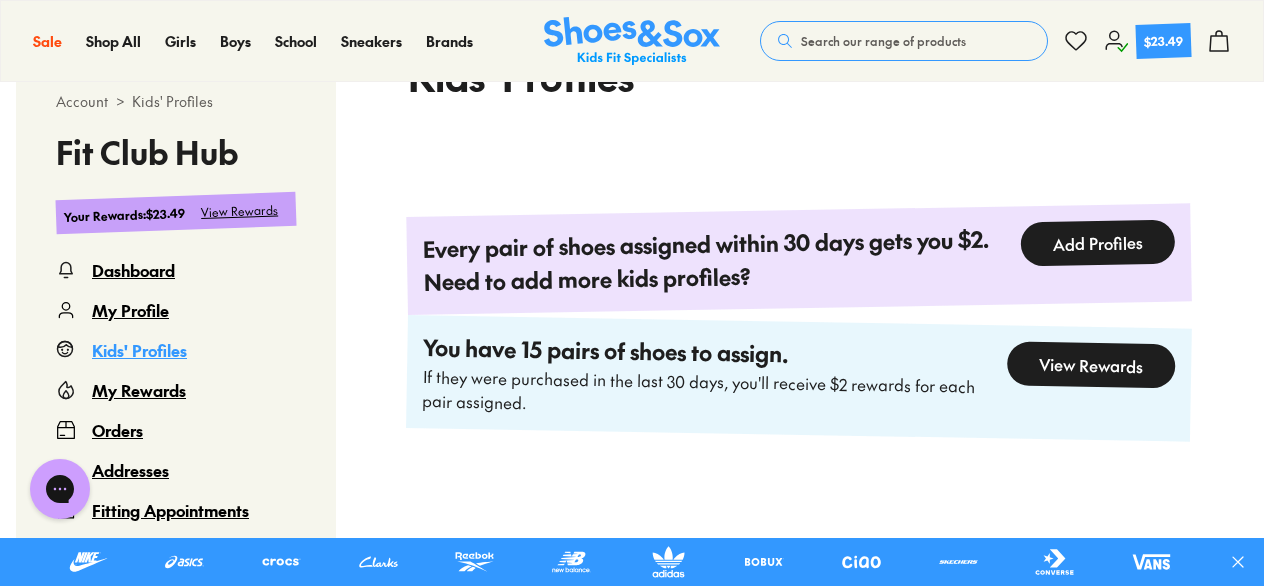 click on "Add Profiles" at bounding box center (1097, 243) 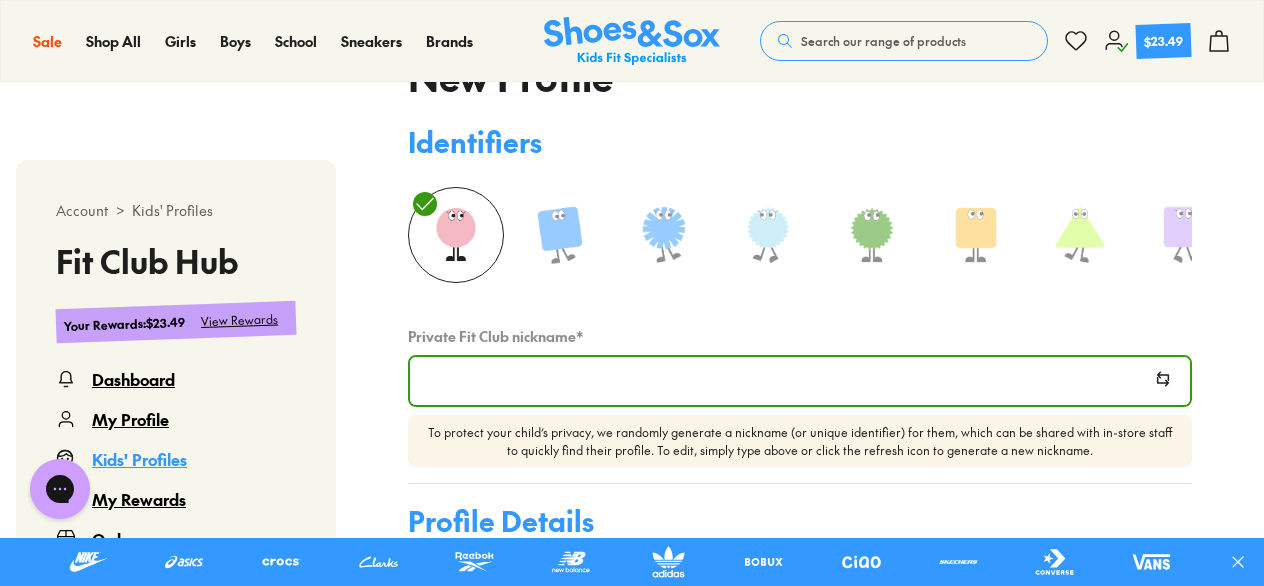 scroll, scrollTop: 122, scrollLeft: 0, axis: vertical 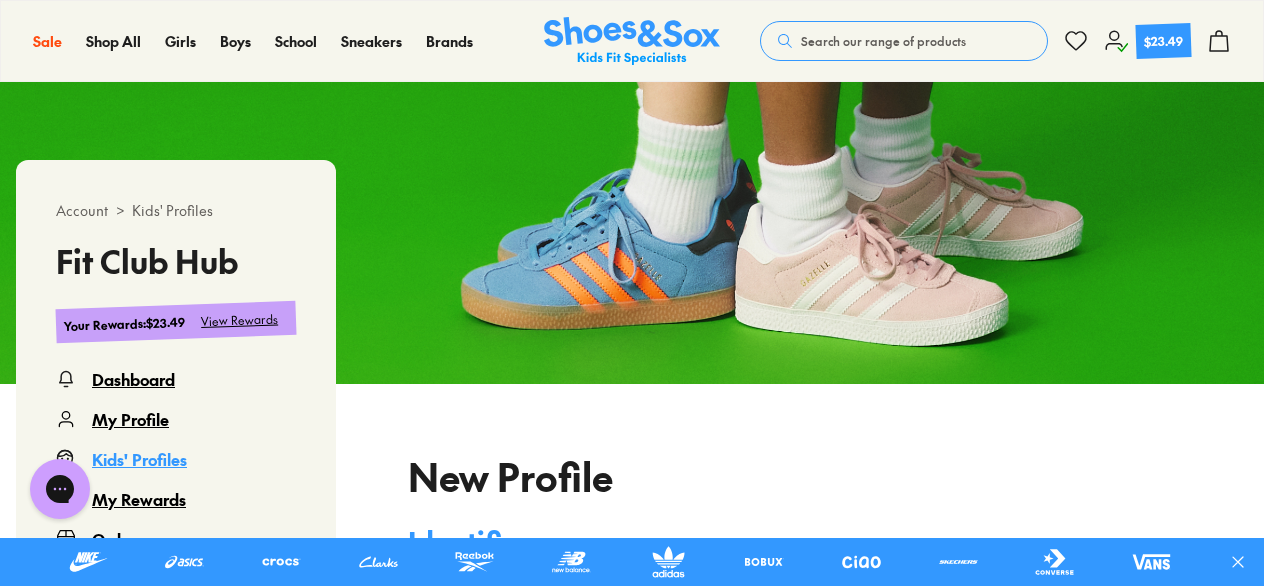 click on "**********" at bounding box center [800, 781] 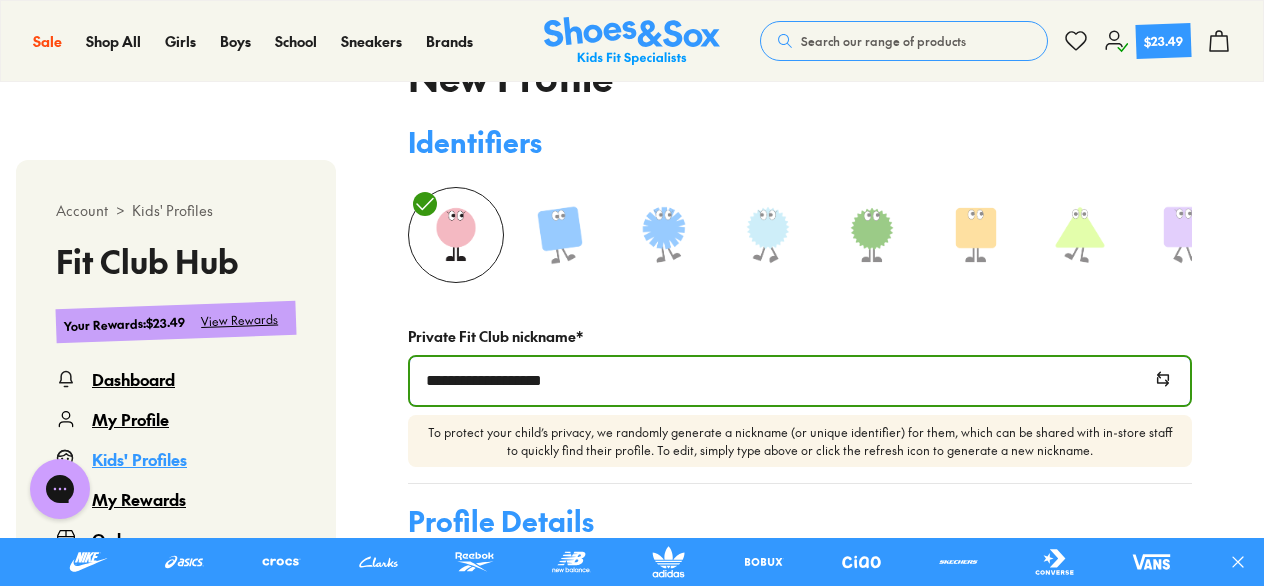 drag, startPoint x: 588, startPoint y: 385, endPoint x: 366, endPoint y: 384, distance: 222.00226 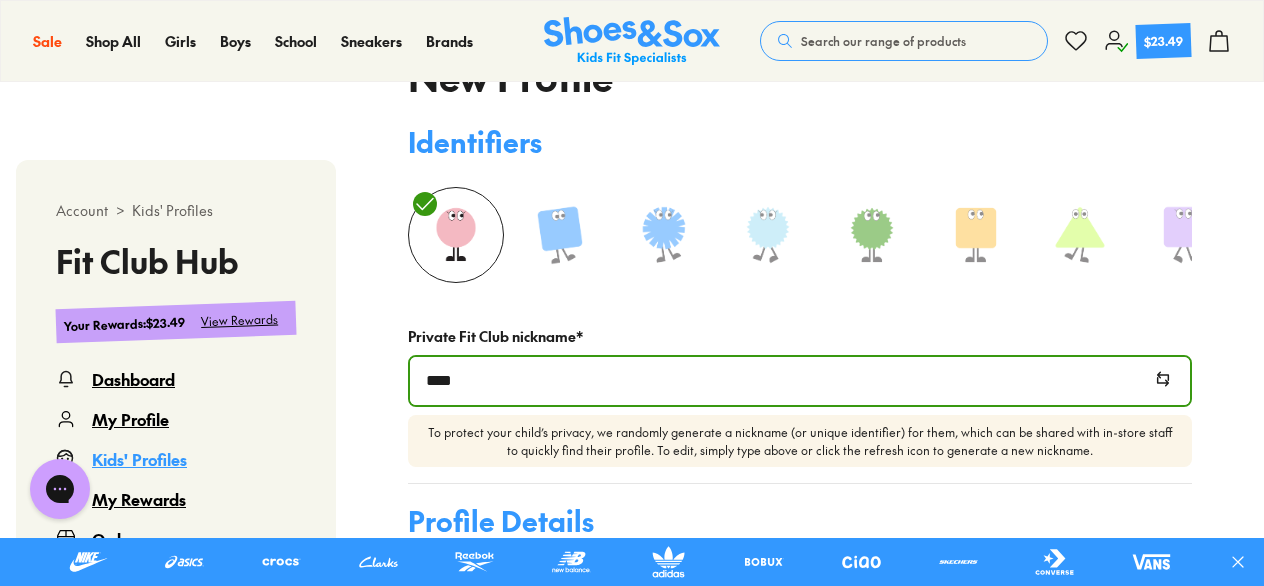 click on "Identifiers Private Fit Club nickname * *** To protect your child’s privacy, we randomly generate a nickname (or unique identifier) for them, which can be shared with in-store staff to quickly find their profile. To edit, simply type above or click the refresh icon to generate a new nickname." at bounding box center (800, 294) 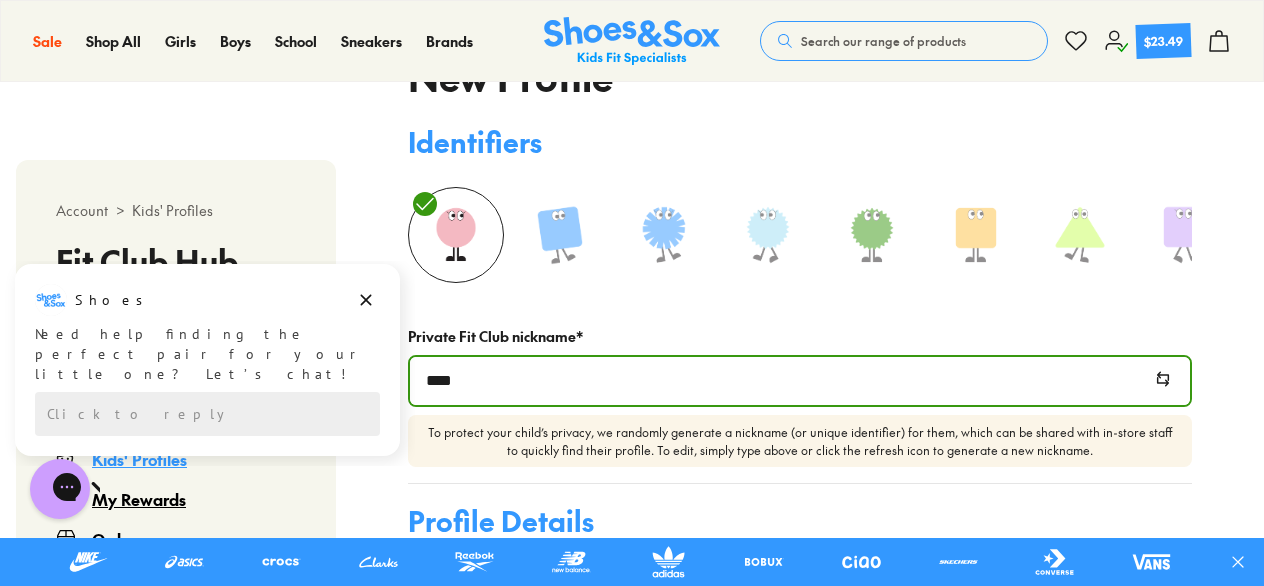 click 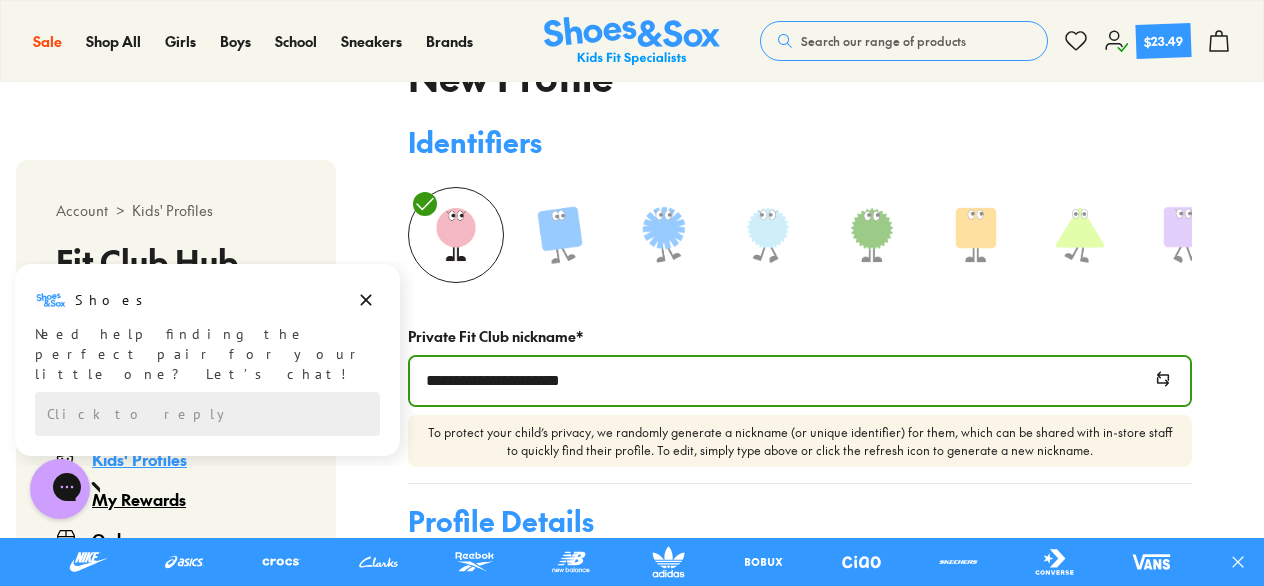 click 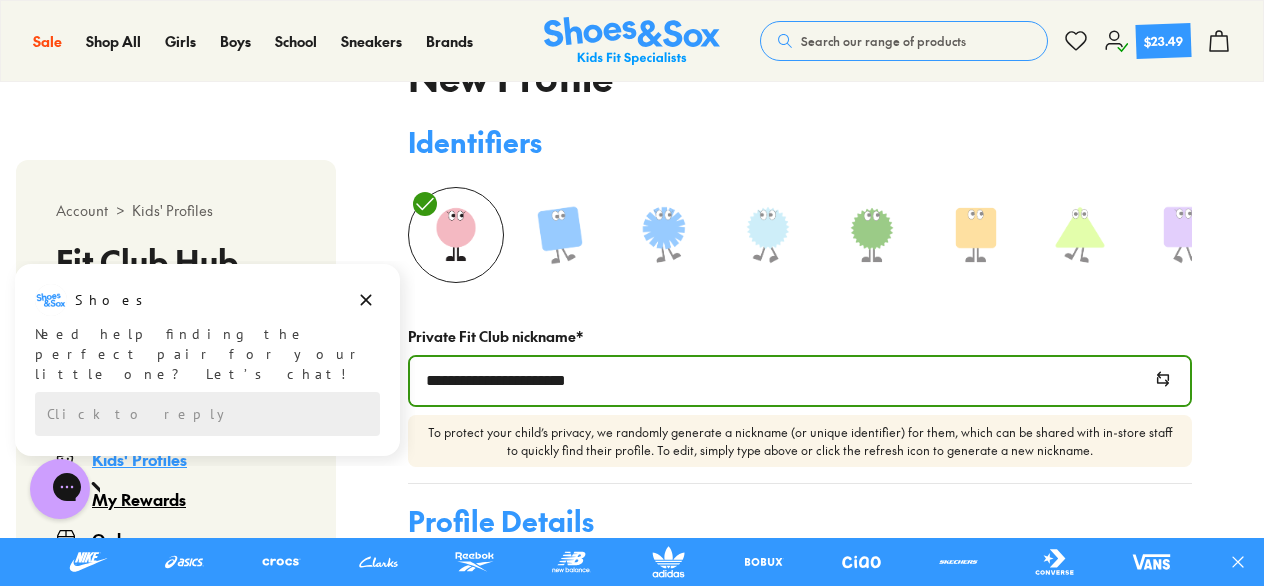 click at bounding box center [1166, 381] 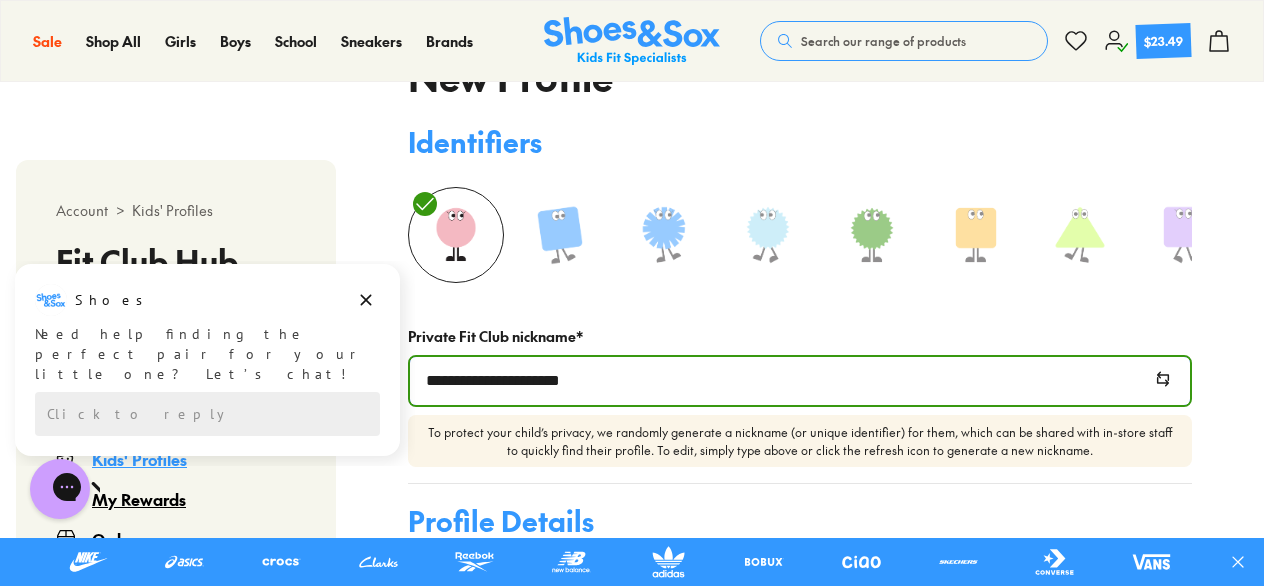 drag, startPoint x: 598, startPoint y: 390, endPoint x: 547, endPoint y: 391, distance: 51.009804 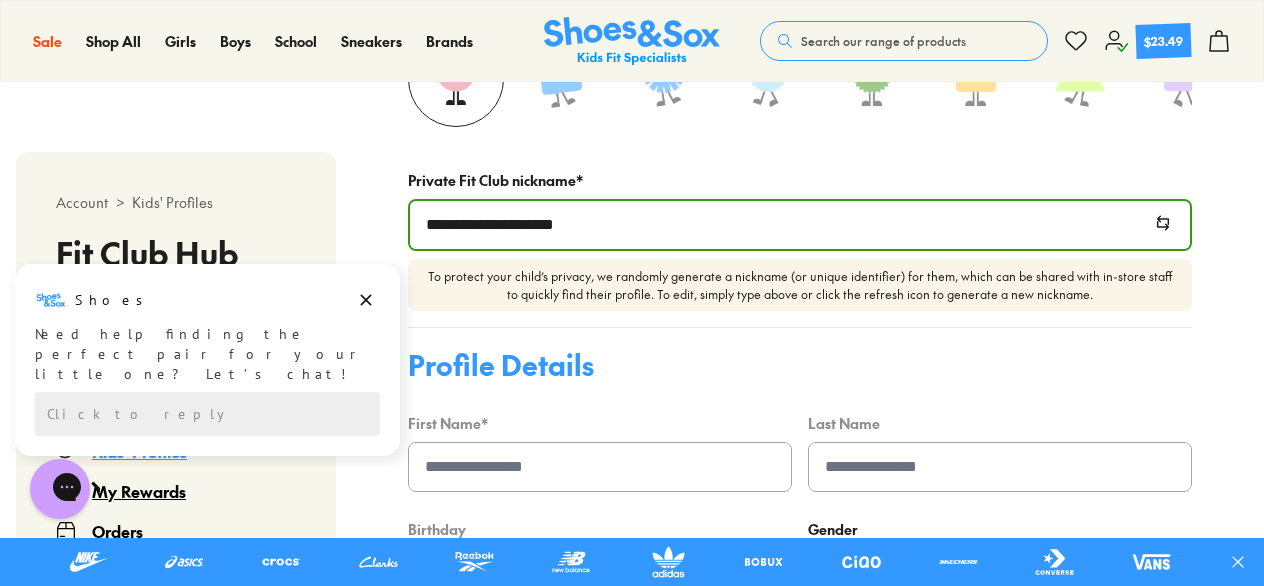 scroll, scrollTop: 722, scrollLeft: 0, axis: vertical 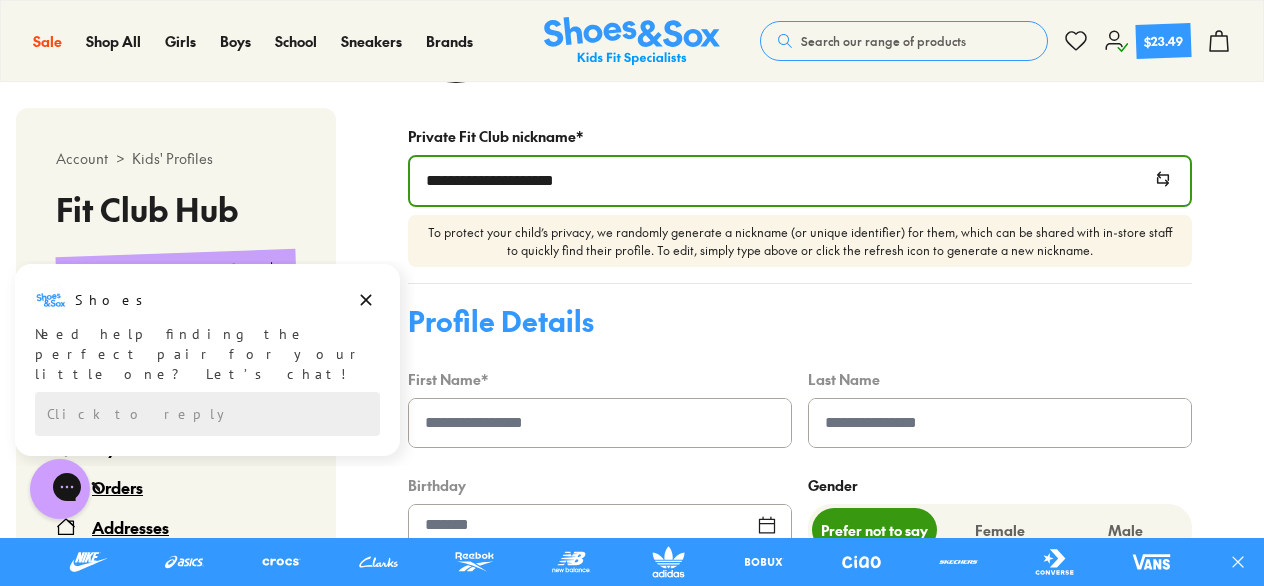 type on "**********" 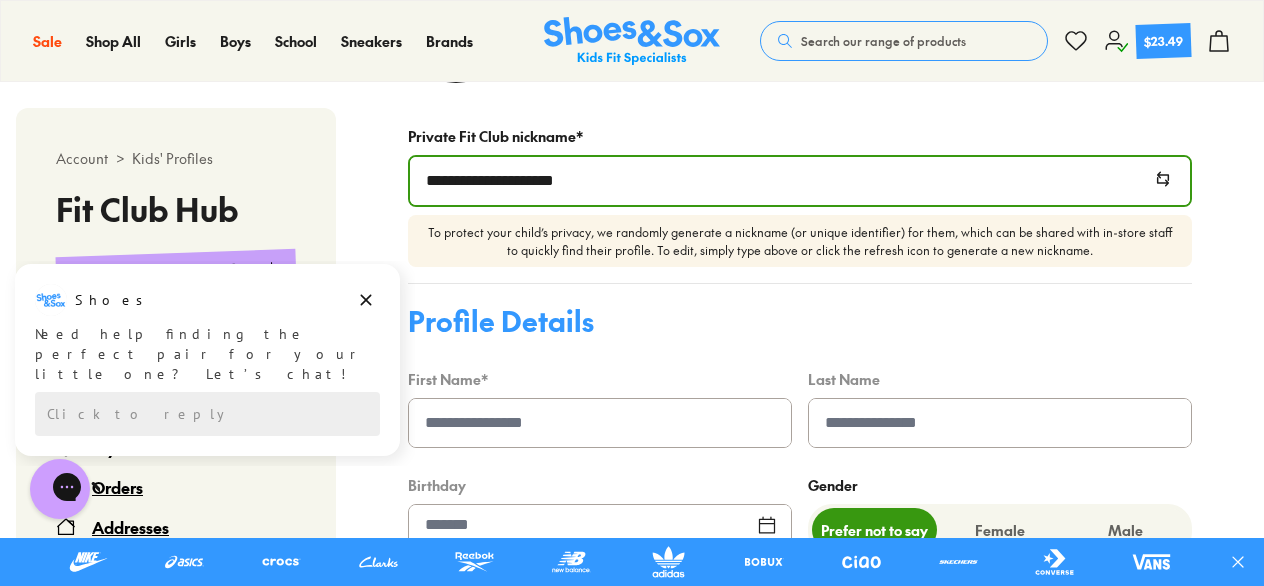 click on "First Name *" at bounding box center (600, 407) 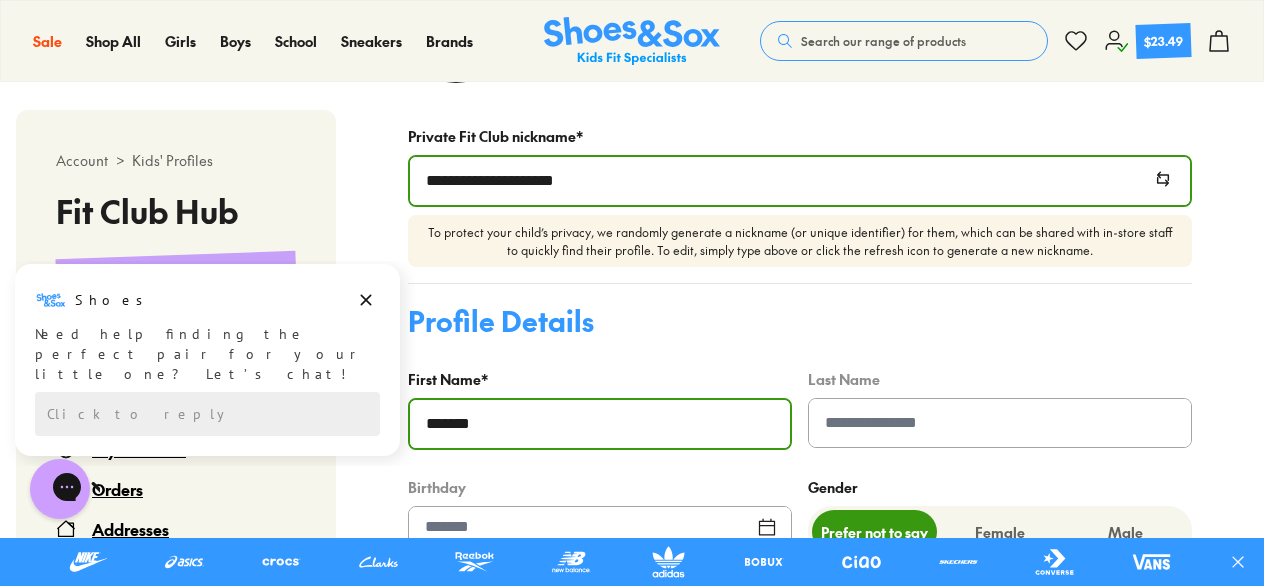 type on "*******" 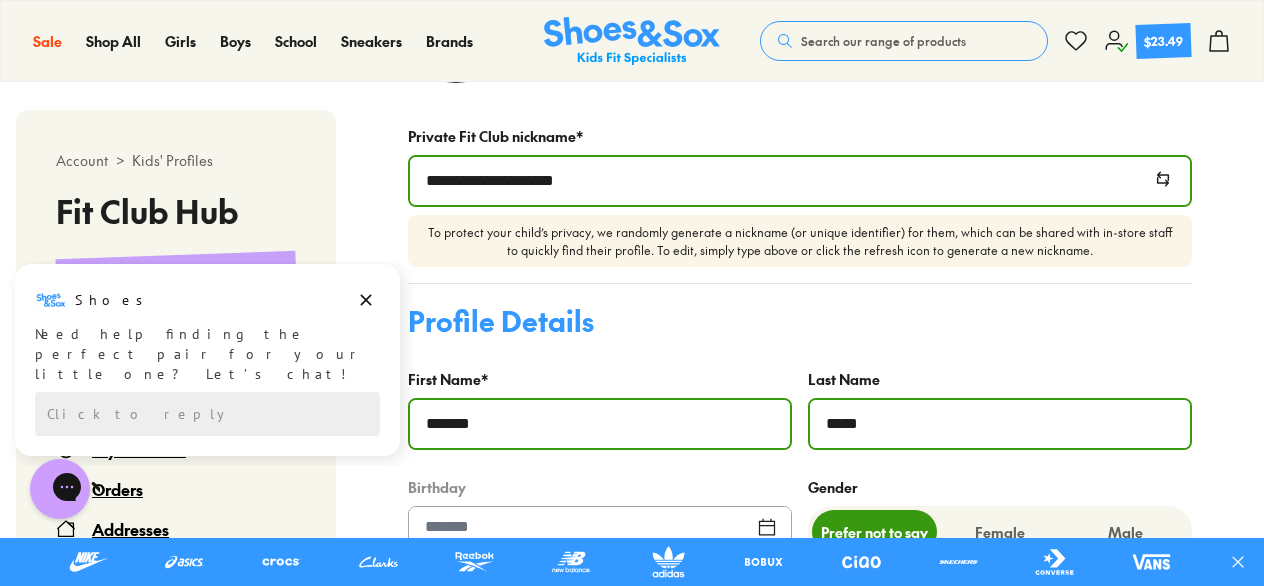 type on "*****" 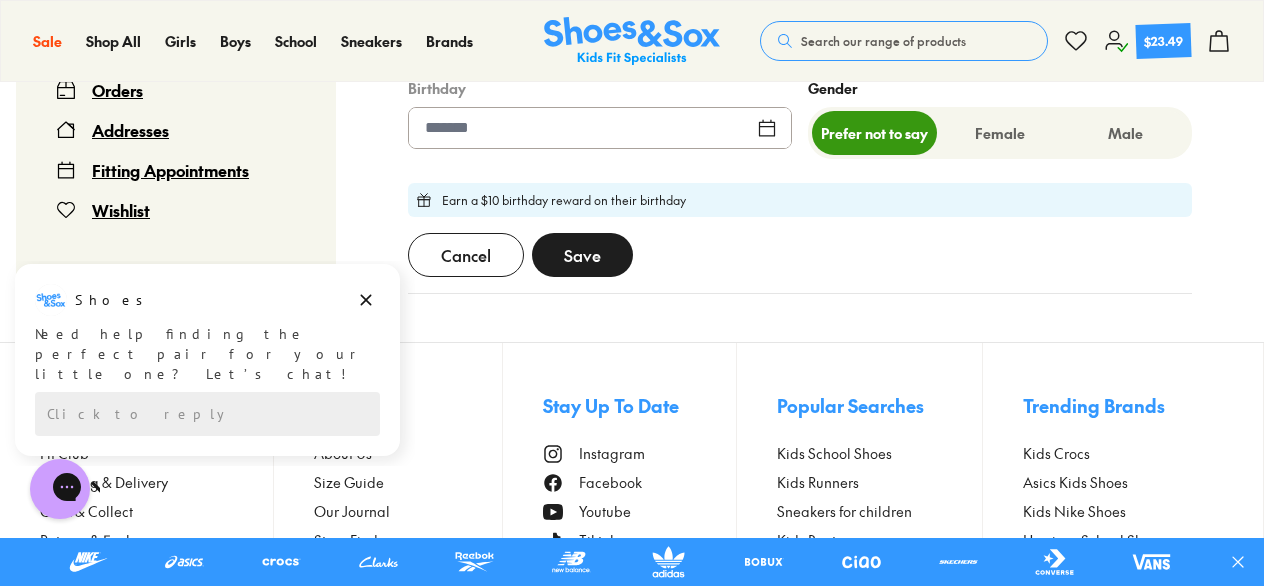 scroll, scrollTop: 1122, scrollLeft: 0, axis: vertical 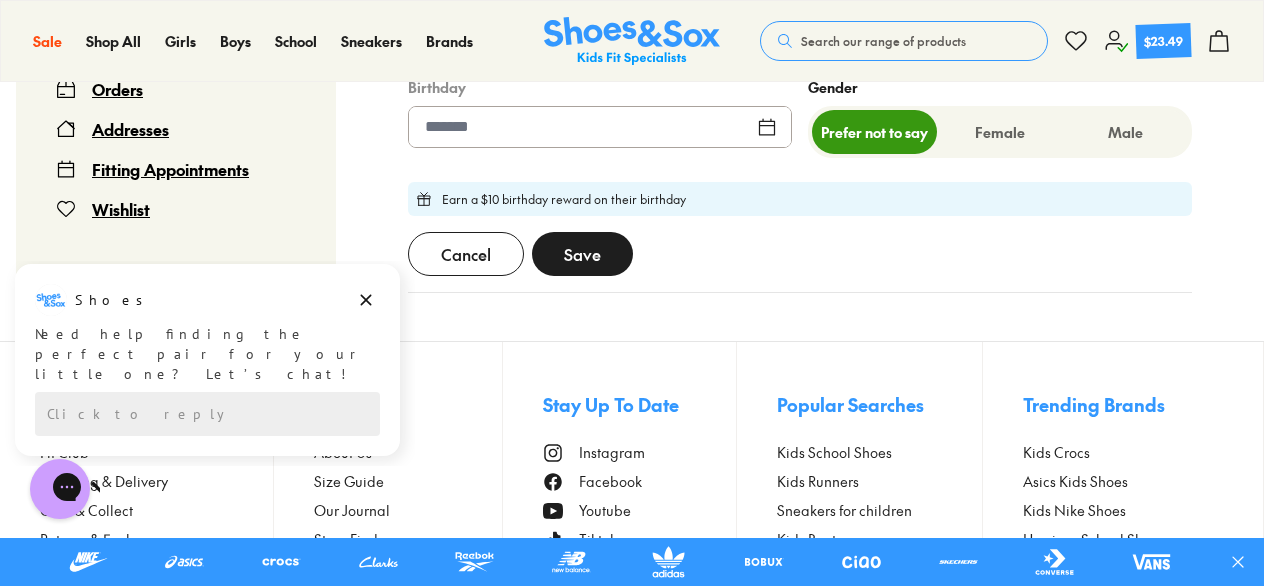 click at bounding box center (600, 127) 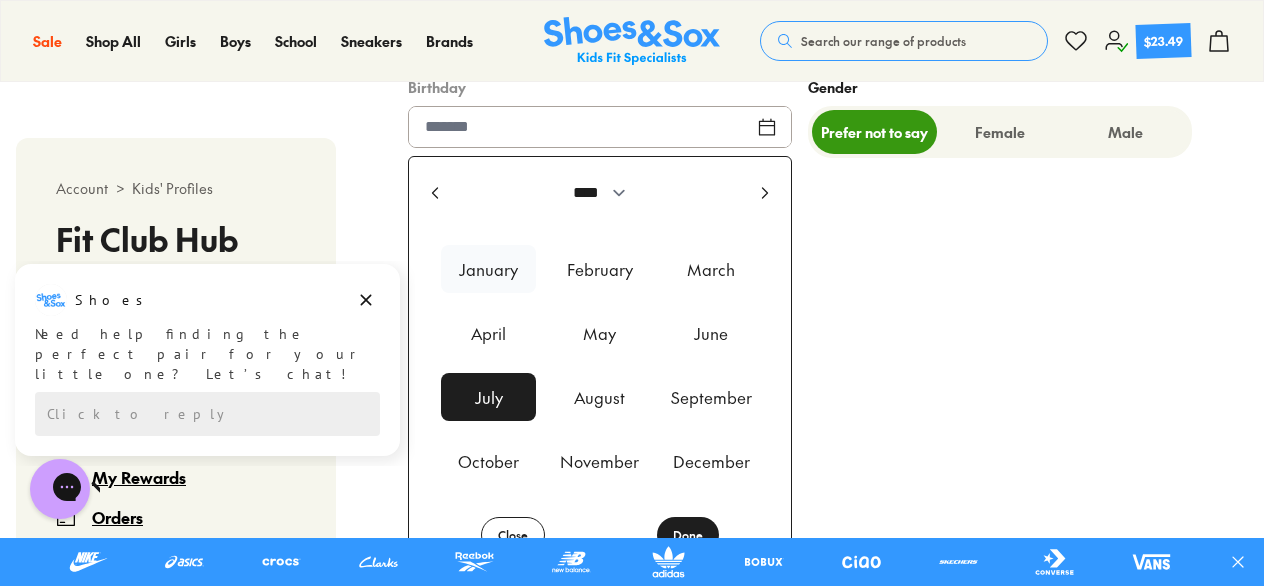 click on "January" at bounding box center (488, 269) 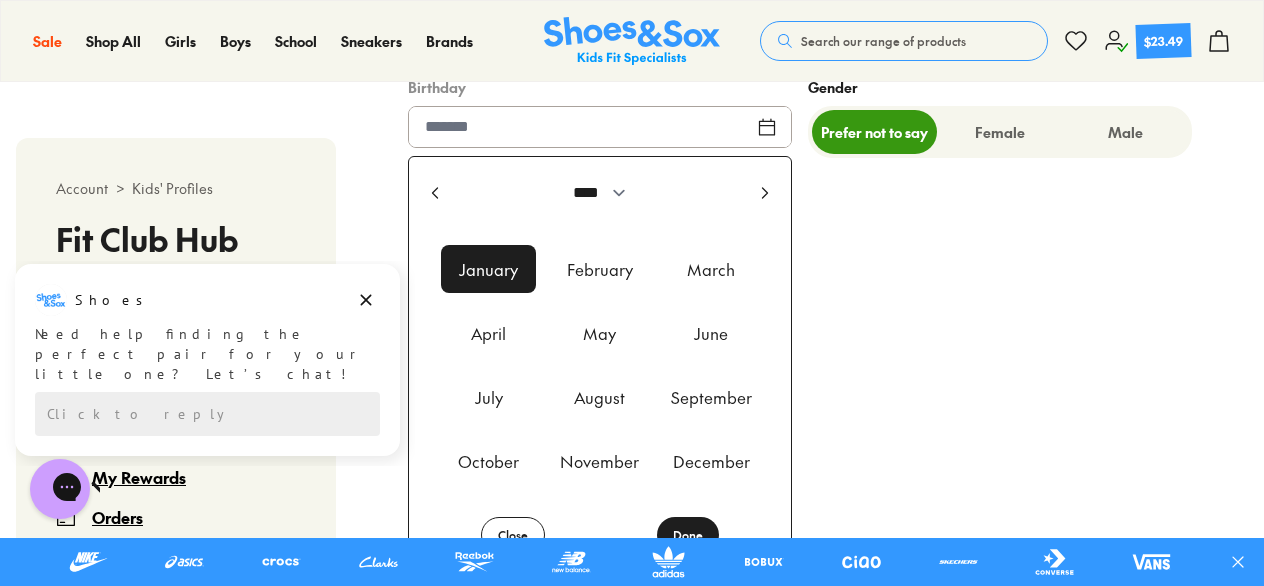 click 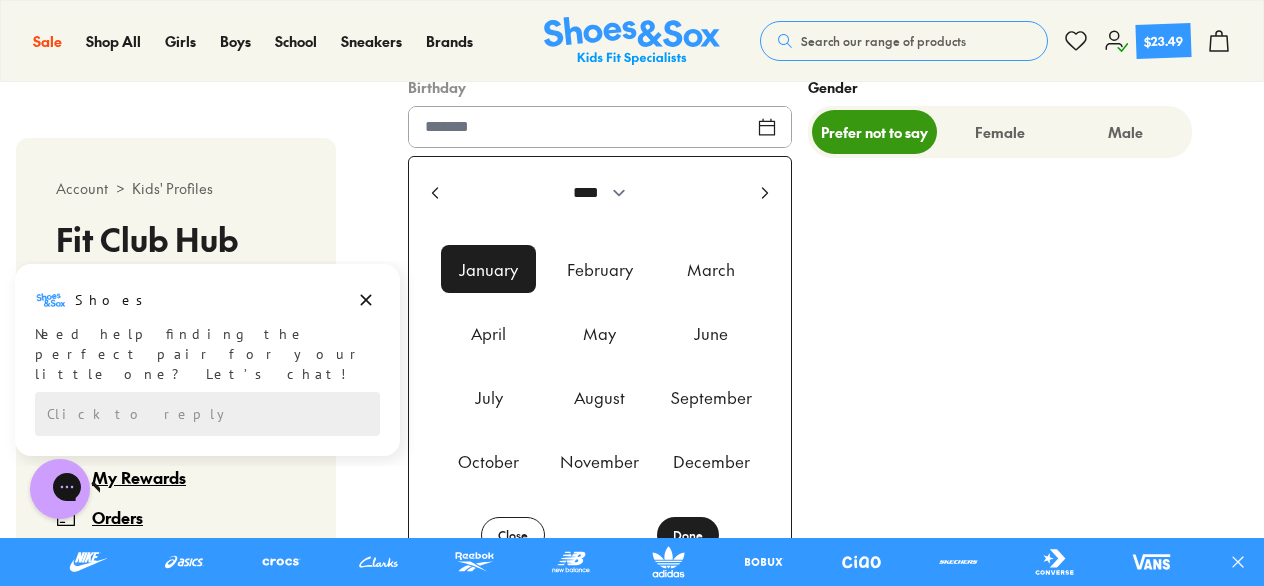 click on "**** **** **** **** **** **** **** **** **** **** **** **** **** **** **** **** **** **** **** **** **** **** **** **** **** **** **** **** **** **** **** **** **** **** **** **** **** **** **** **** **** **** **** **** **** **** **** **** **** **** **** **** **** **** **** **** **** **** **** **** **** **** **** **** **** **** **** **** **** **** **** **** **** **** **** **** **** **** **** **** **** **** **** **** **** **** **** **** **** **** **** **** **** **** **** **** **** **** **** **** **** **** **** **** **** **** **** **** **** **** **** **** **** **** **** **** **** **** **** **** **** **** **** **** **** **** **** **** **** **** **** **** **** **** **** **** **** **** **** **** **** **** **** **** **** **** **** **** **** **** **** January February March April May June July August September October November December Close Done" at bounding box center (600, 371) 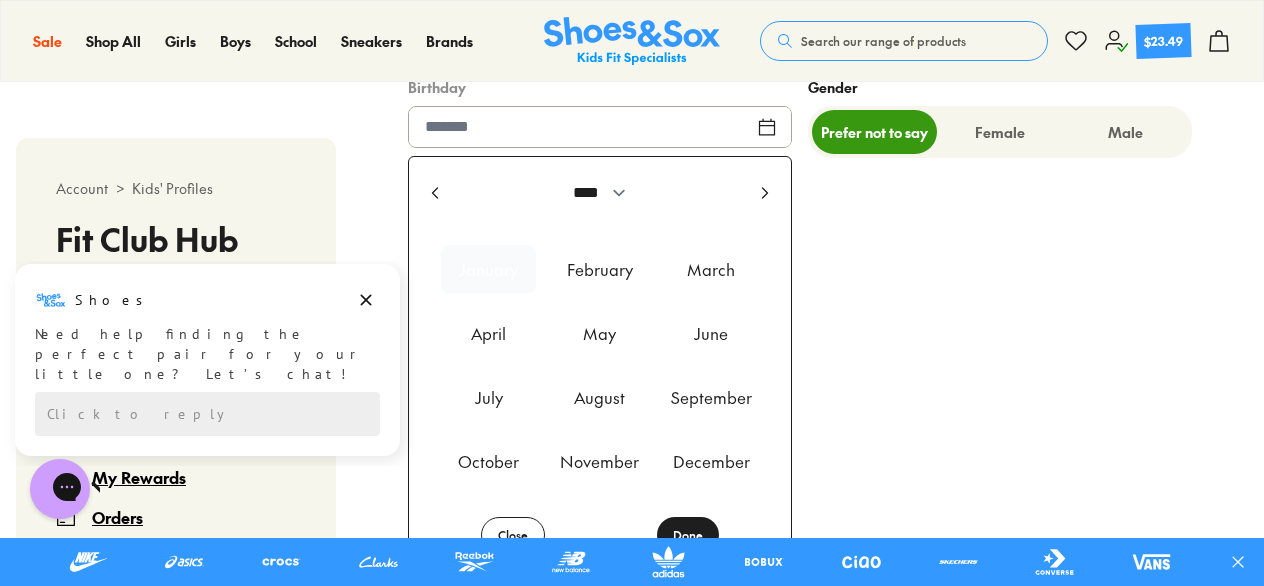 click on "January" at bounding box center (488, 269) 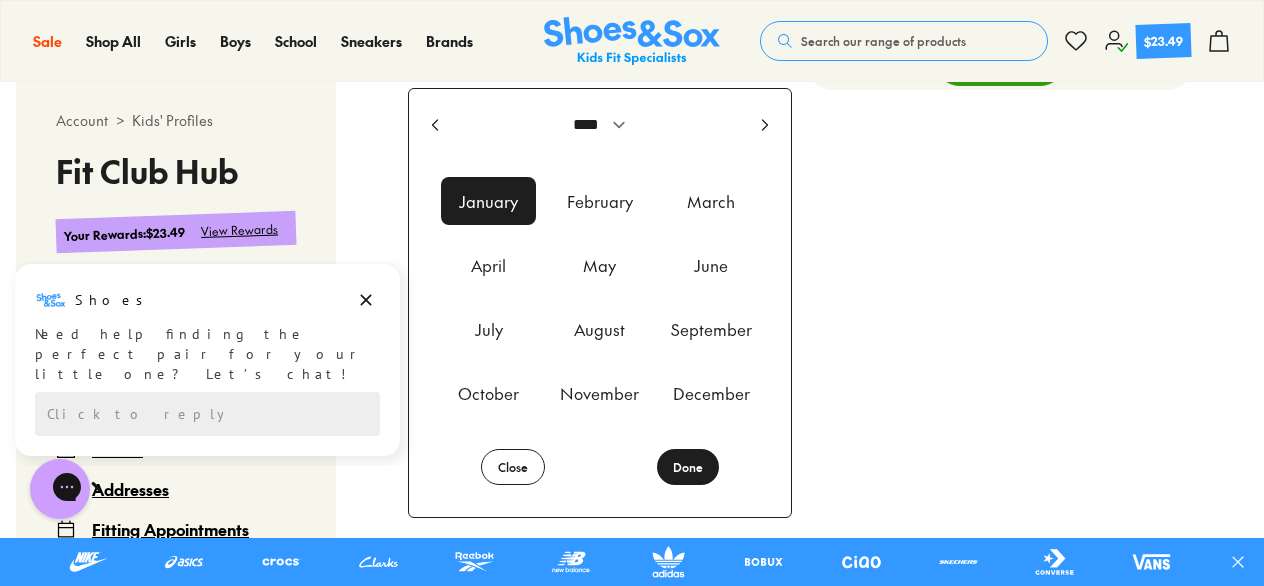 scroll, scrollTop: 1222, scrollLeft: 0, axis: vertical 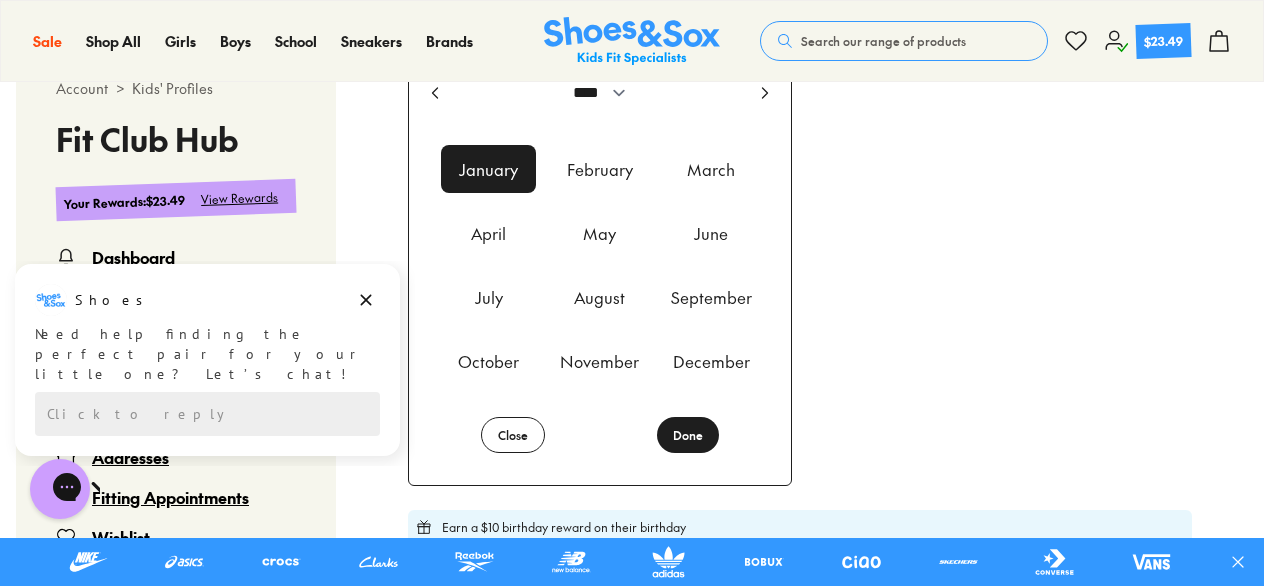 click on "Gender Prefer not to say Female Male" at bounding box center [1000, 230] 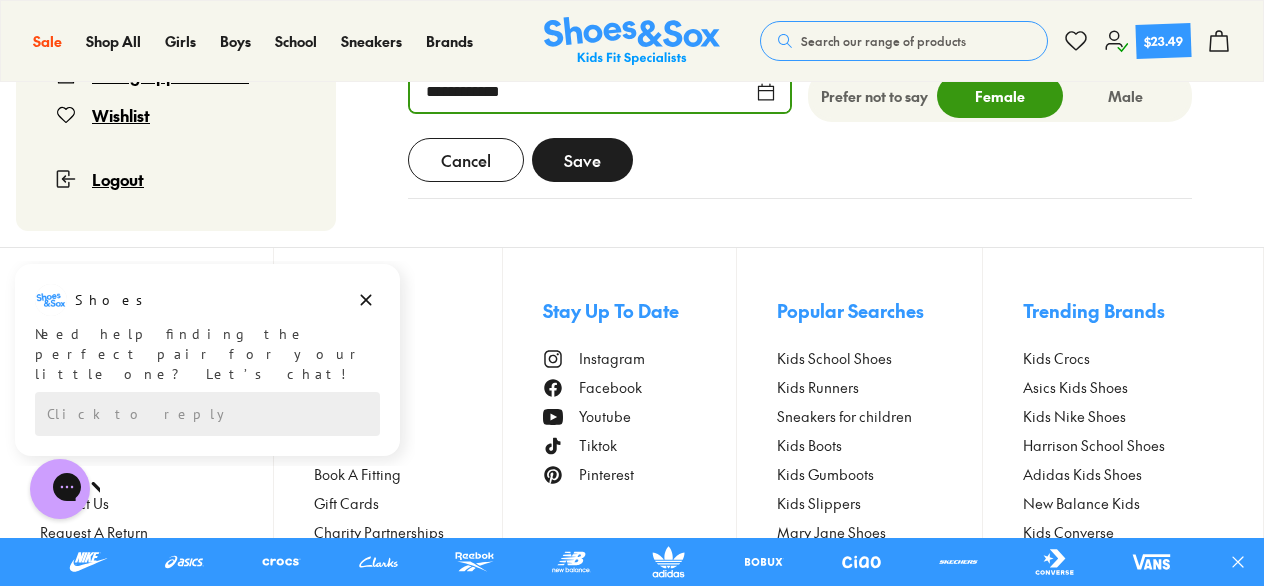 scroll, scrollTop: 922, scrollLeft: 0, axis: vertical 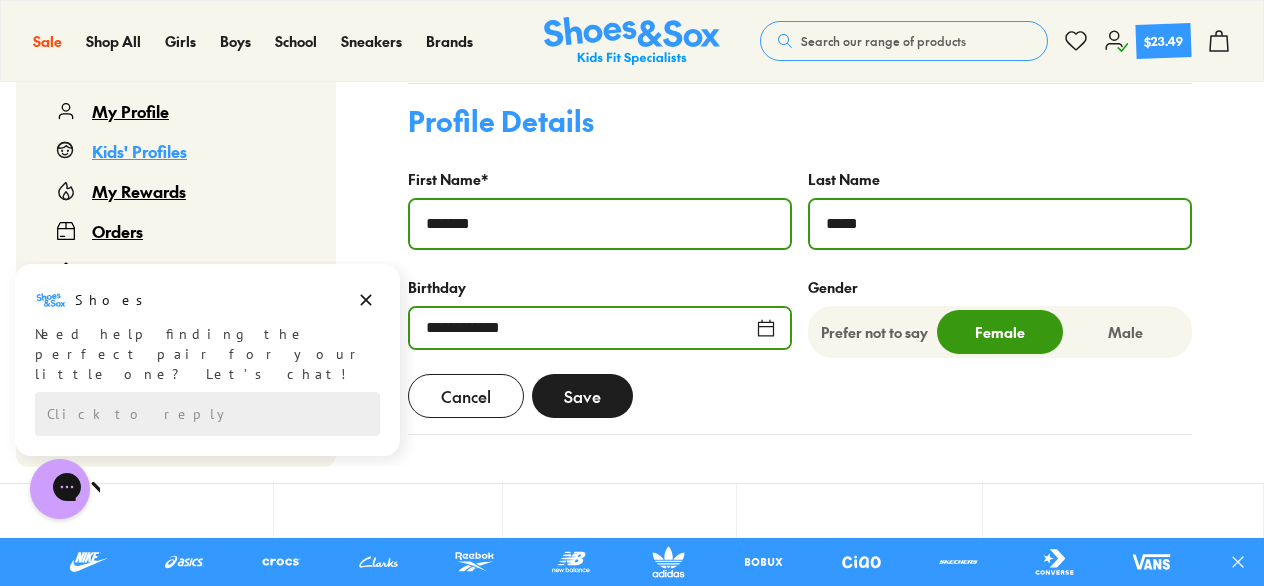 click on "Save" at bounding box center [582, 396] 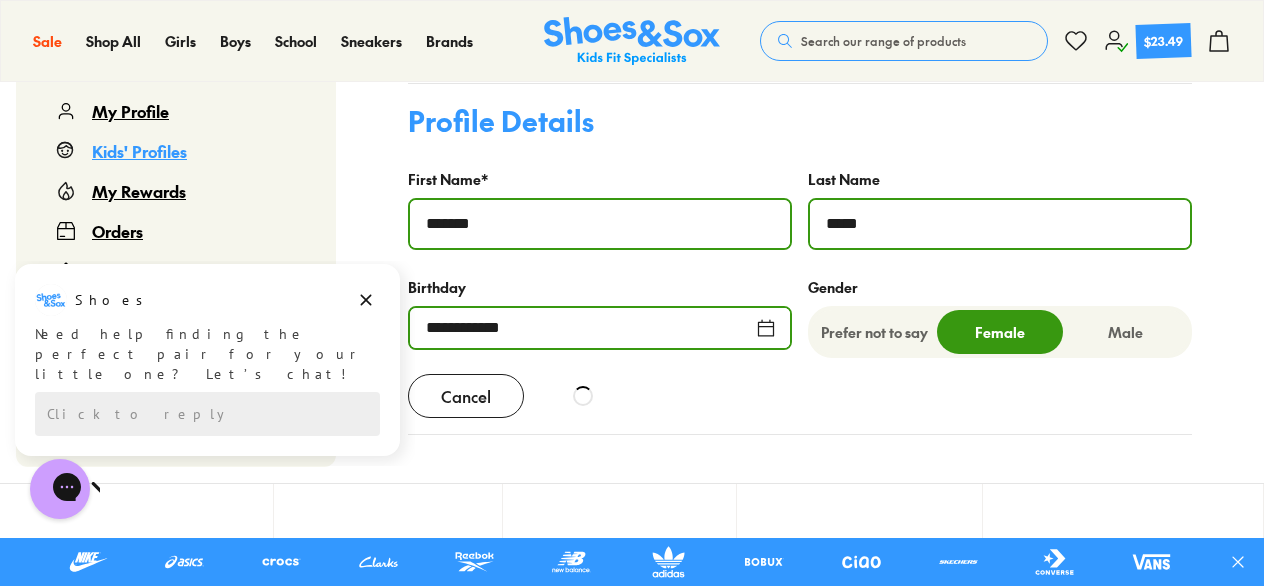 drag, startPoint x: 962, startPoint y: 293, endPoint x: 952, endPoint y: 257, distance: 37.363083 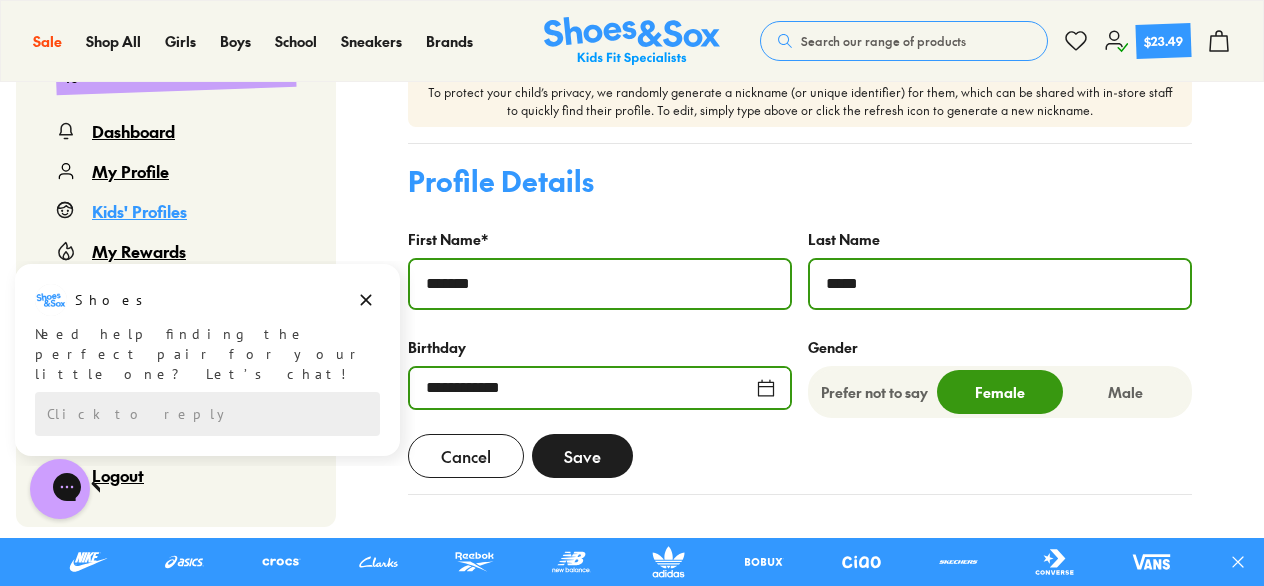 scroll, scrollTop: 982, scrollLeft: 0, axis: vertical 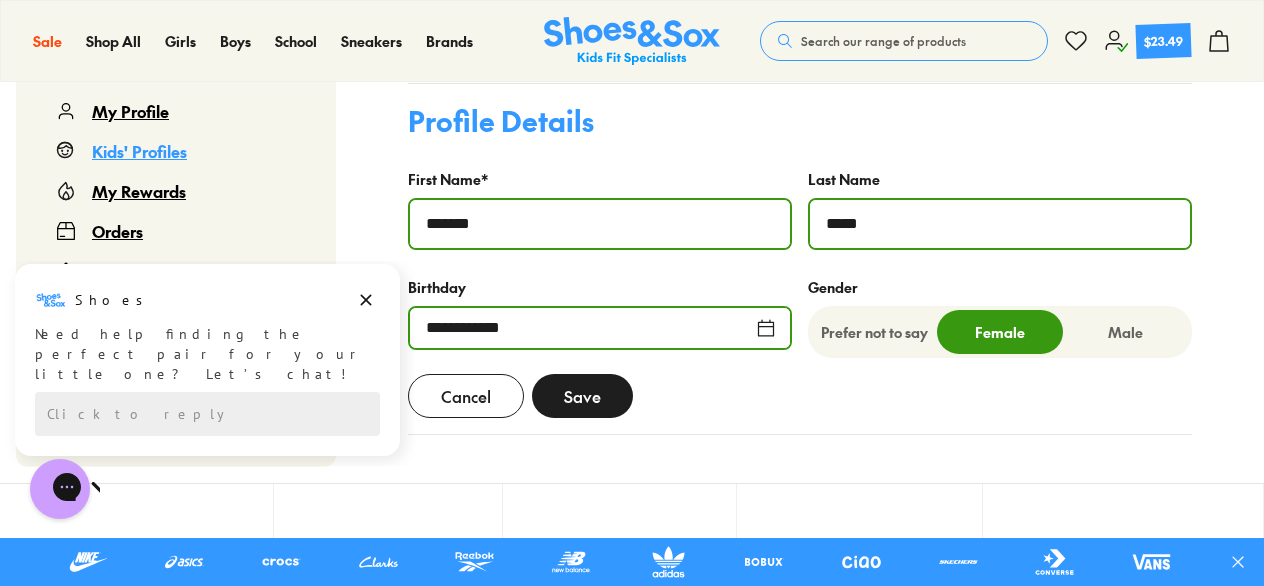 click on "*****" at bounding box center [1000, 224] 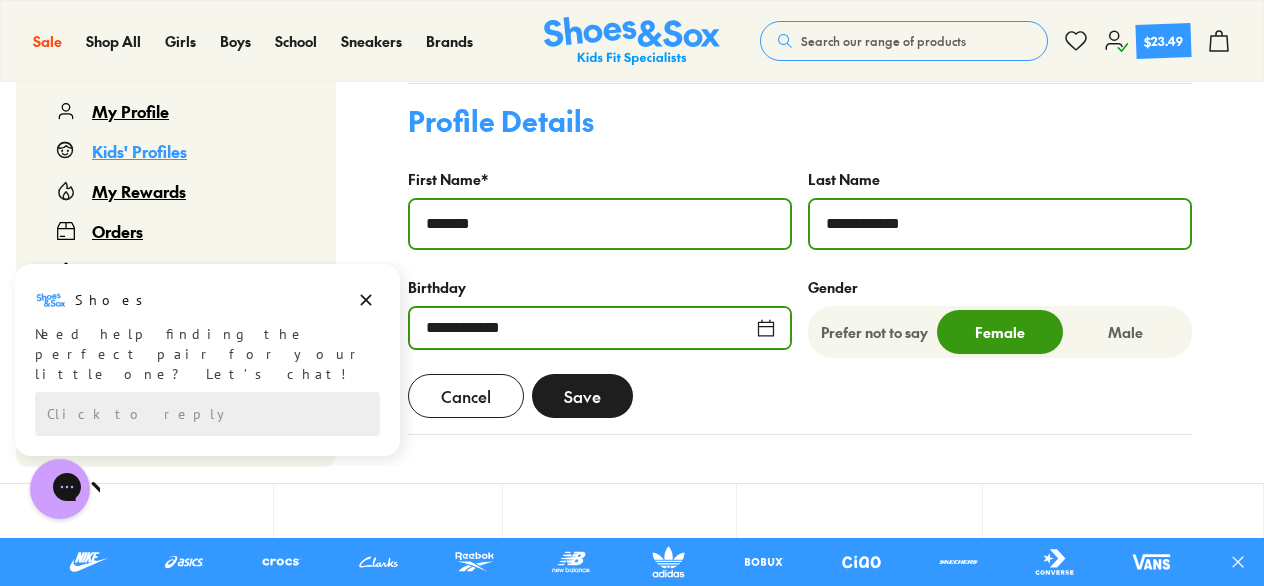 click on "Save" at bounding box center [582, 396] 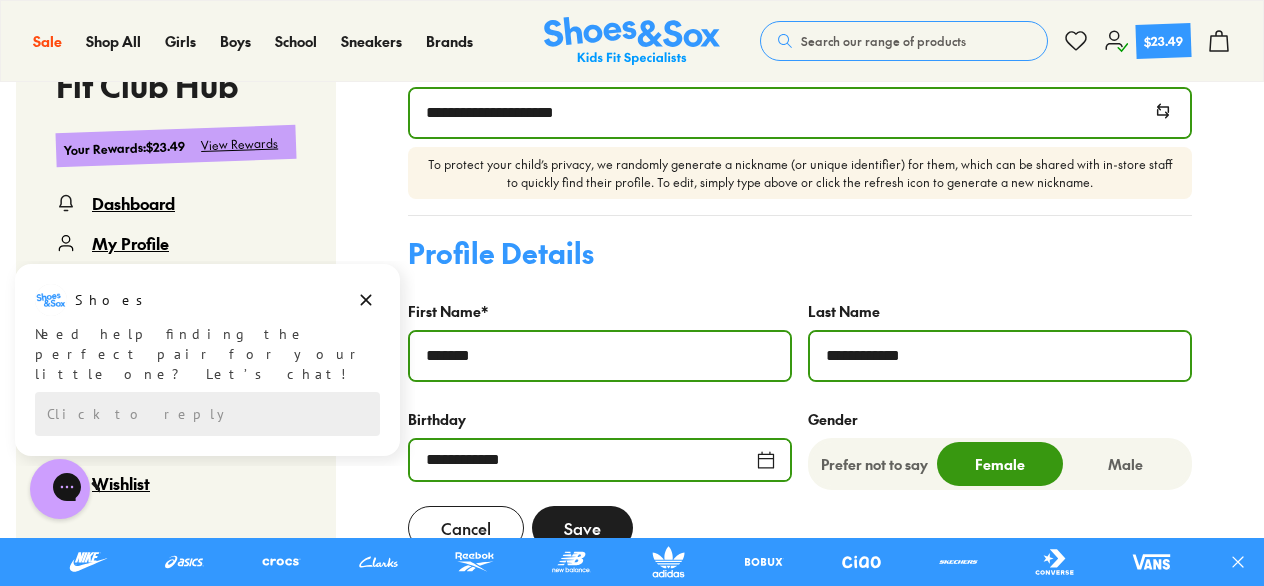 scroll, scrollTop: 882, scrollLeft: 0, axis: vertical 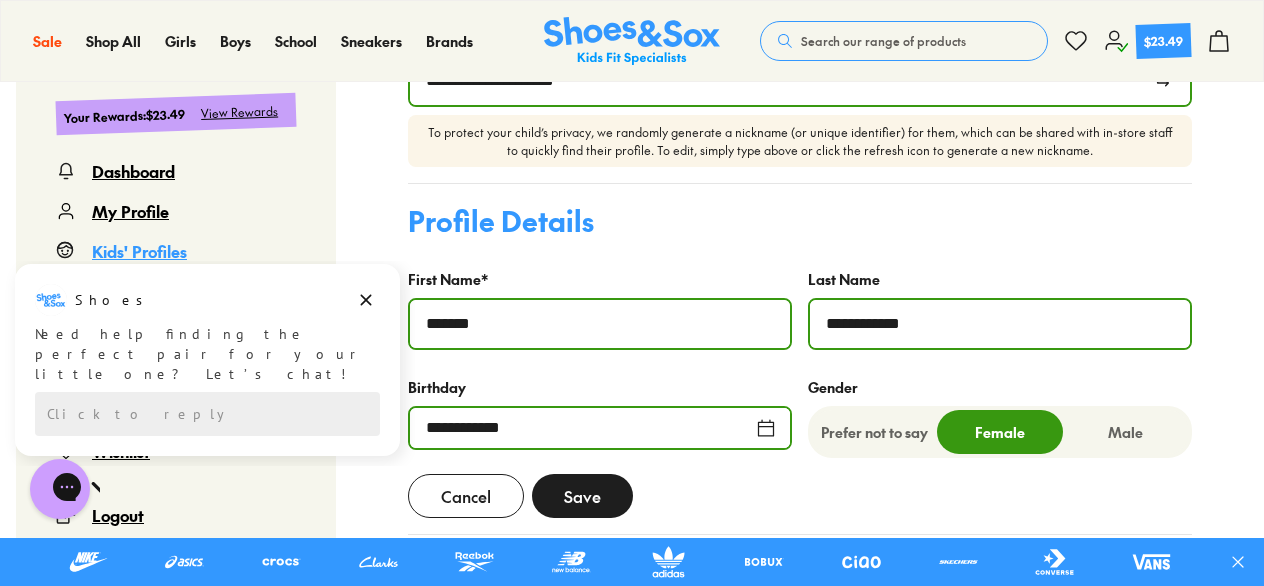 click on "**********" at bounding box center (800, 329) 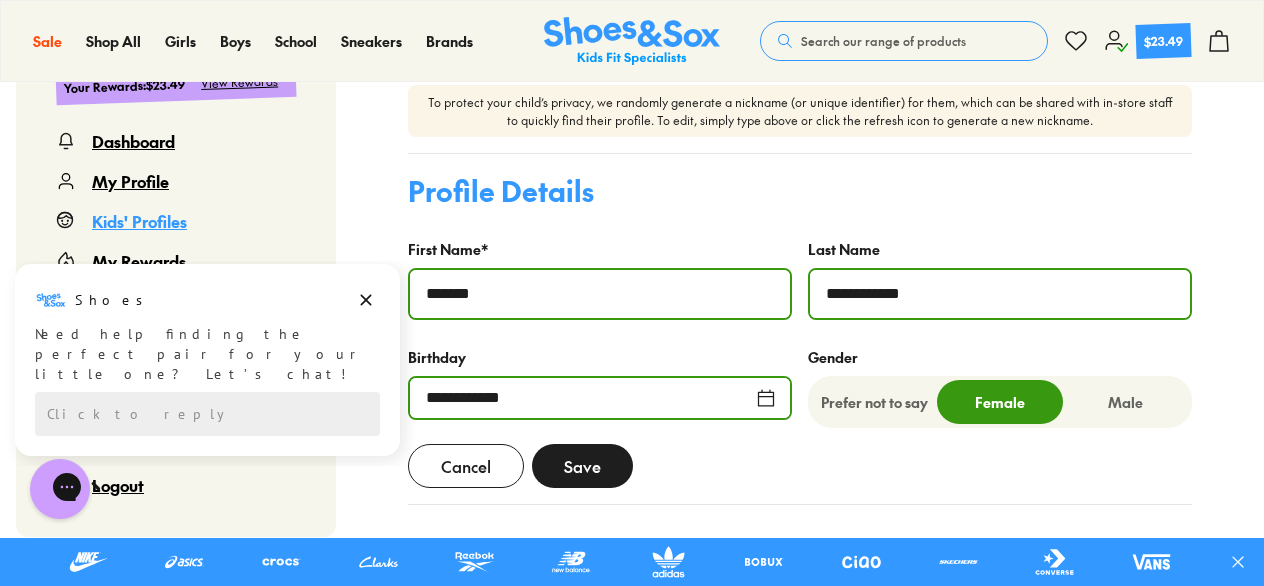 scroll, scrollTop: 782, scrollLeft: 0, axis: vertical 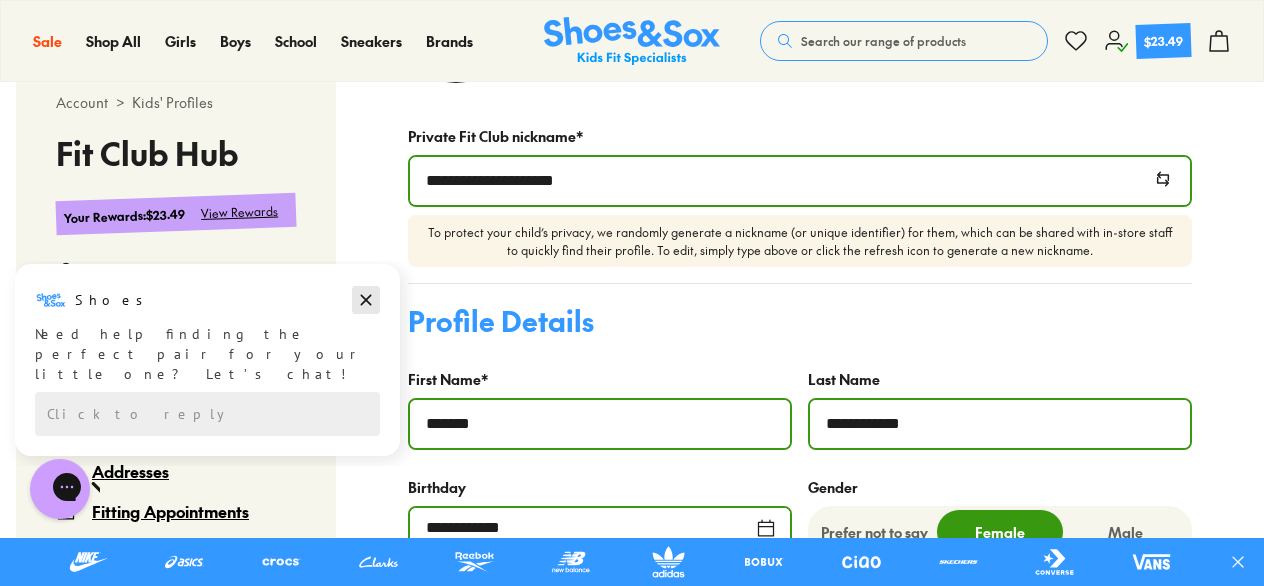 click at bounding box center [366, 300] 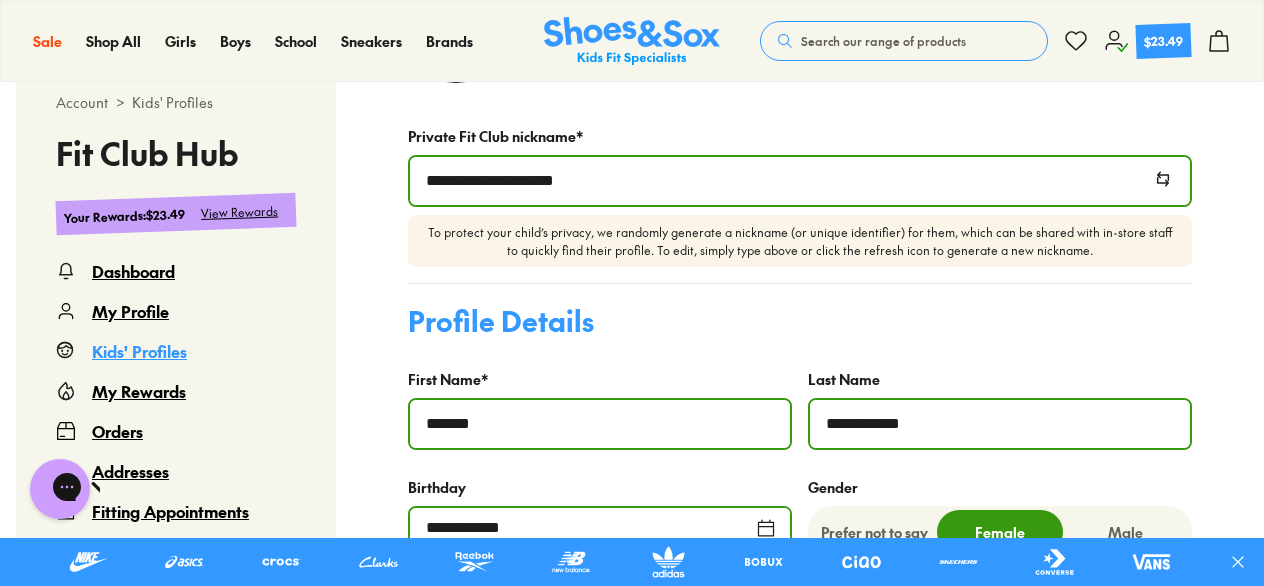 scroll, scrollTop: 1082, scrollLeft: 0, axis: vertical 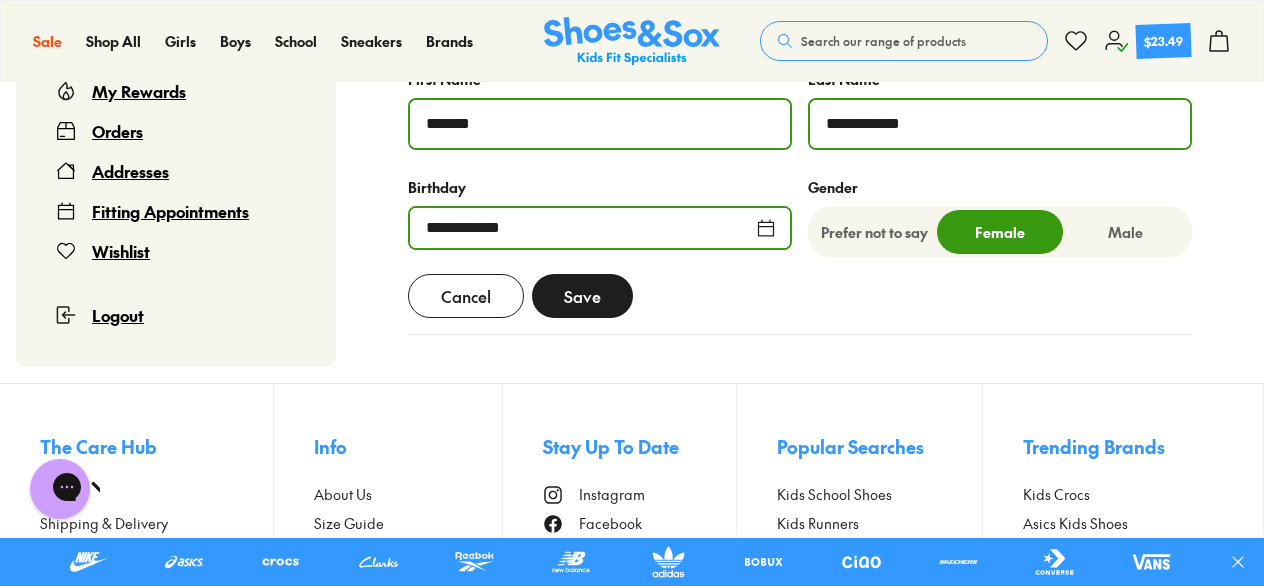click on "Save" at bounding box center [582, 296] 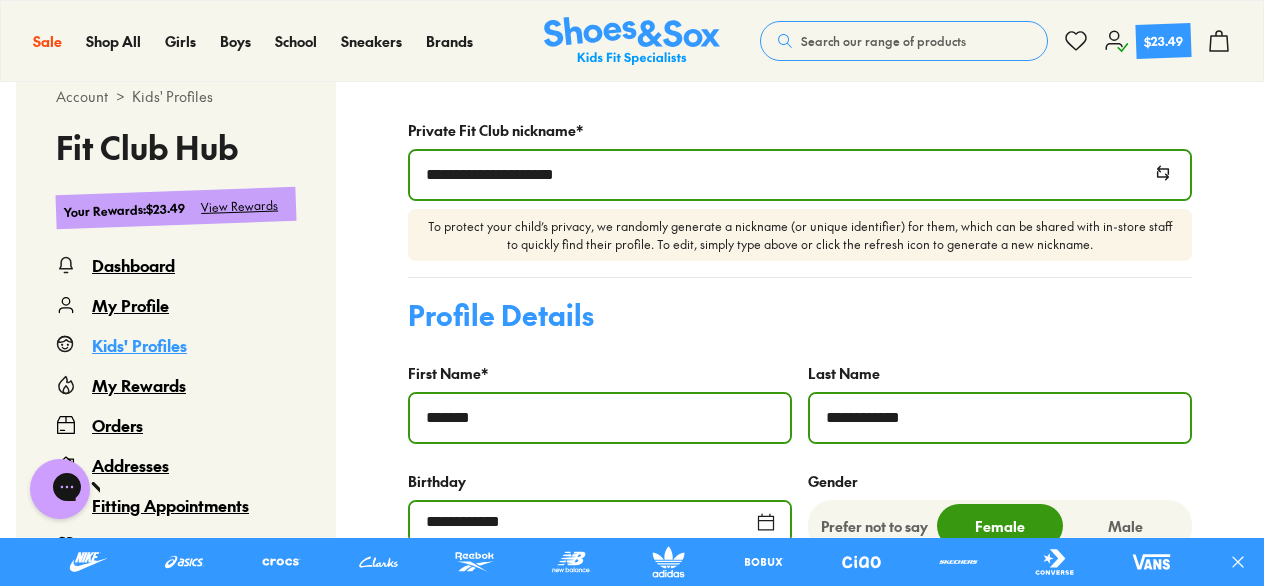 scroll, scrollTop: 582, scrollLeft: 0, axis: vertical 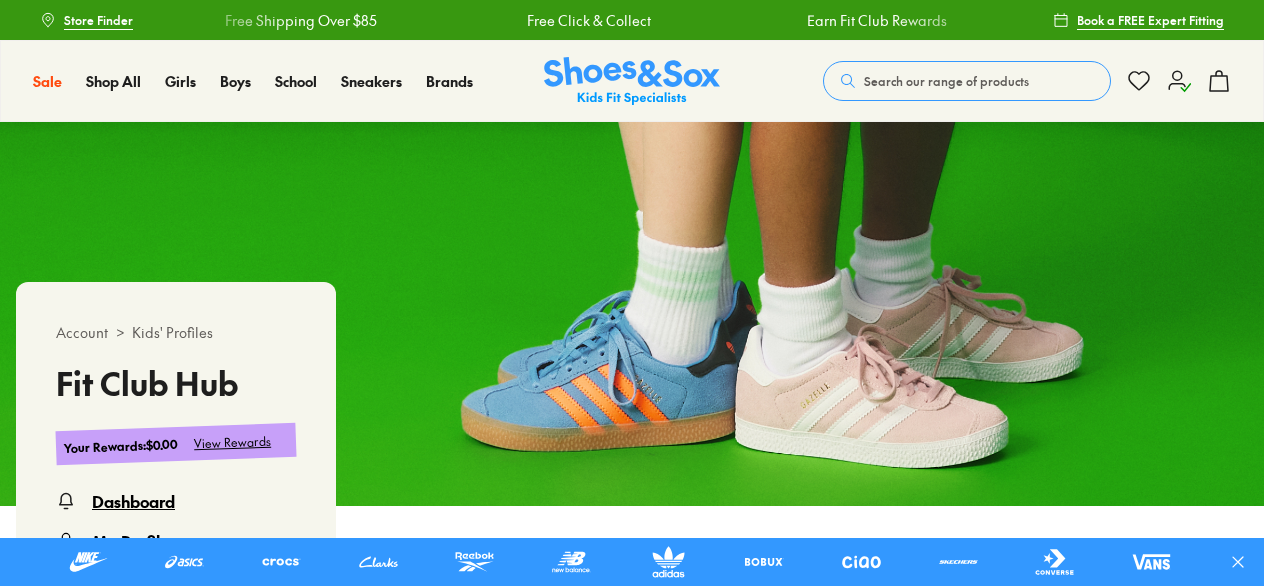 click on "Sale
Sale
Shop All
Mega School Sale
Up to 40% off Sale
25% Off Waterbottles
$5 Toys
Shop All Sale
Girls
Girls
Shop All
Sneakers
School
Sports" at bounding box center (632, 81) 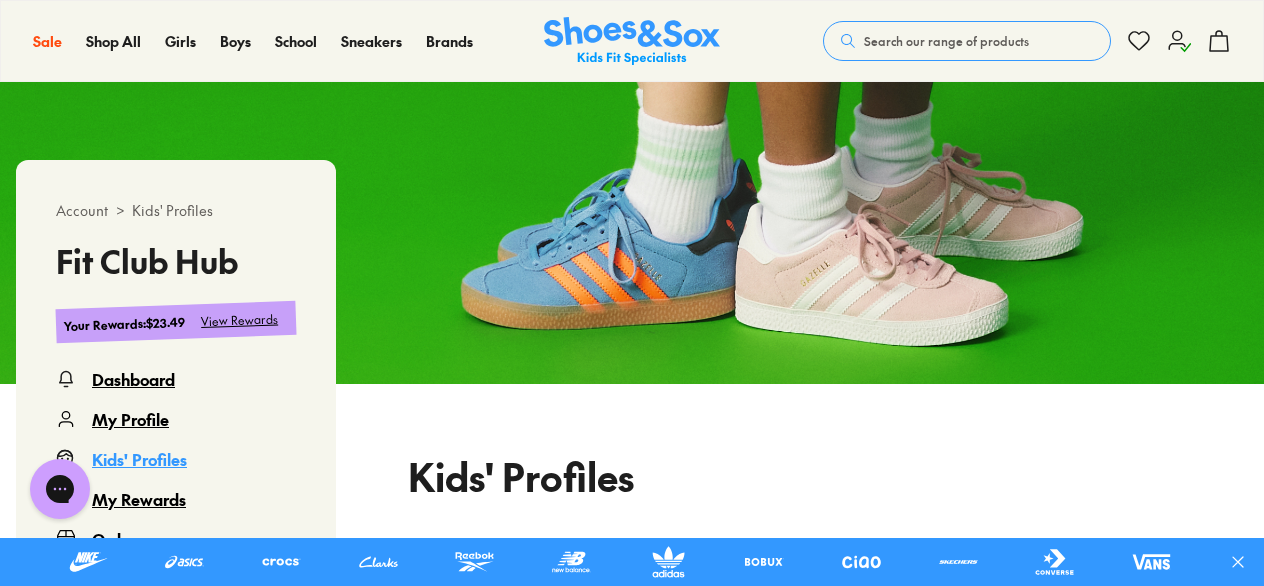 scroll, scrollTop: 0, scrollLeft: 0, axis: both 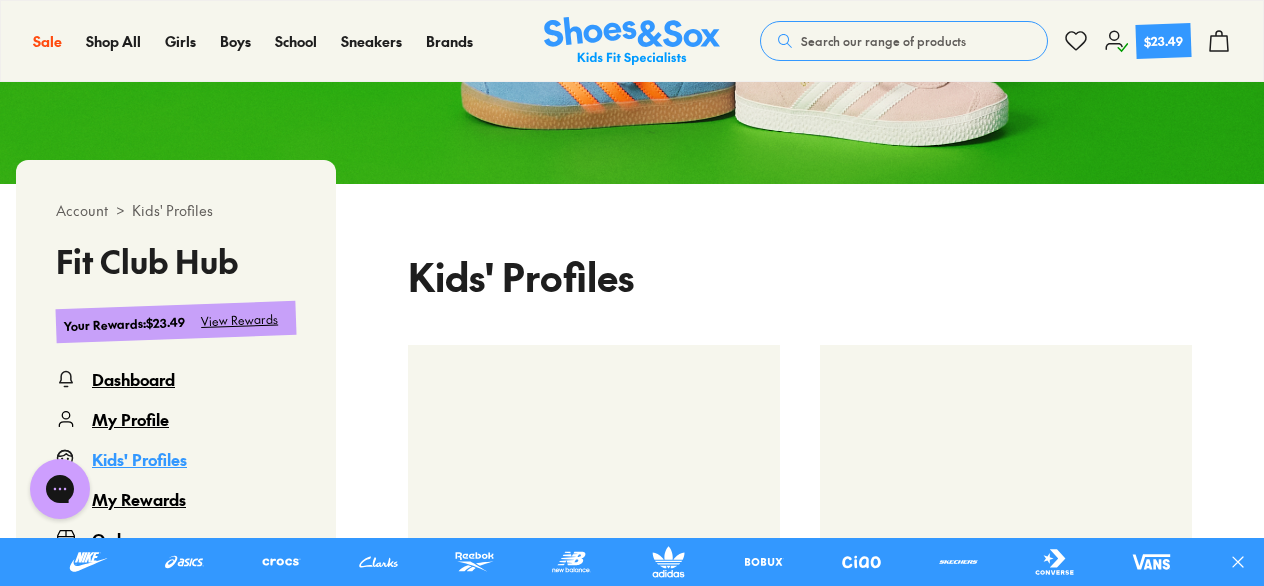 select 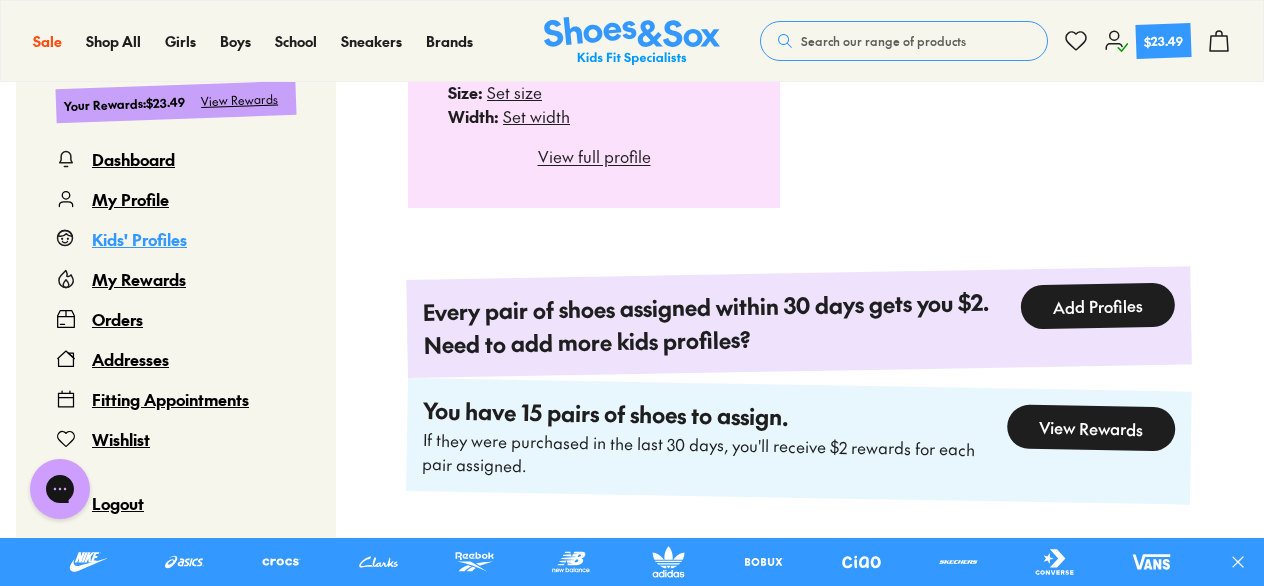 scroll, scrollTop: 822, scrollLeft: 0, axis: vertical 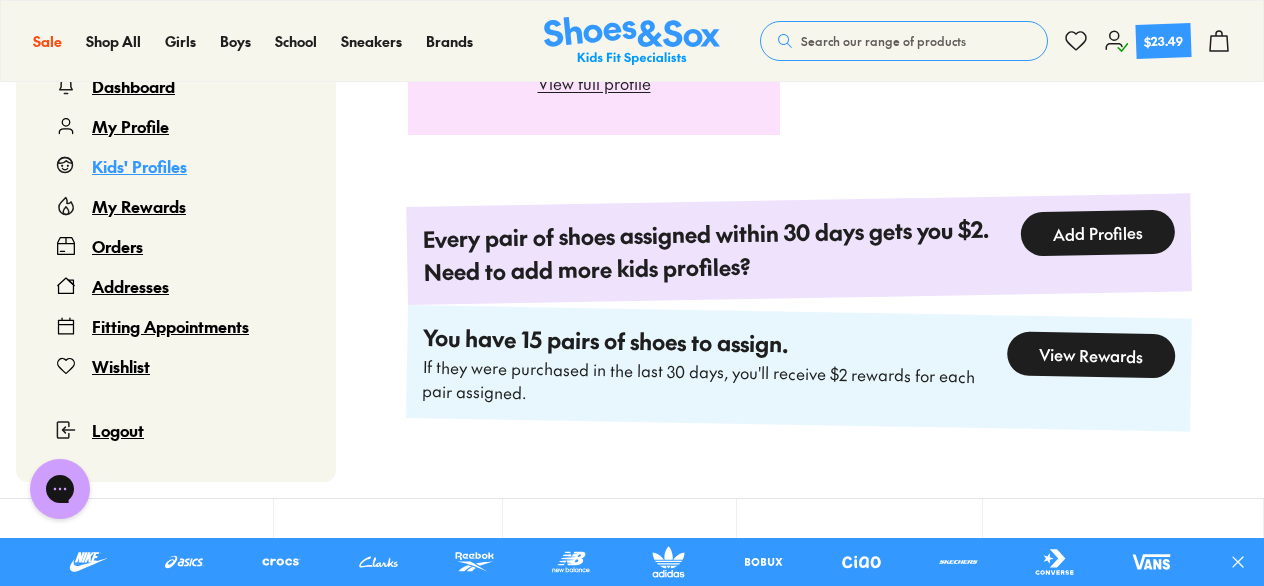 click on "Add Profiles" at bounding box center (1097, 233) 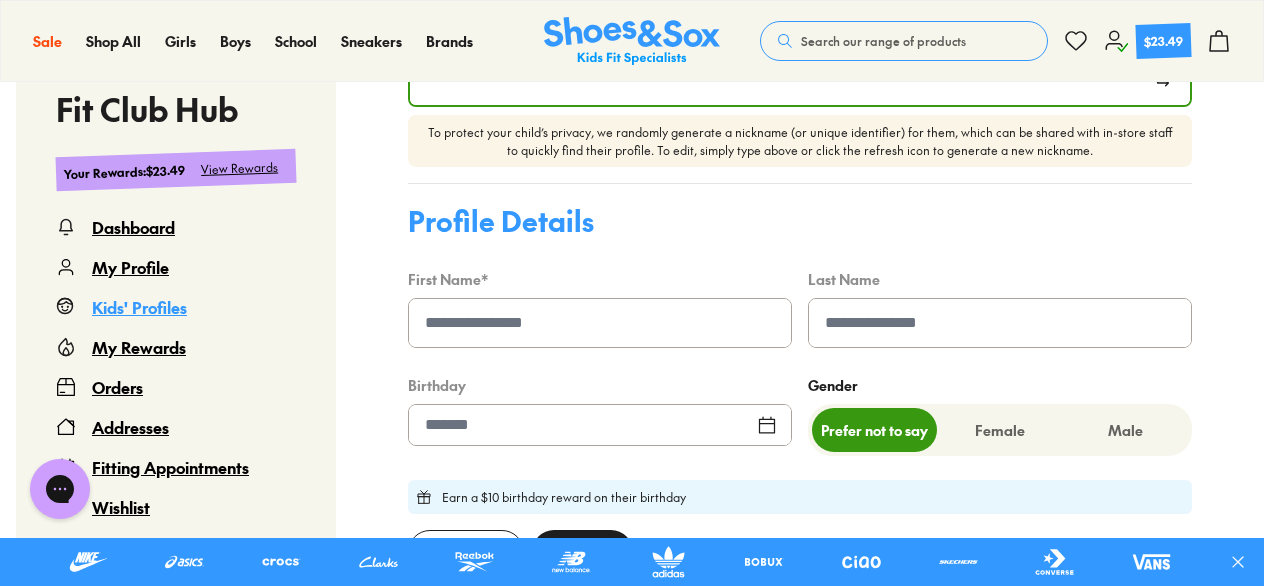 type on "**********" 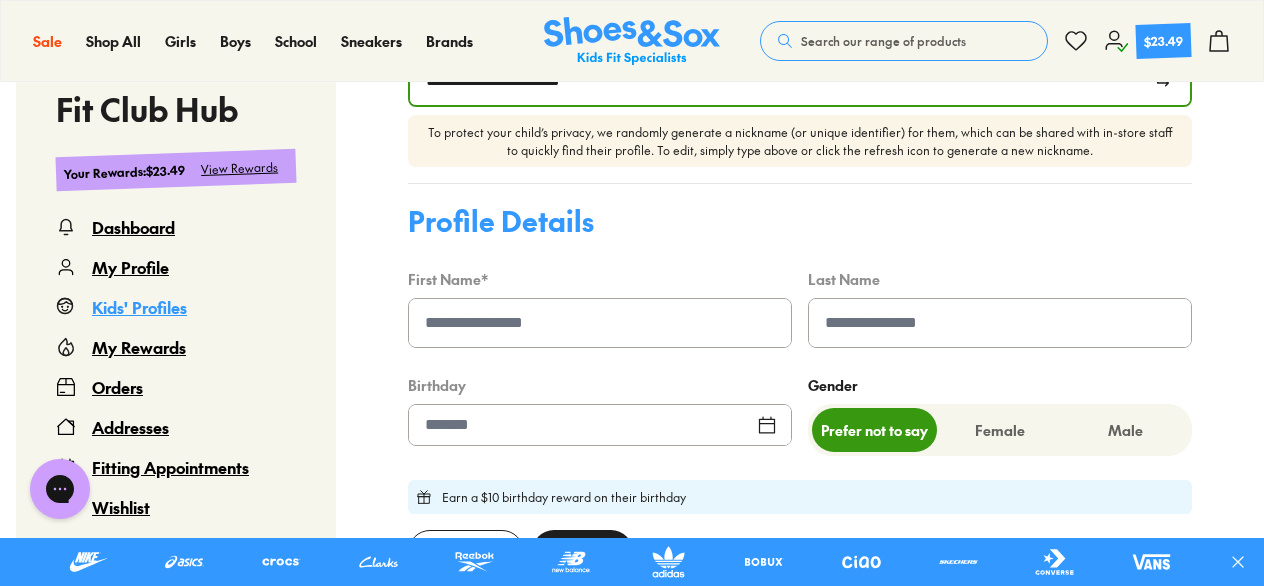 click at bounding box center (600, 323) 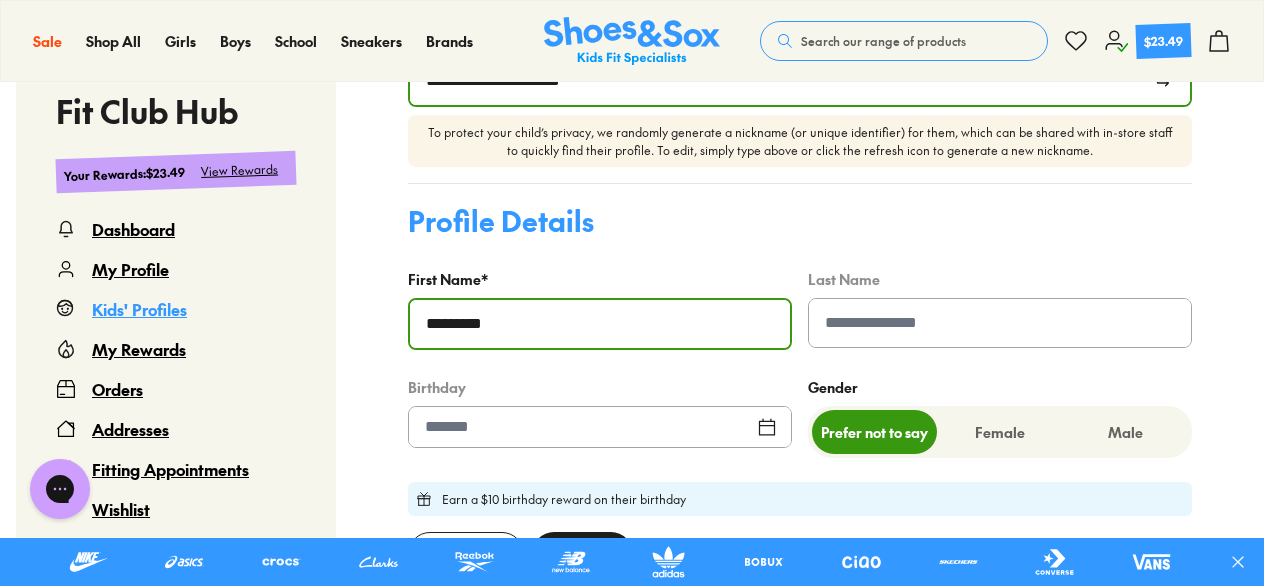 type on "*********" 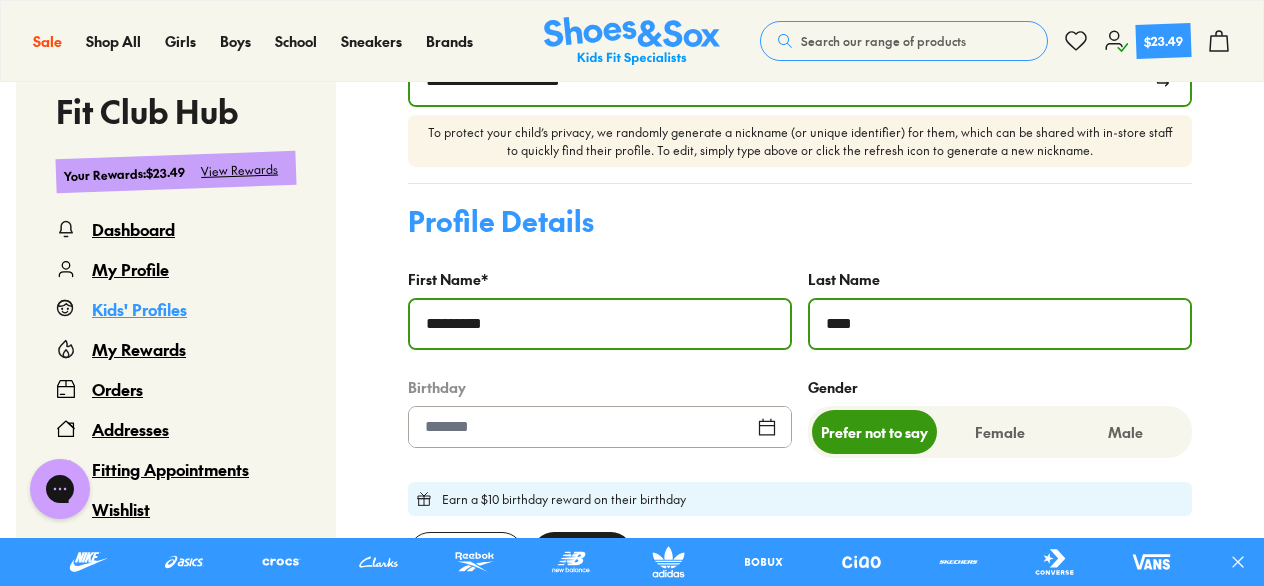type on "**********" 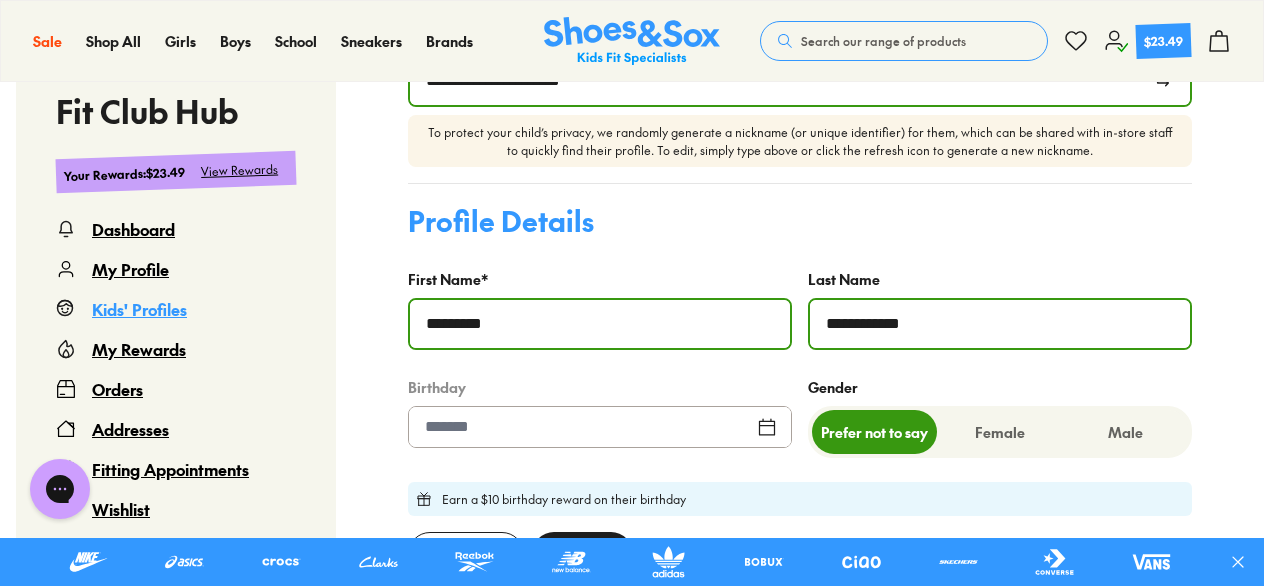 click at bounding box center (600, 427) 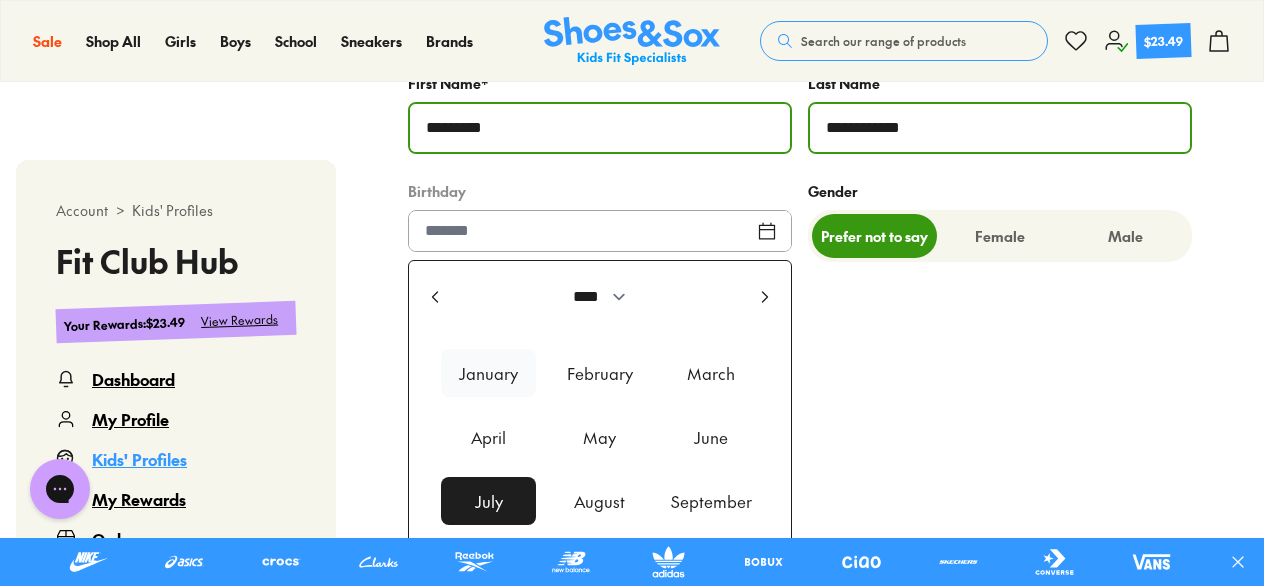 scroll, scrollTop: 1022, scrollLeft: 0, axis: vertical 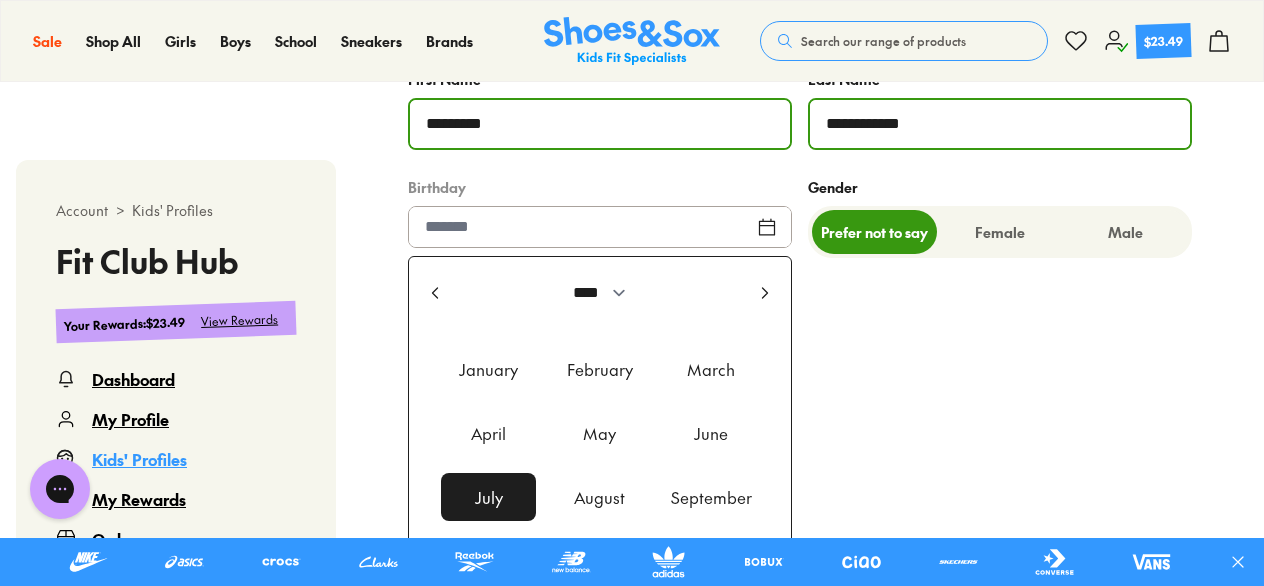 click 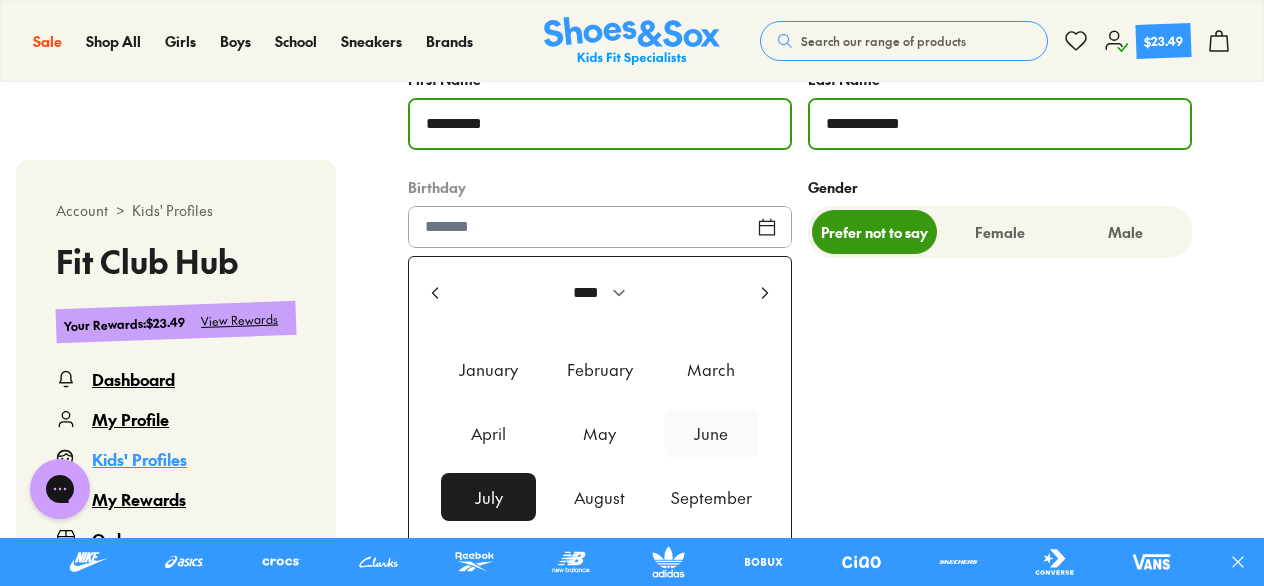 scroll, scrollTop: 1122, scrollLeft: 0, axis: vertical 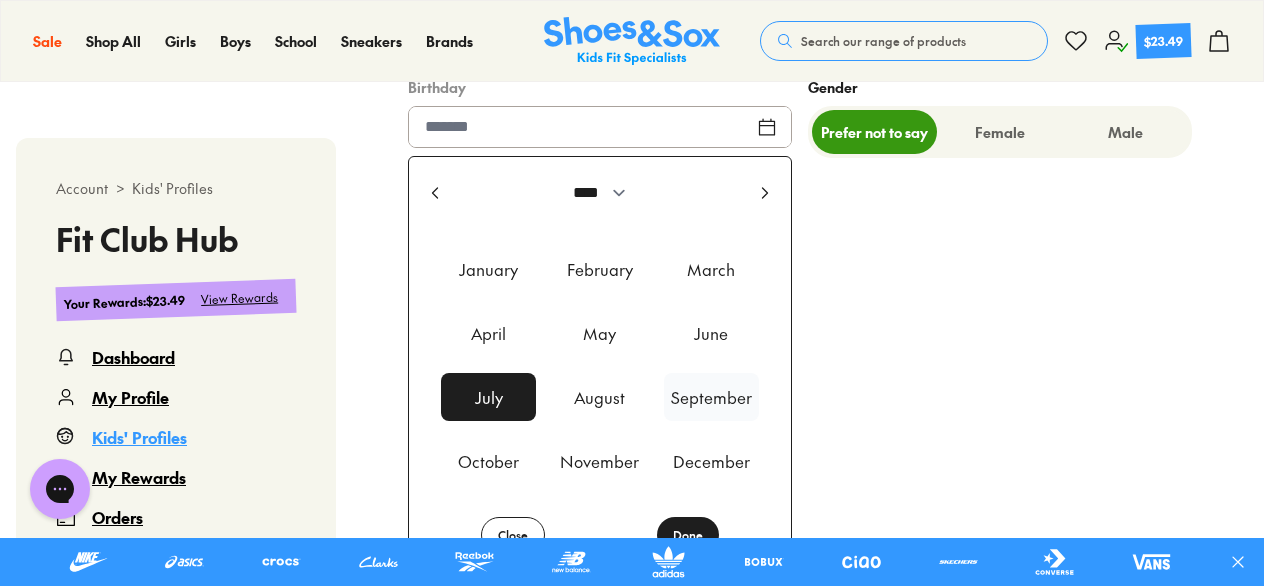 click on "September" at bounding box center [711, 397] 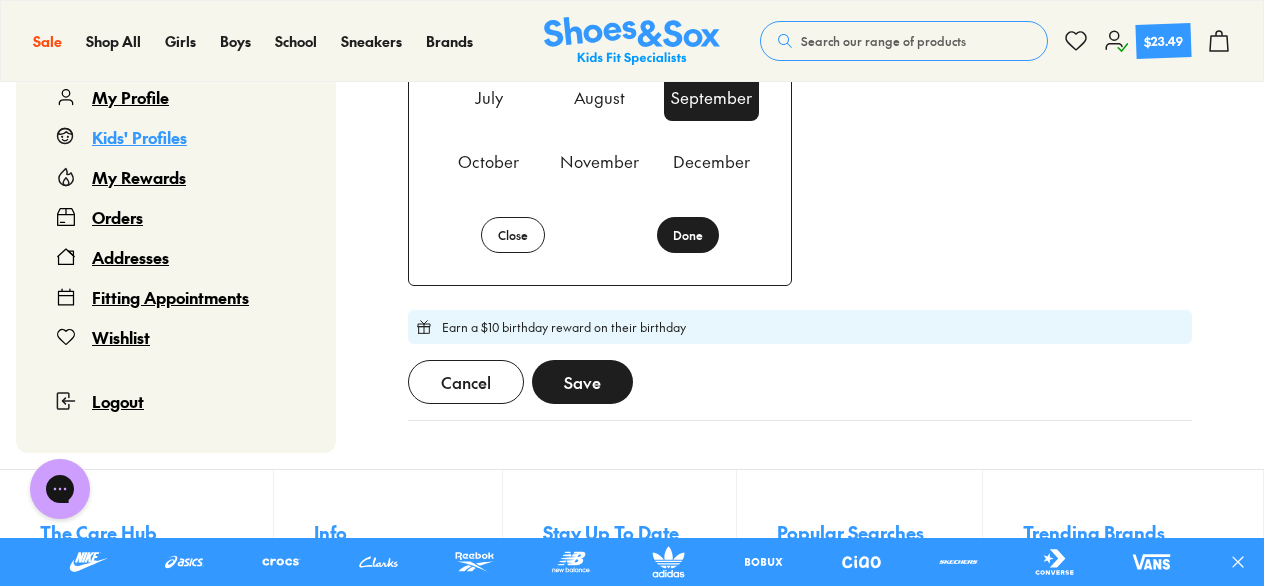 click on "Done" at bounding box center (688, 235) 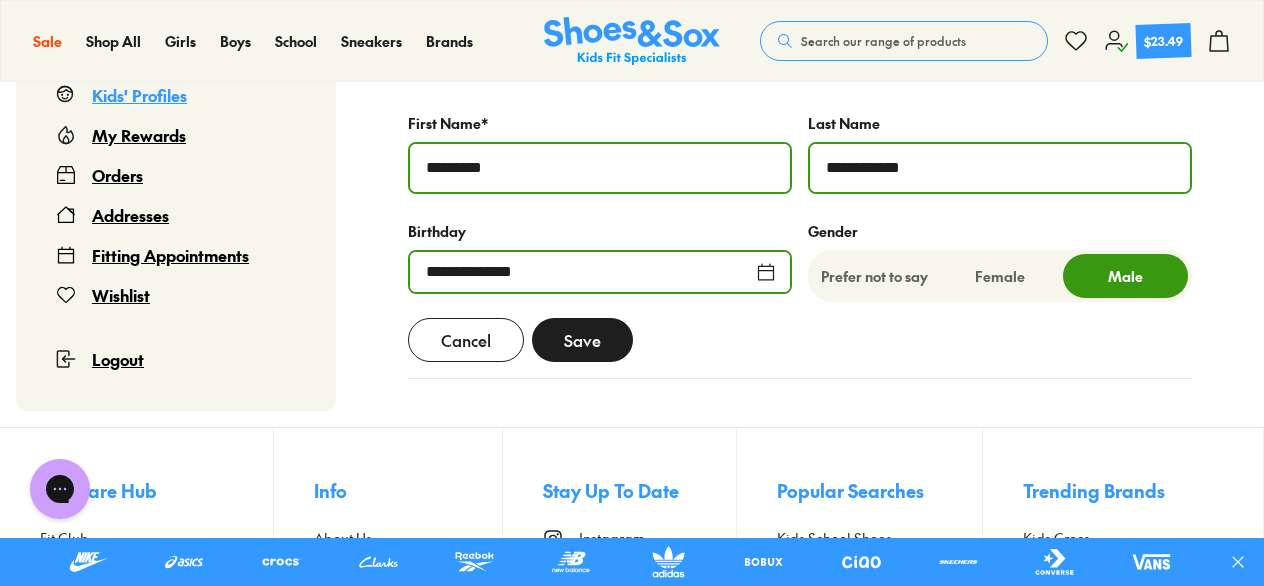 scroll, scrollTop: 1009, scrollLeft: 0, axis: vertical 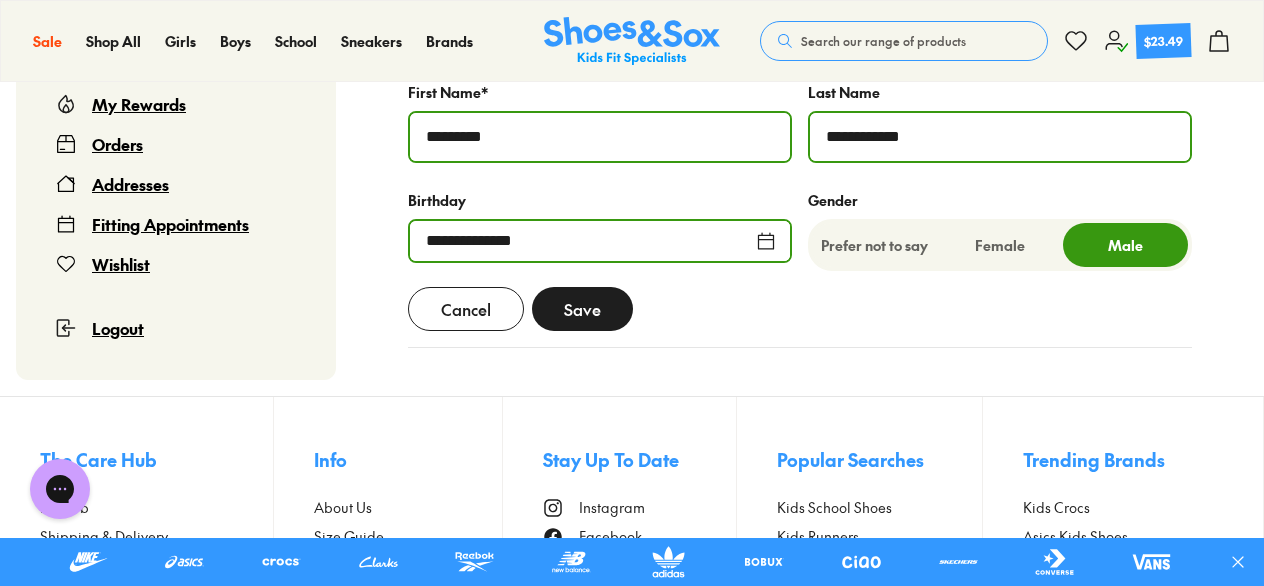 click on "Save" at bounding box center [582, 309] 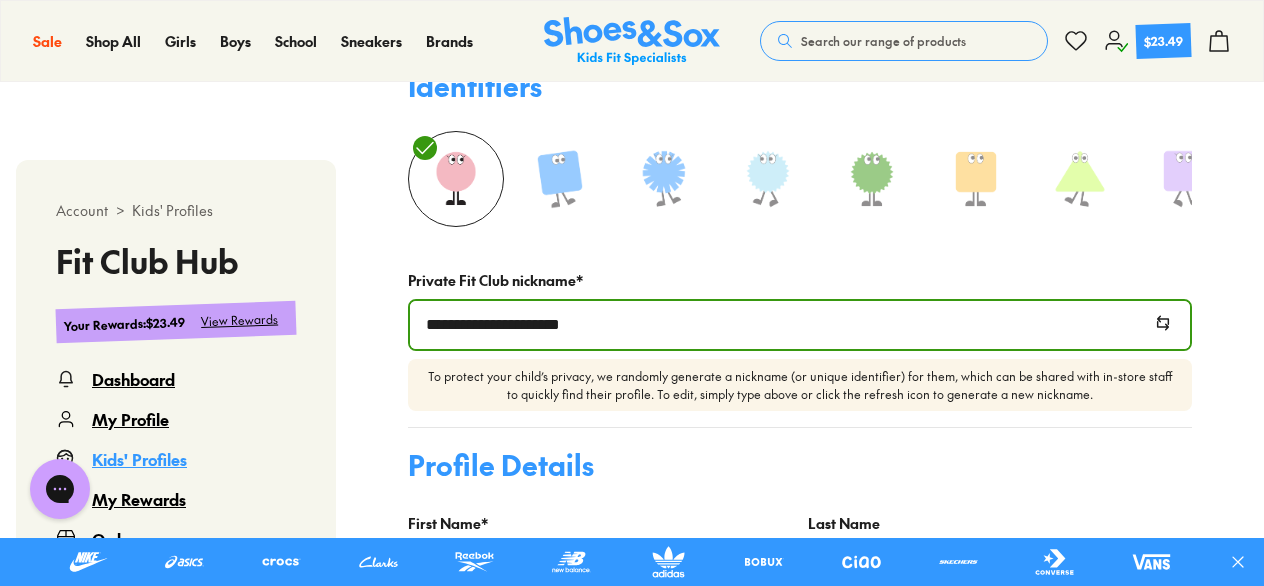 scroll, scrollTop: 669, scrollLeft: 0, axis: vertical 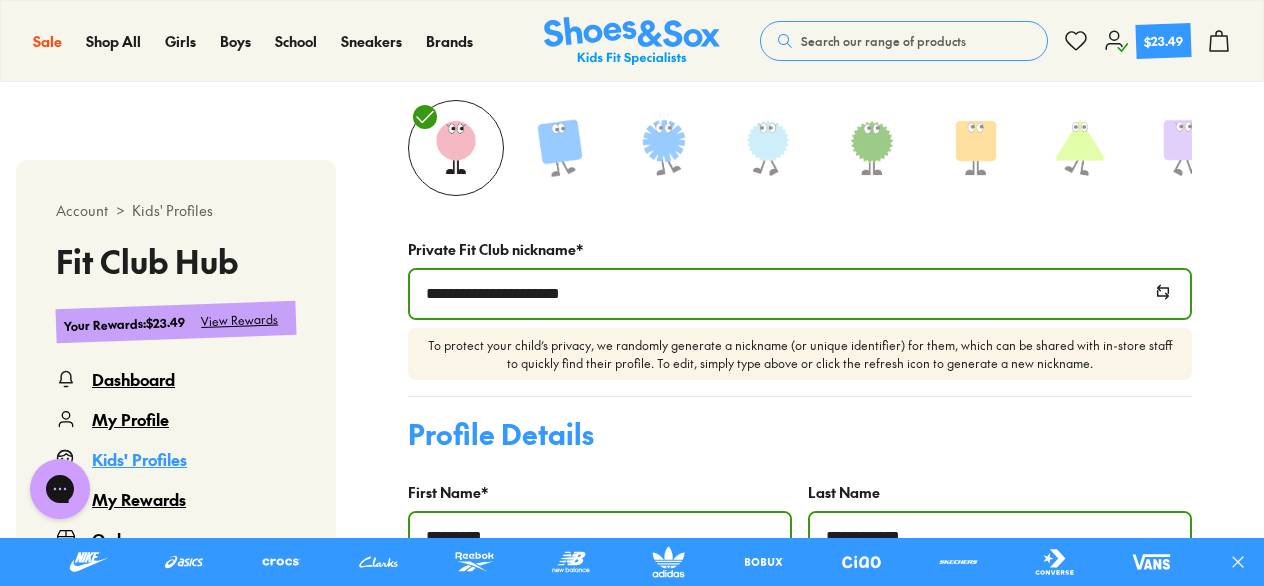 click on "**********" at bounding box center [800, 207] 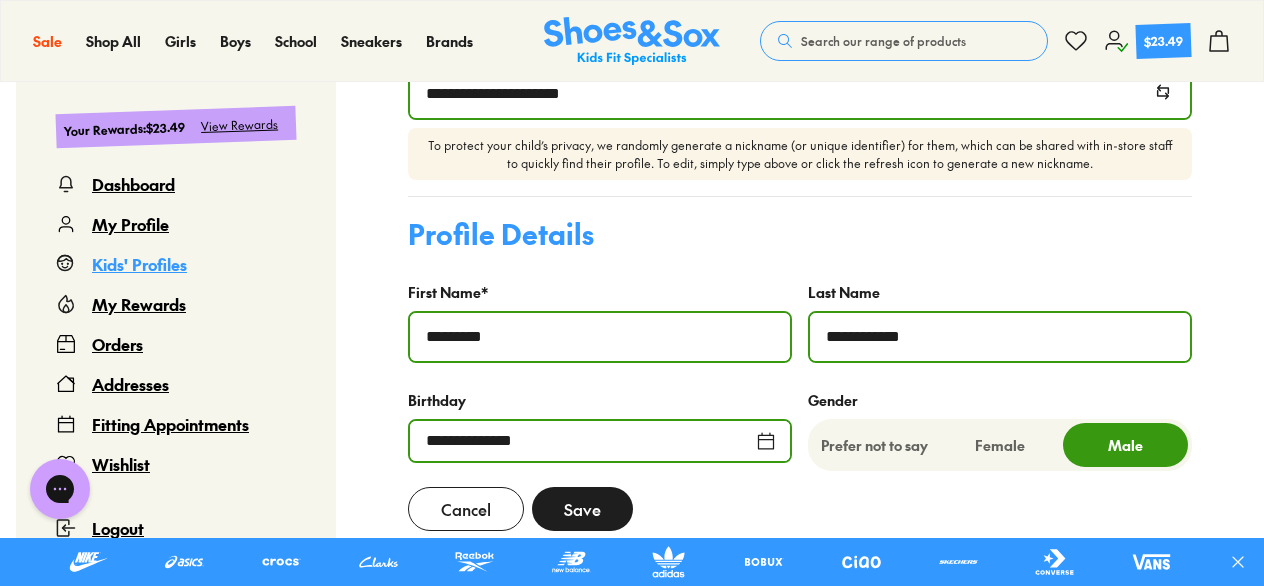 scroll, scrollTop: 269, scrollLeft: 0, axis: vertical 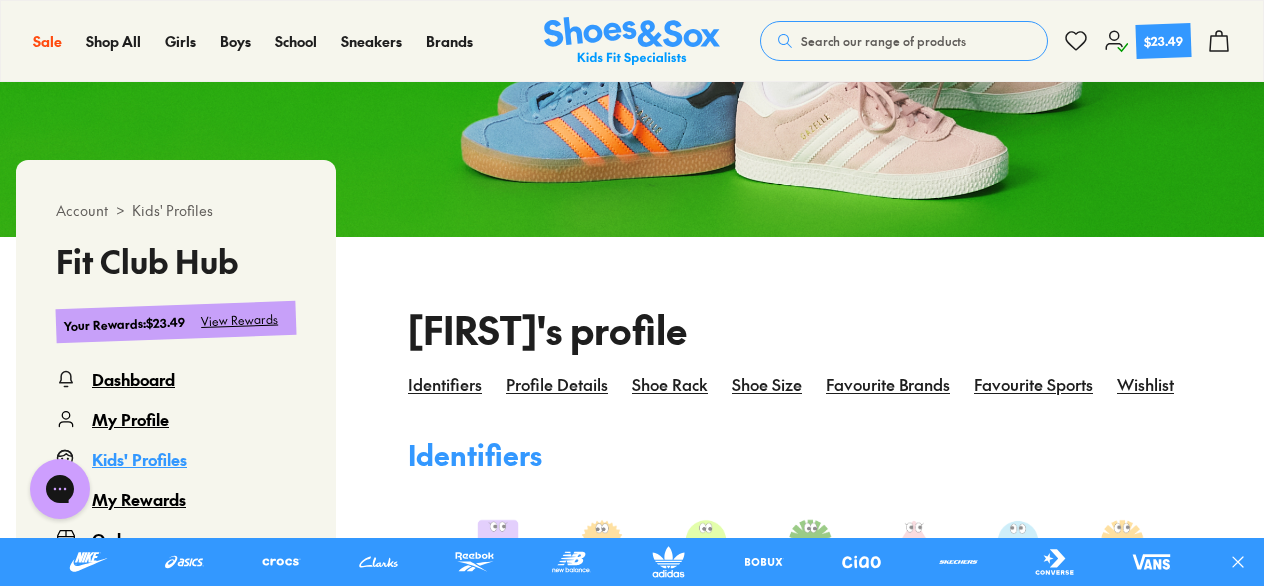 click on "$23.49" 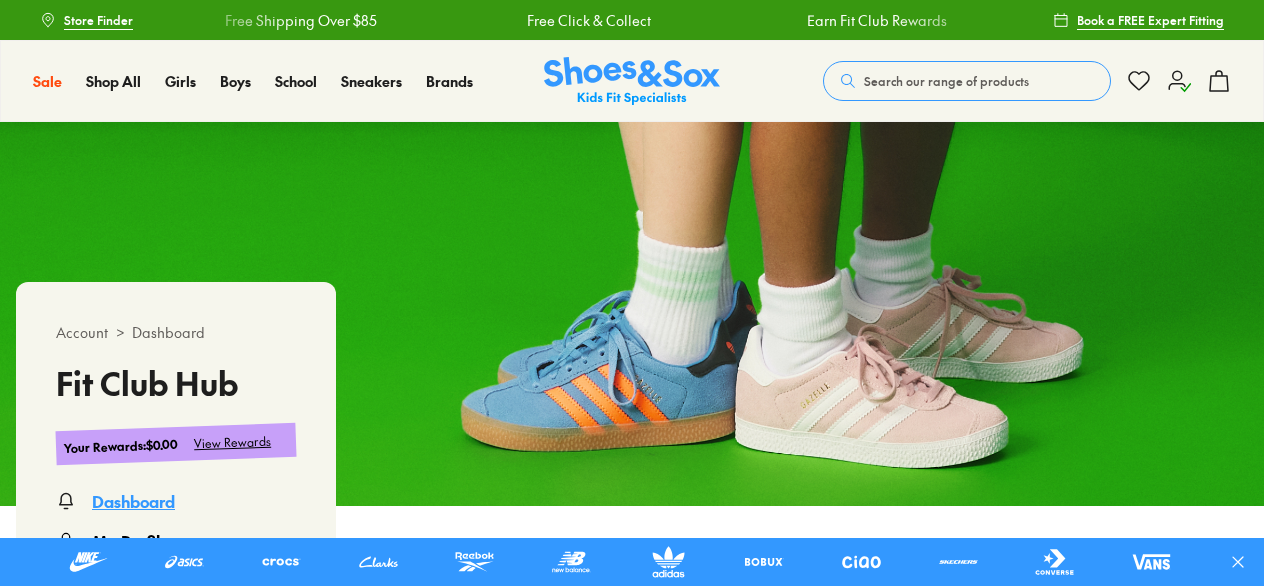 scroll, scrollTop: 0, scrollLeft: 0, axis: both 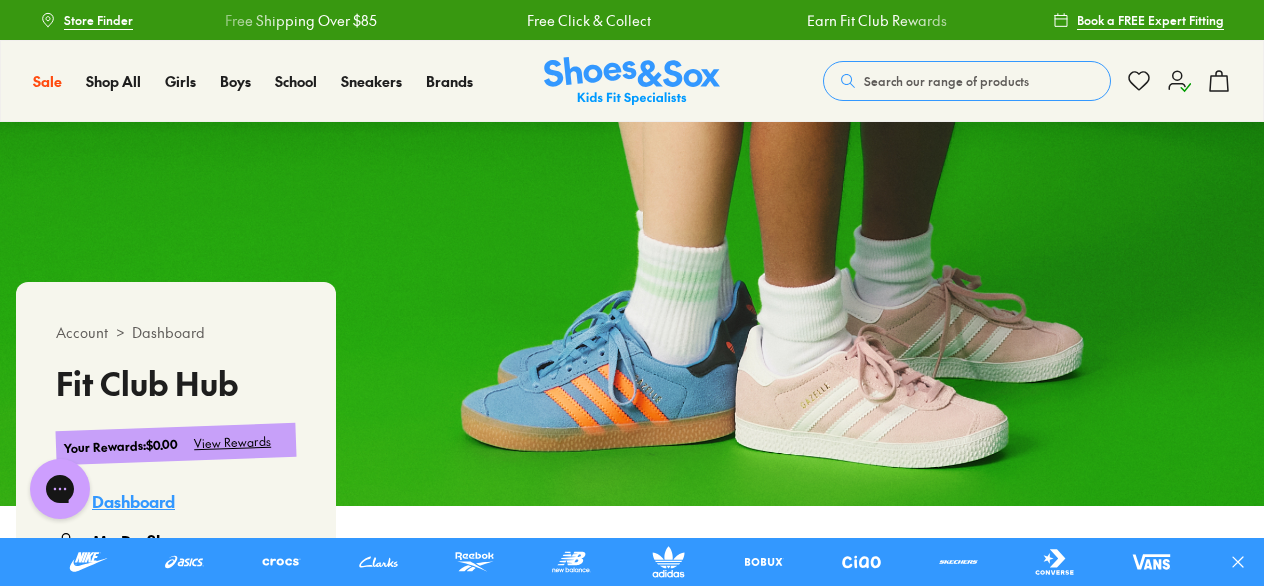 click 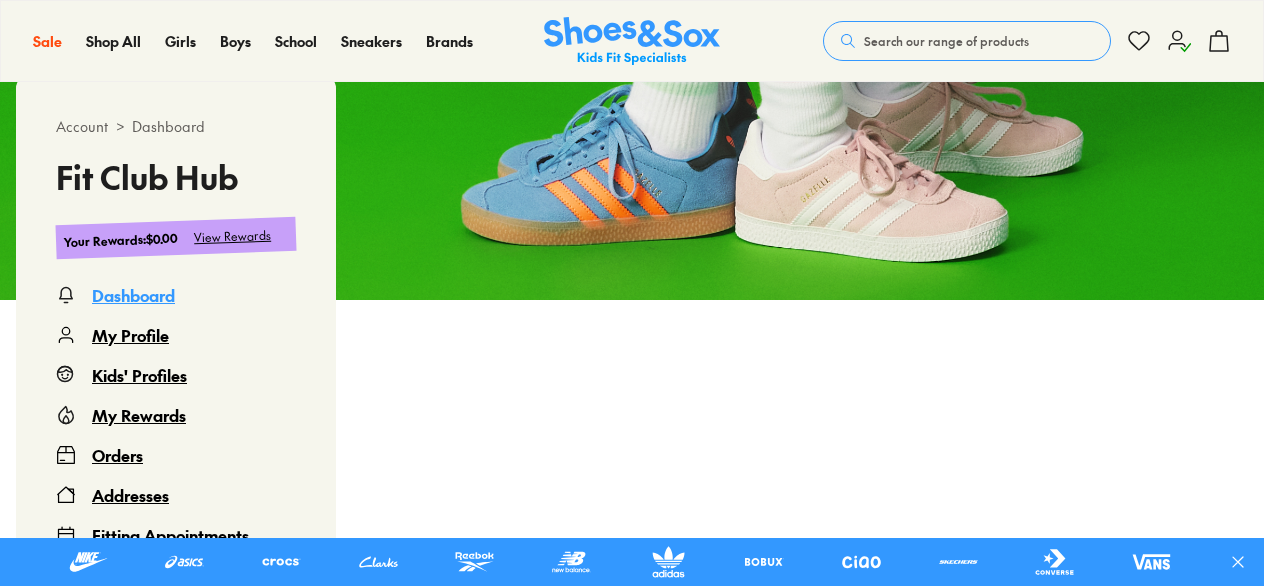 scroll, scrollTop: 500, scrollLeft: 0, axis: vertical 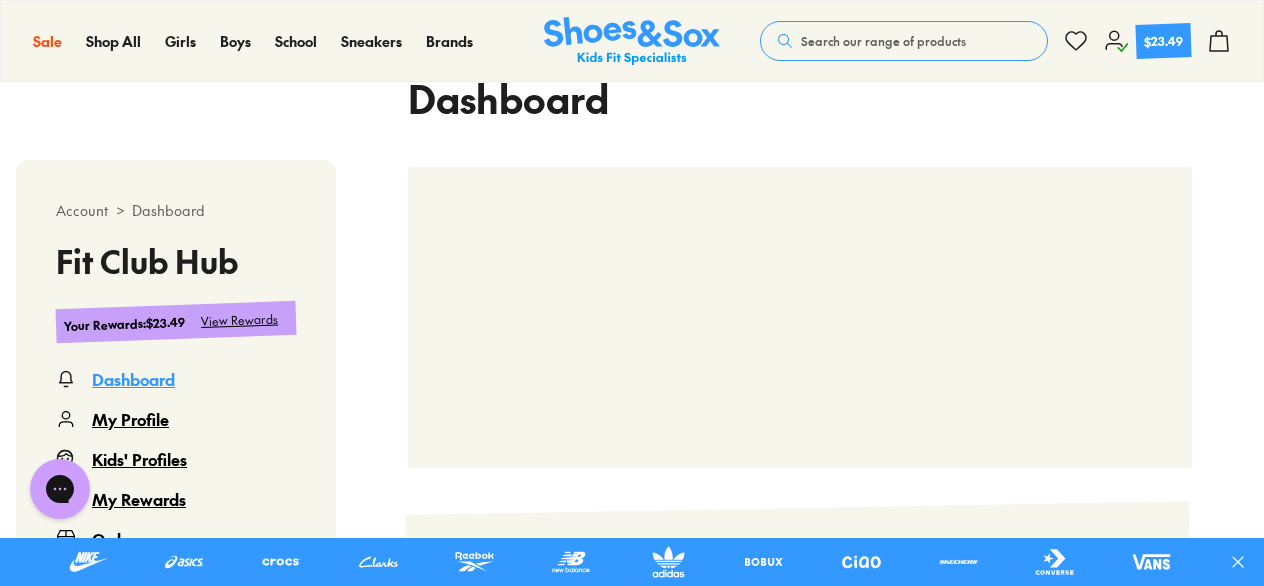 click on "View Rewards" at bounding box center [240, 319] 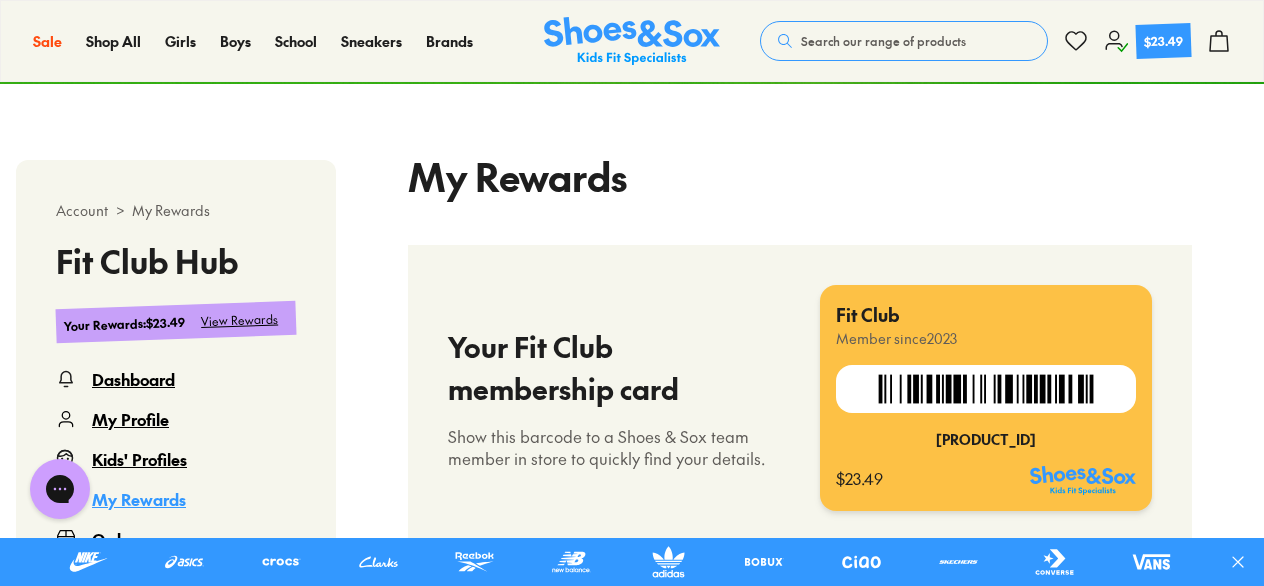 select 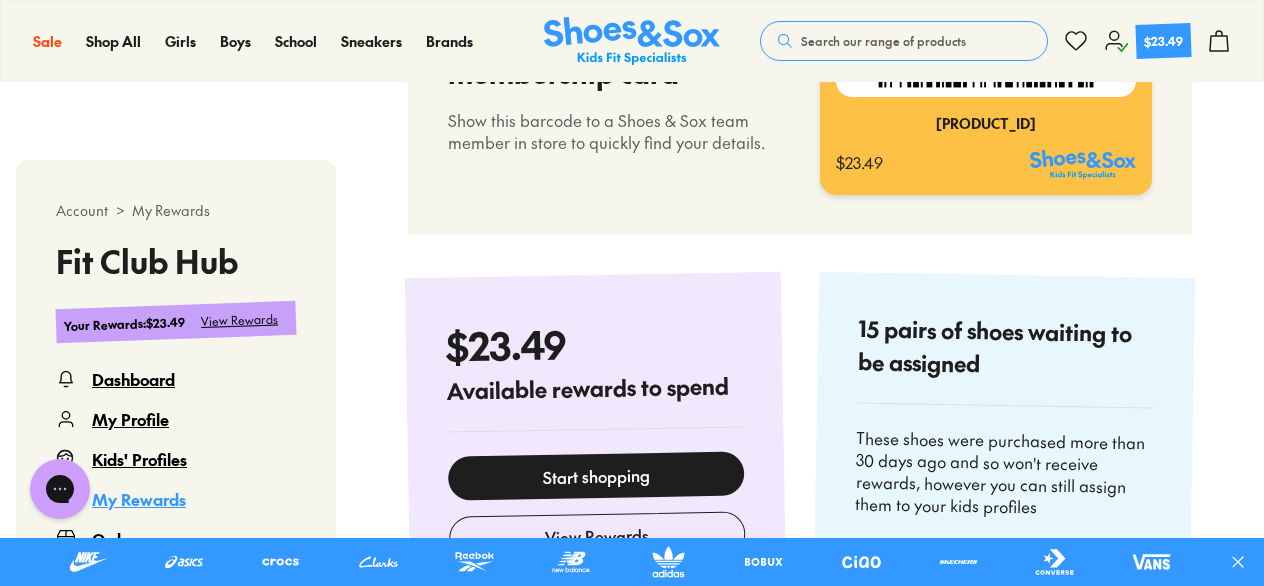 scroll, scrollTop: 822, scrollLeft: 0, axis: vertical 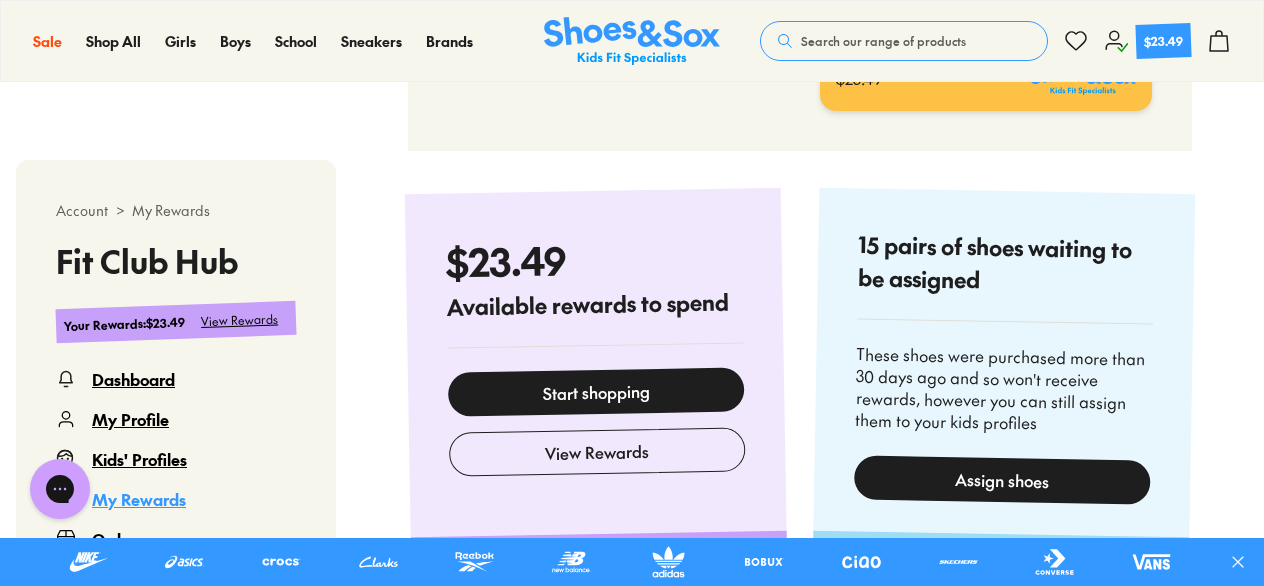 click on "Assign shoes" at bounding box center [1002, 479] 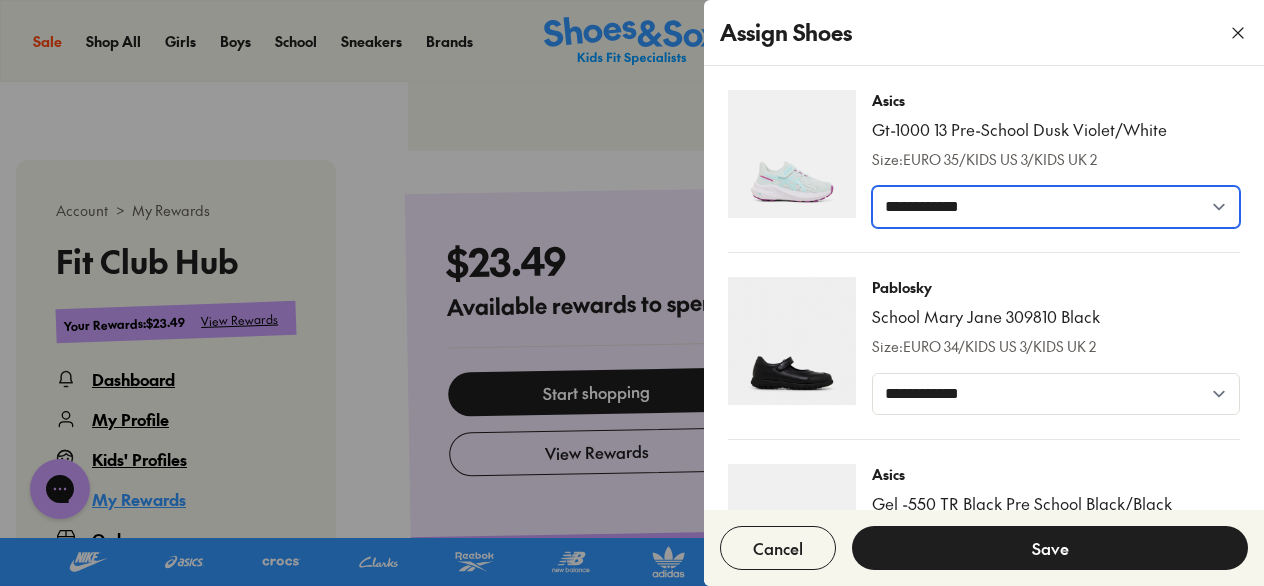 click on "[REDACTED]" at bounding box center (1056, 207) 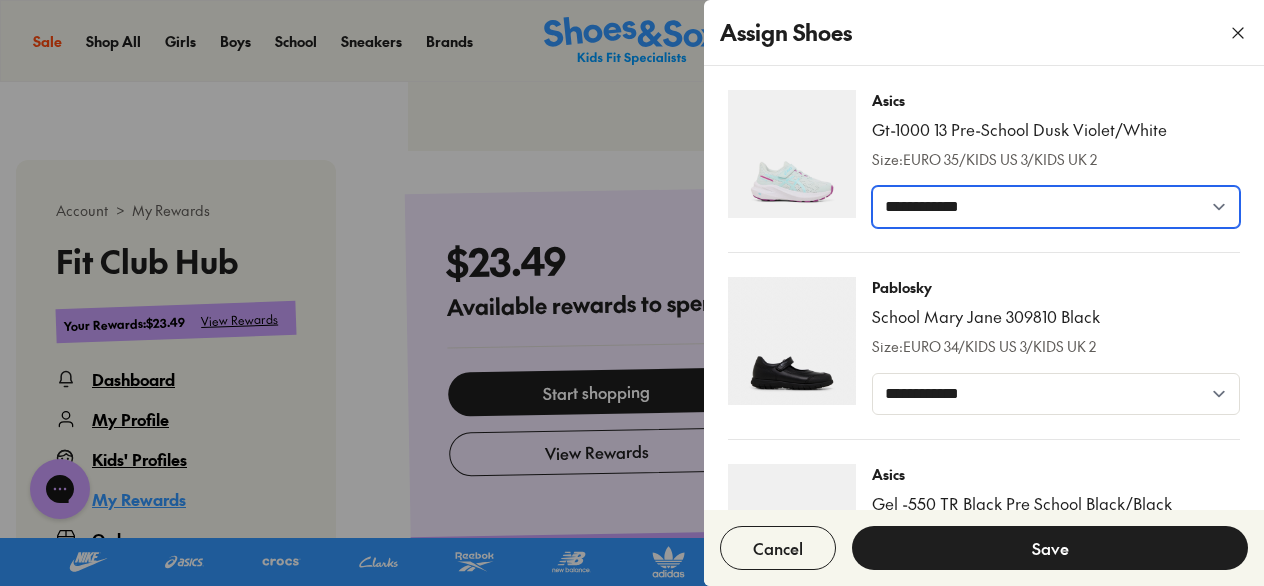 select on "*****" 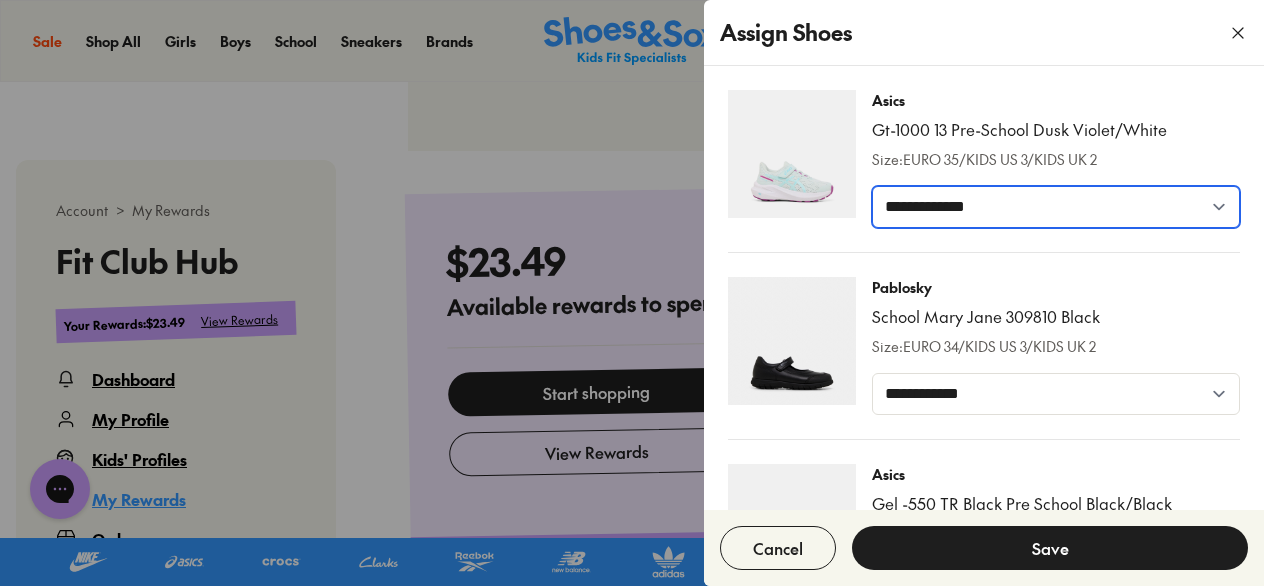 click on "[REDACTED]" at bounding box center (1056, 207) 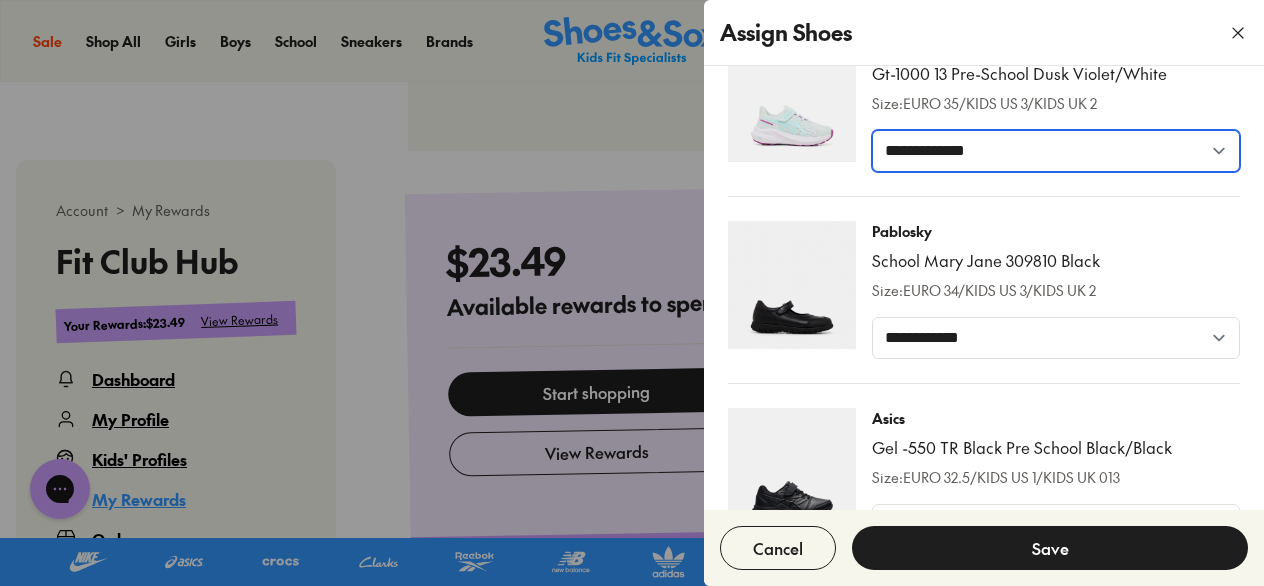 scroll, scrollTop: 100, scrollLeft: 0, axis: vertical 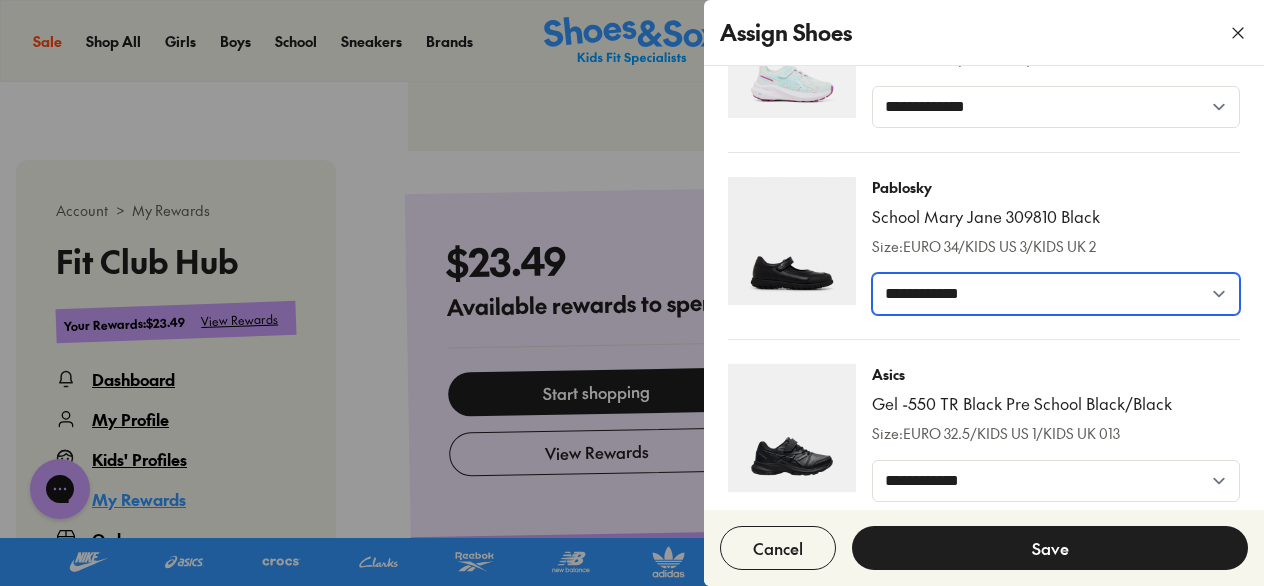 click on "[CREDIT_CARD_NUMBER]" at bounding box center (1056, 294) 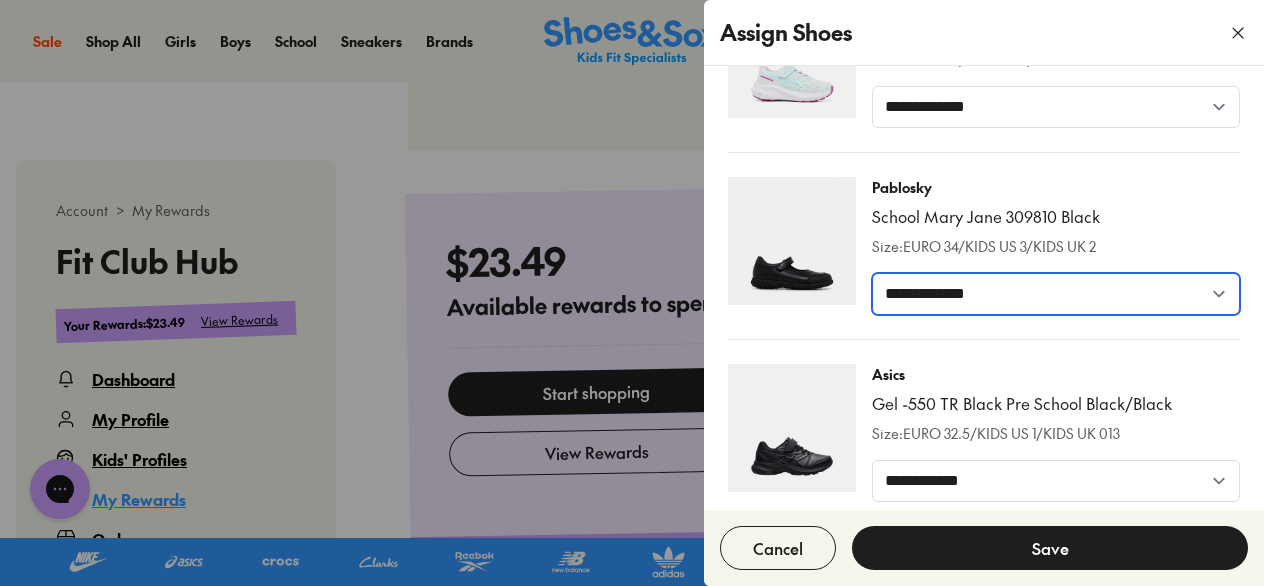 click on "[CREDIT_CARD_NUMBER]" at bounding box center (1056, 294) 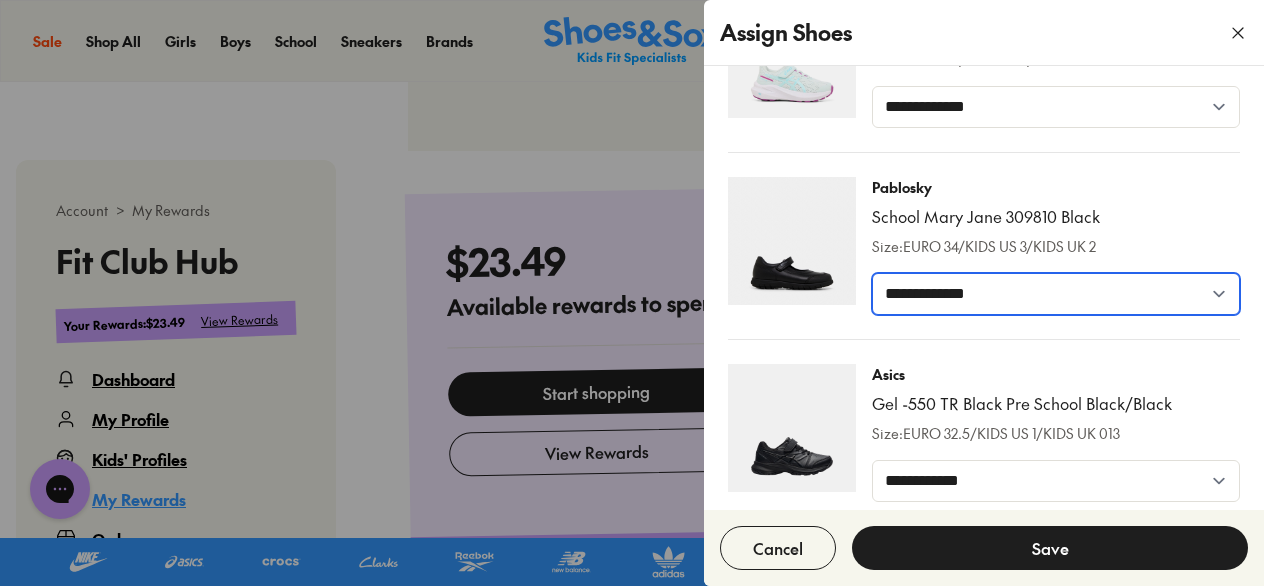 scroll, scrollTop: 200, scrollLeft: 0, axis: vertical 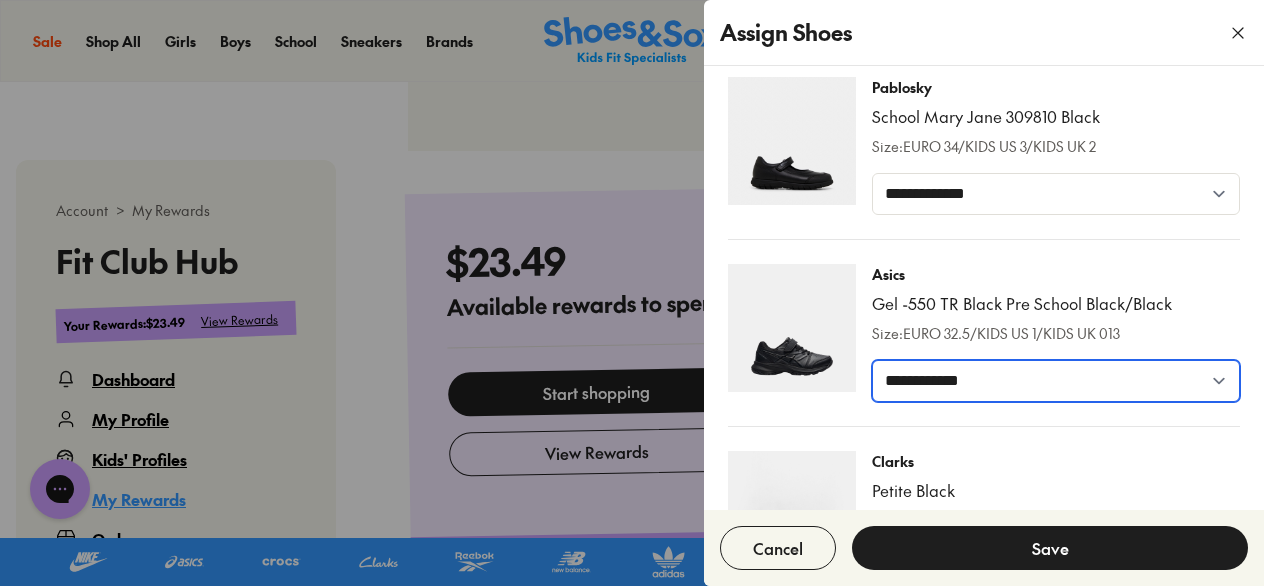 drag, startPoint x: 967, startPoint y: 378, endPoint x: 968, endPoint y: 394, distance: 16.03122 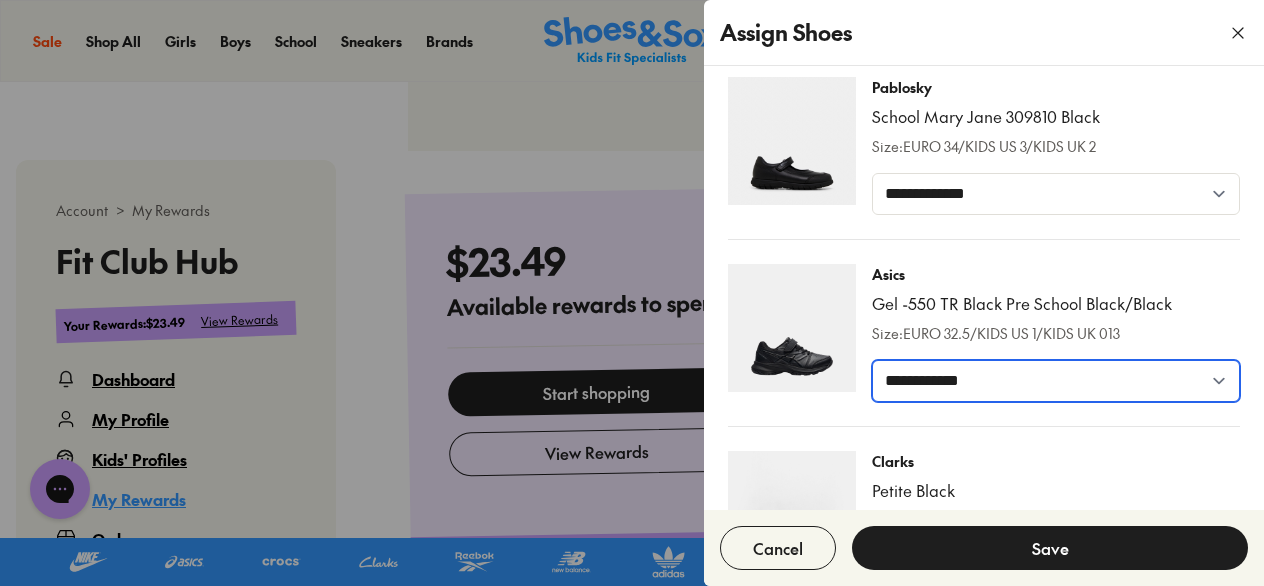 select on "*****" 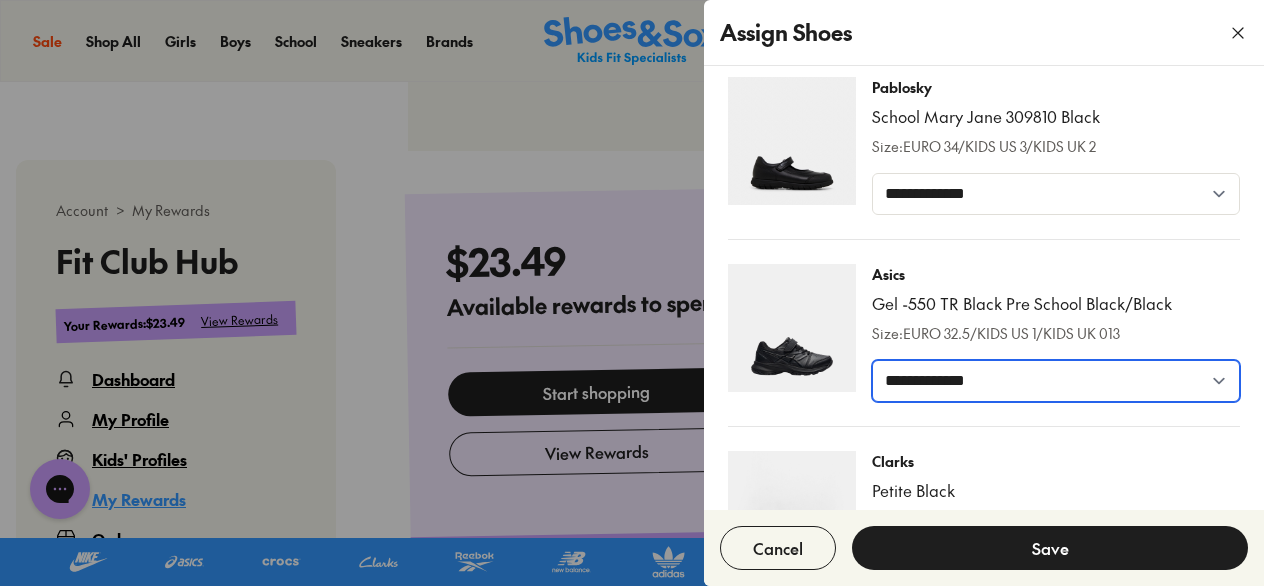 click on "[CREDIT_CARD_NUMBER]" at bounding box center (1056, 381) 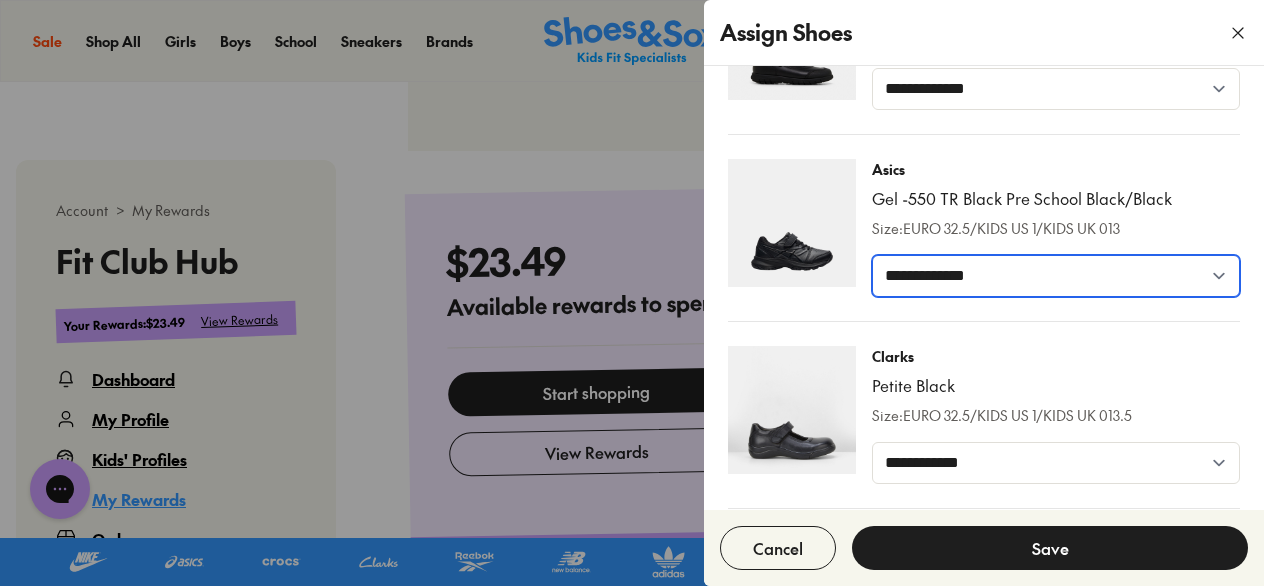 scroll, scrollTop: 500, scrollLeft: 0, axis: vertical 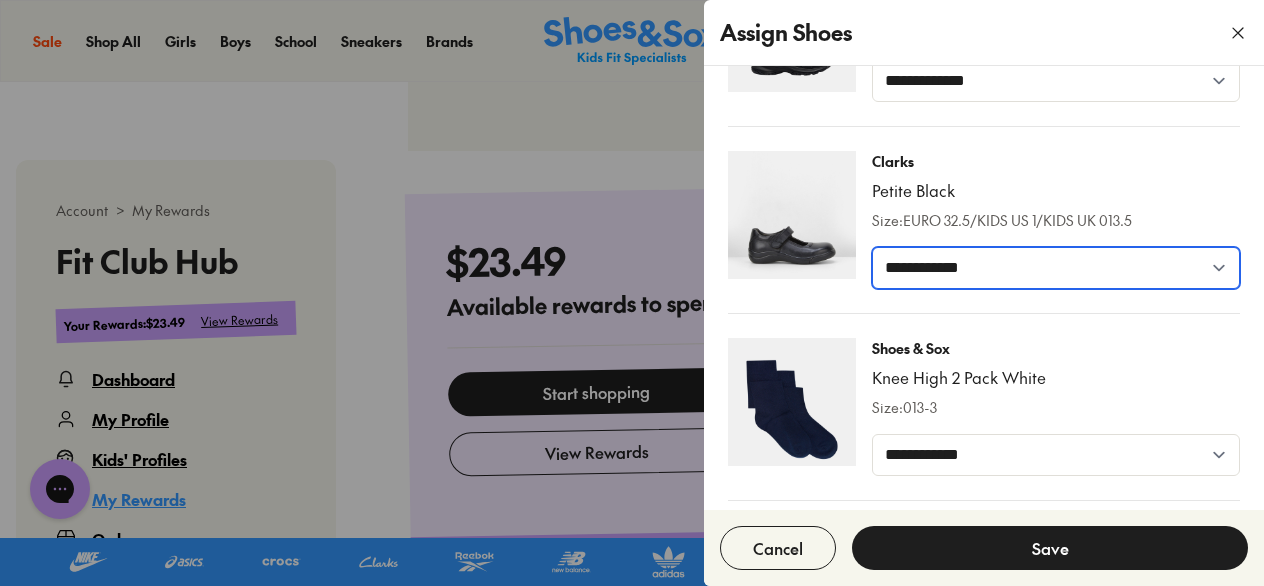 click on "[CREDIT_CARD_NUMBER]" at bounding box center (1056, 268) 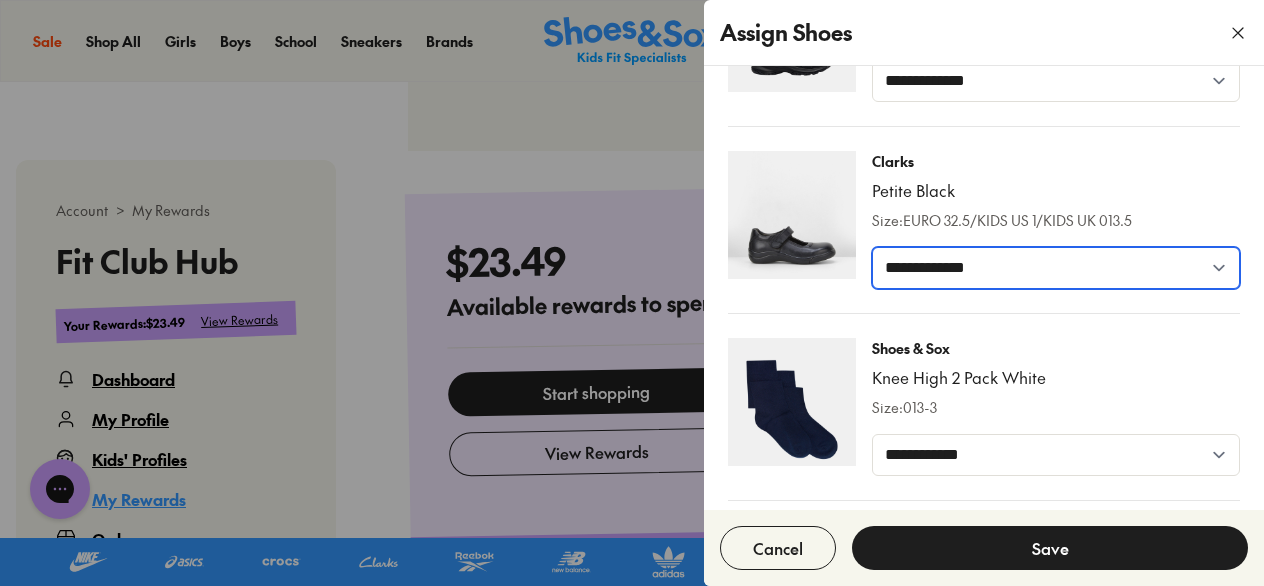 click on "[CREDIT_CARD_NUMBER]" at bounding box center (1056, 268) 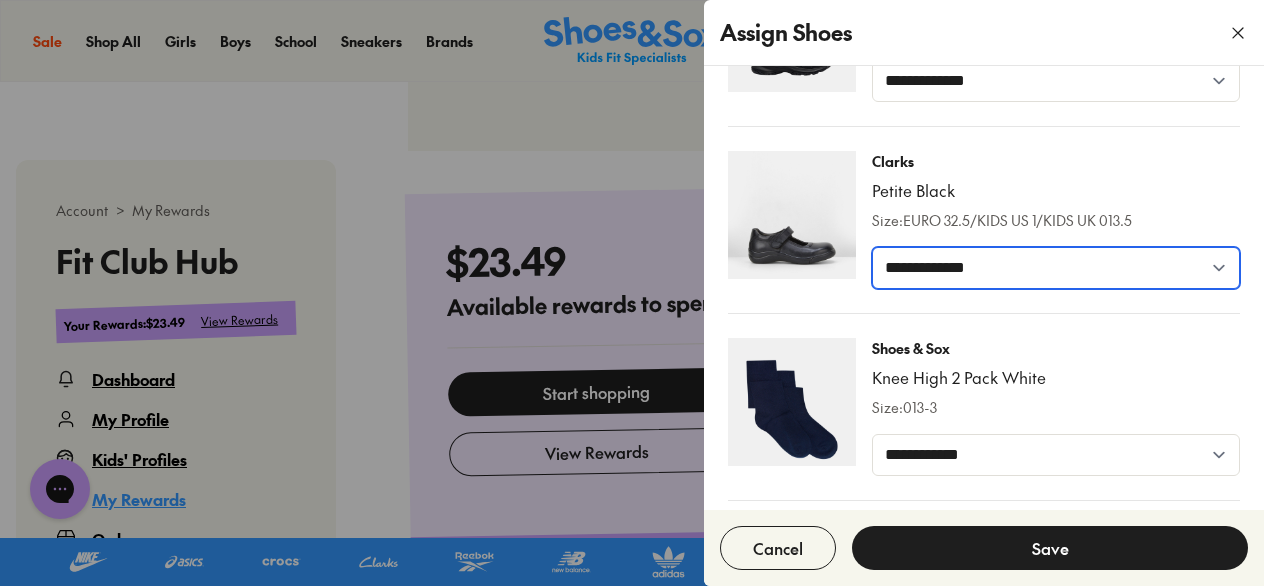 scroll, scrollTop: 700, scrollLeft: 0, axis: vertical 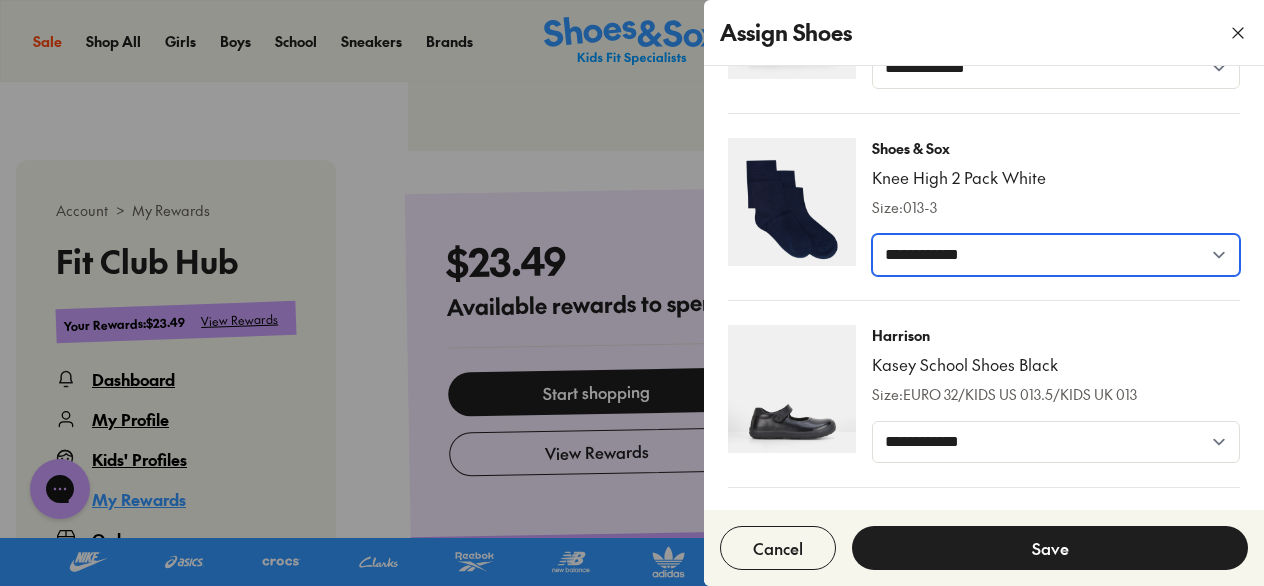 click on "[CREDIT_CARD_NUMBER]" at bounding box center (1056, 255) 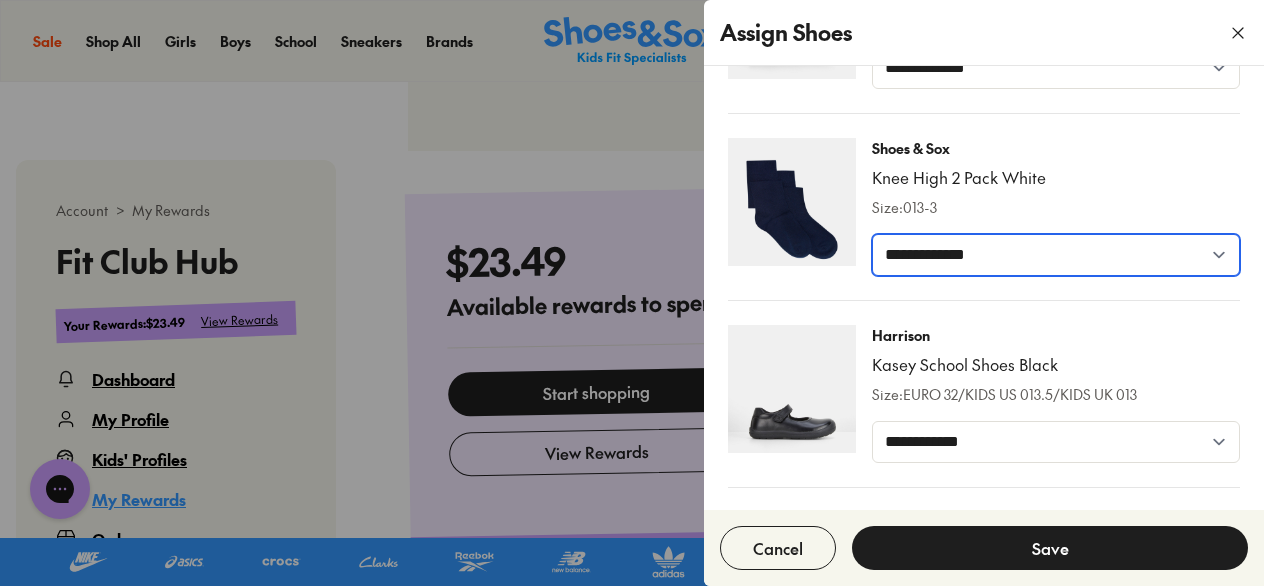 click on "[CREDIT_CARD_NUMBER]" at bounding box center [1056, 255] 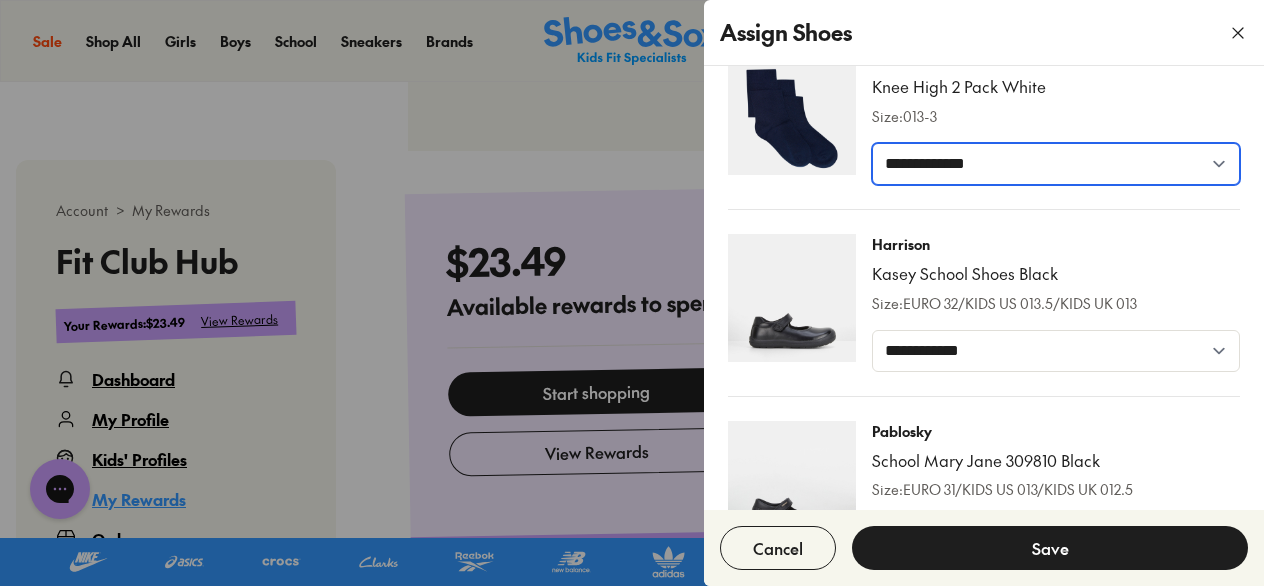 scroll, scrollTop: 900, scrollLeft: 0, axis: vertical 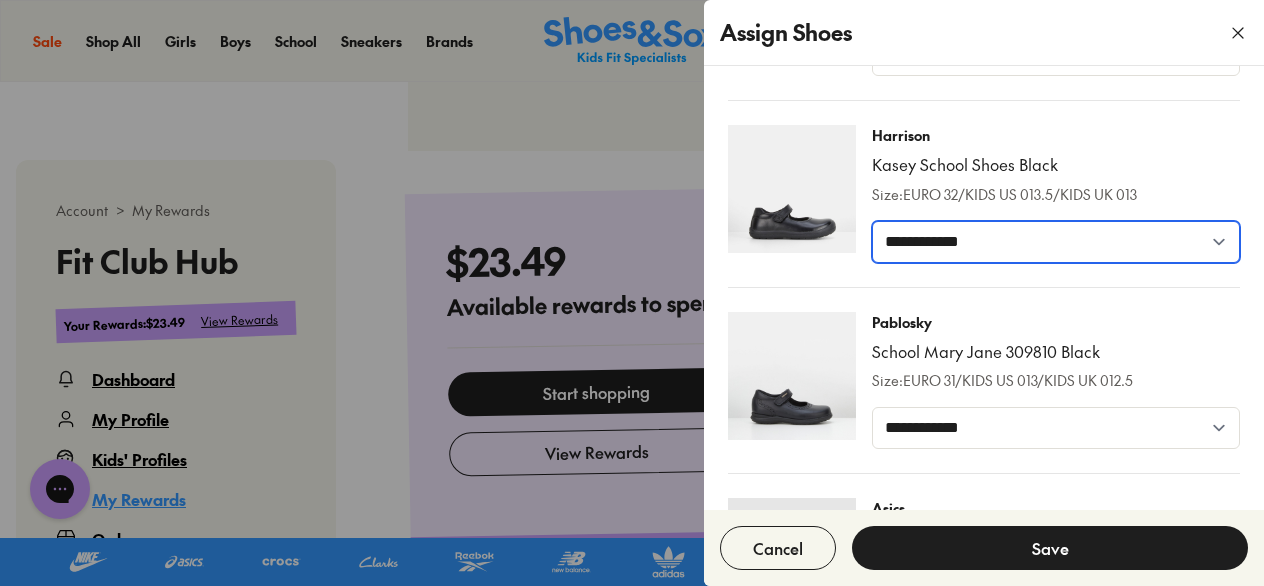 click on "[CREDIT_CARD_NUMBER]" at bounding box center (1056, 242) 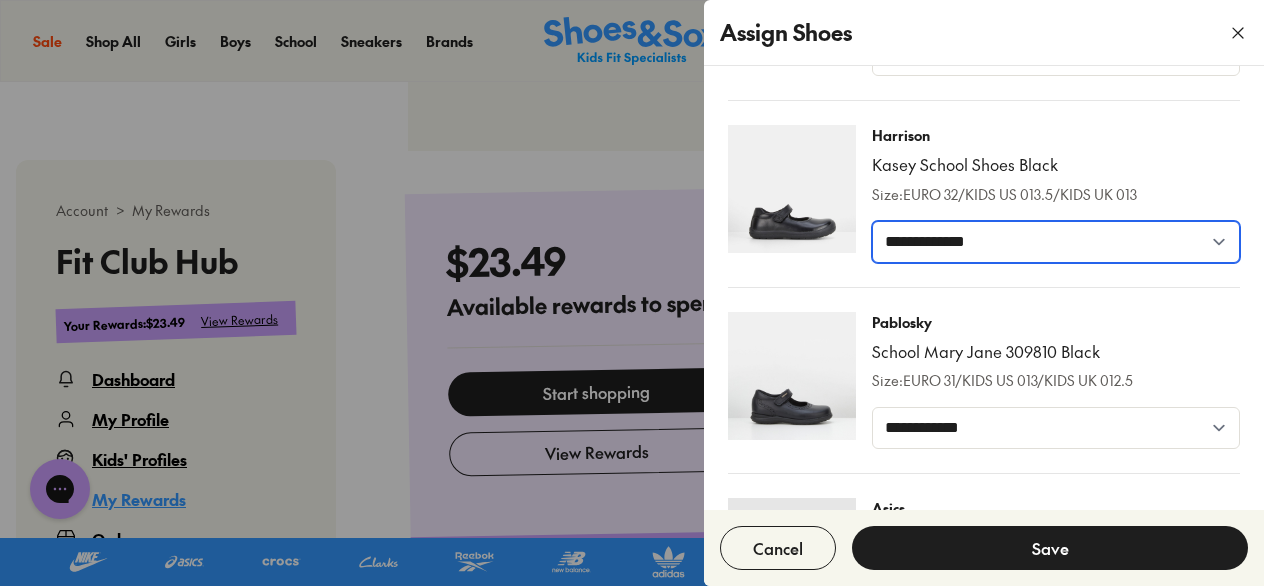 click on "[CREDIT_CARD_NUMBER]" at bounding box center (1056, 242) 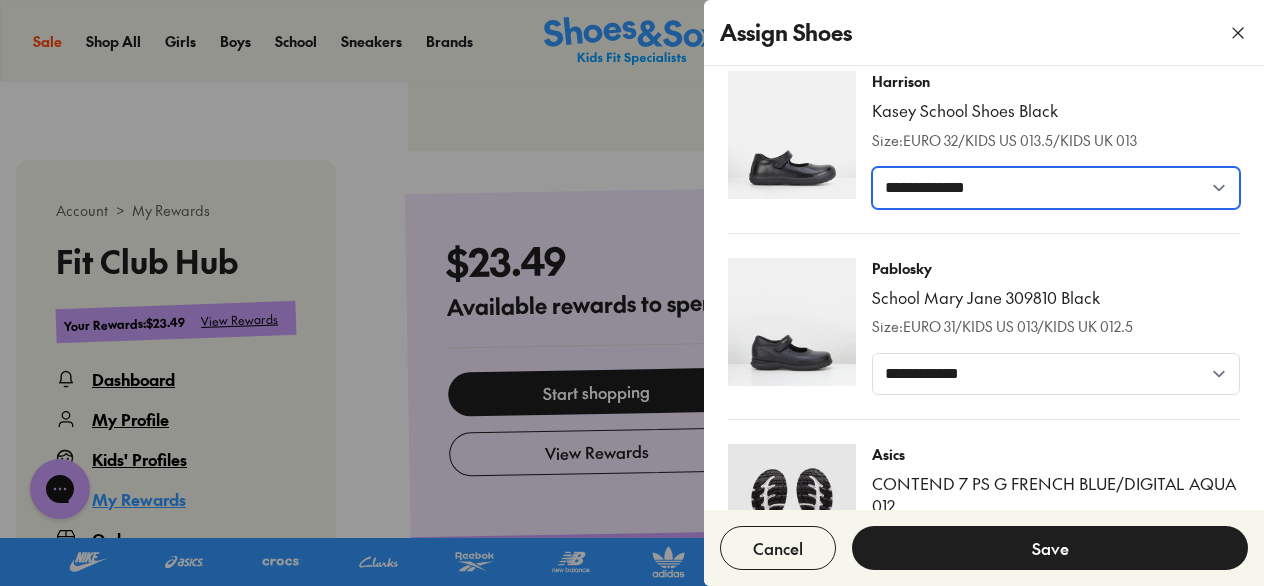 scroll, scrollTop: 1000, scrollLeft: 0, axis: vertical 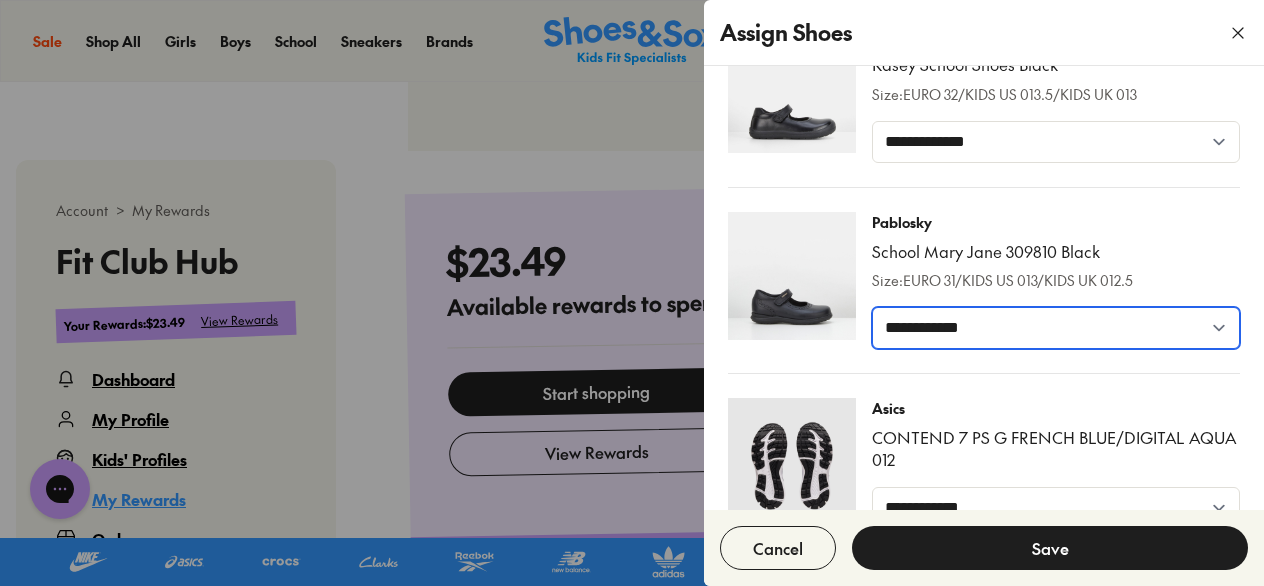 click on "[CREDIT_CARD_NUMBER]" at bounding box center (1056, 328) 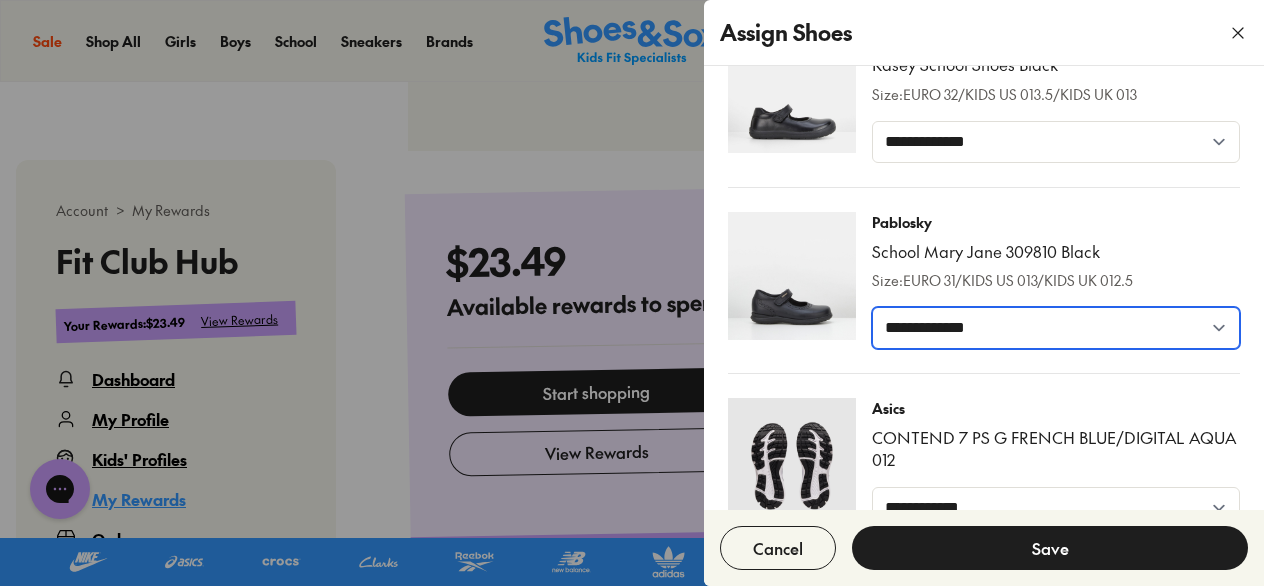 click on "[CREDIT_CARD_NUMBER]" at bounding box center [1056, 328] 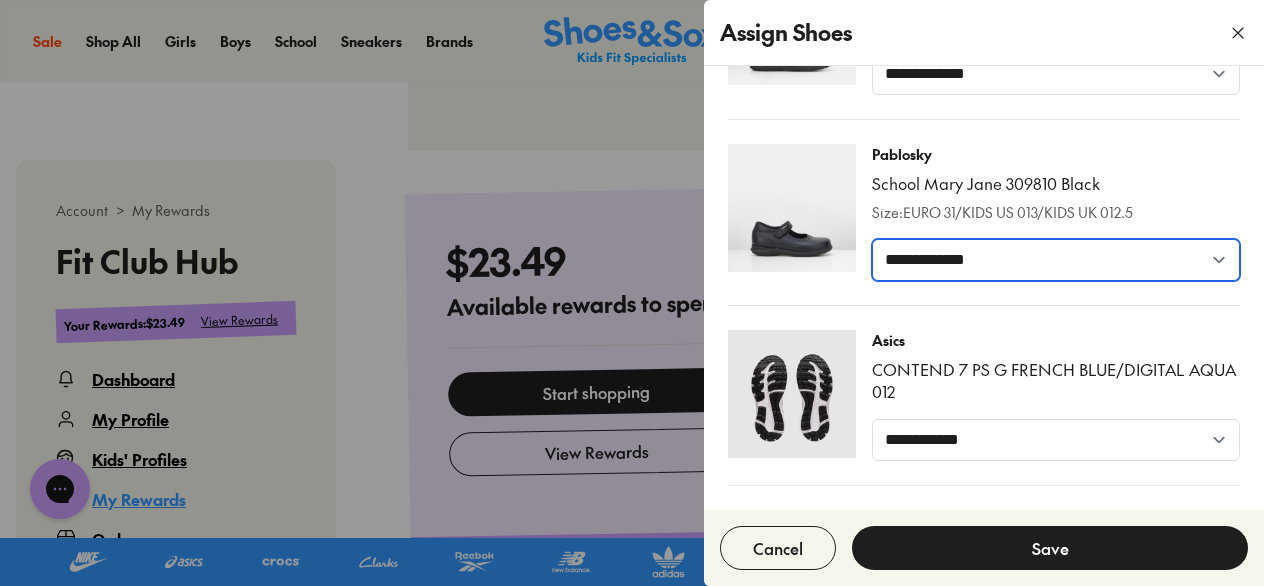 scroll, scrollTop: 1100, scrollLeft: 0, axis: vertical 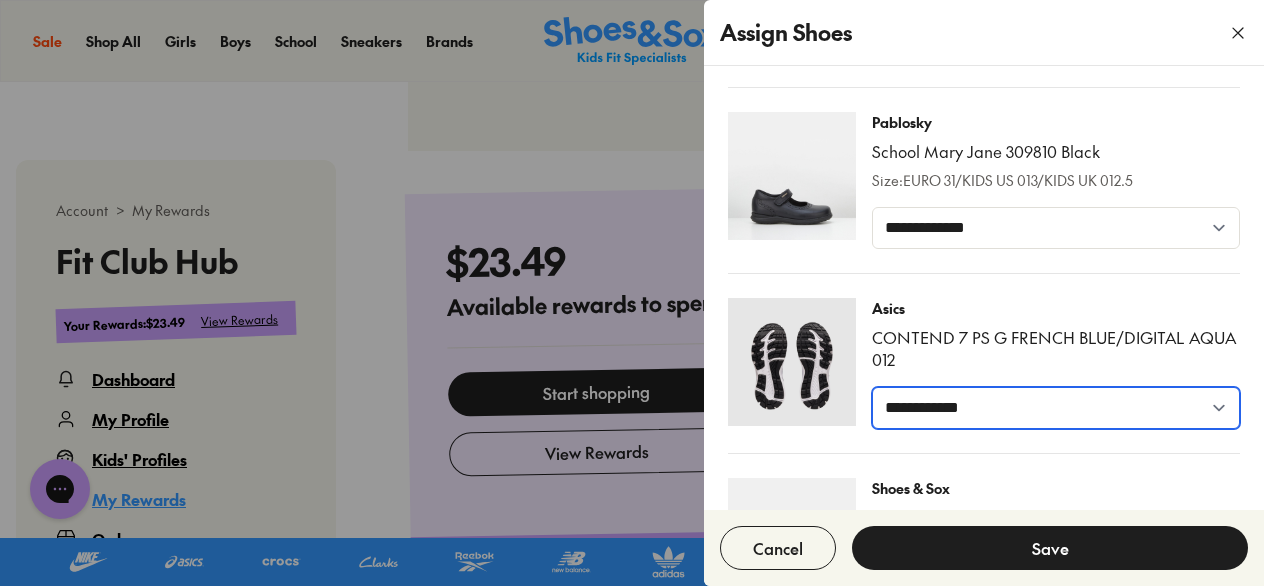 drag, startPoint x: 974, startPoint y: 388, endPoint x: 975, endPoint y: 378, distance: 10.049875 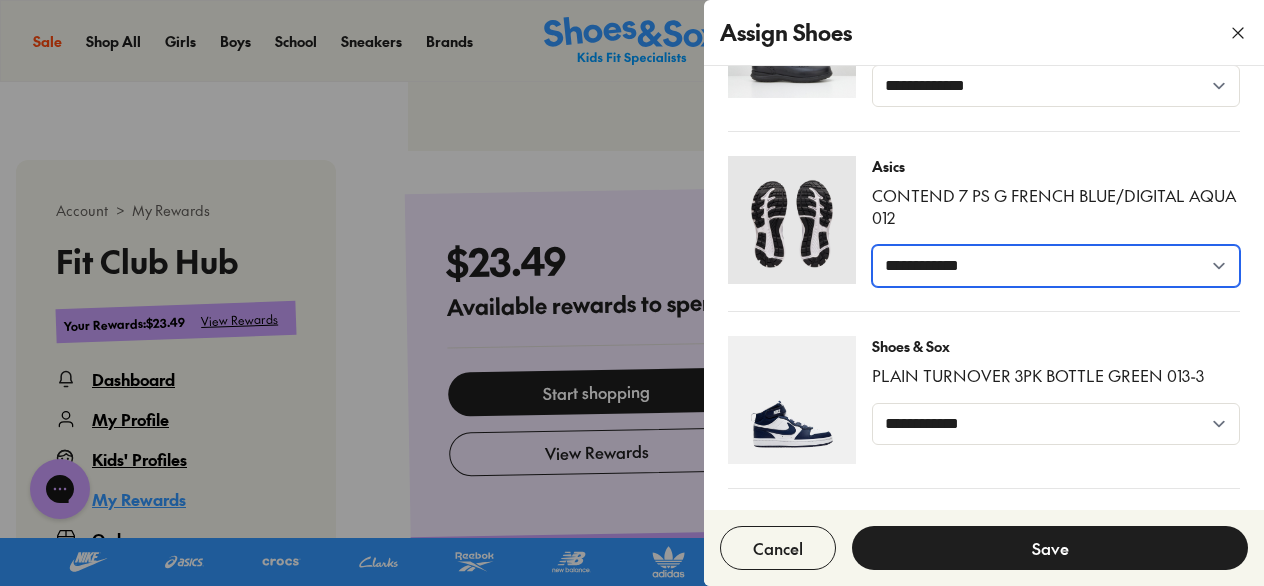 scroll, scrollTop: 1200, scrollLeft: 0, axis: vertical 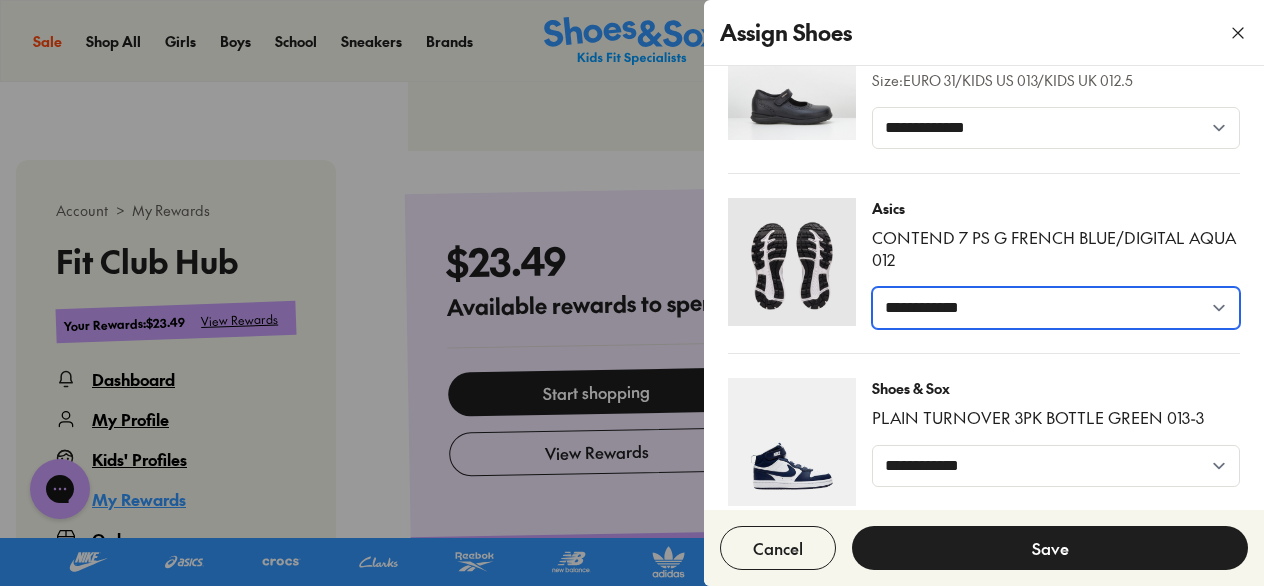 click on "[CREDIT_CARD_NUMBER]" at bounding box center (1056, 308) 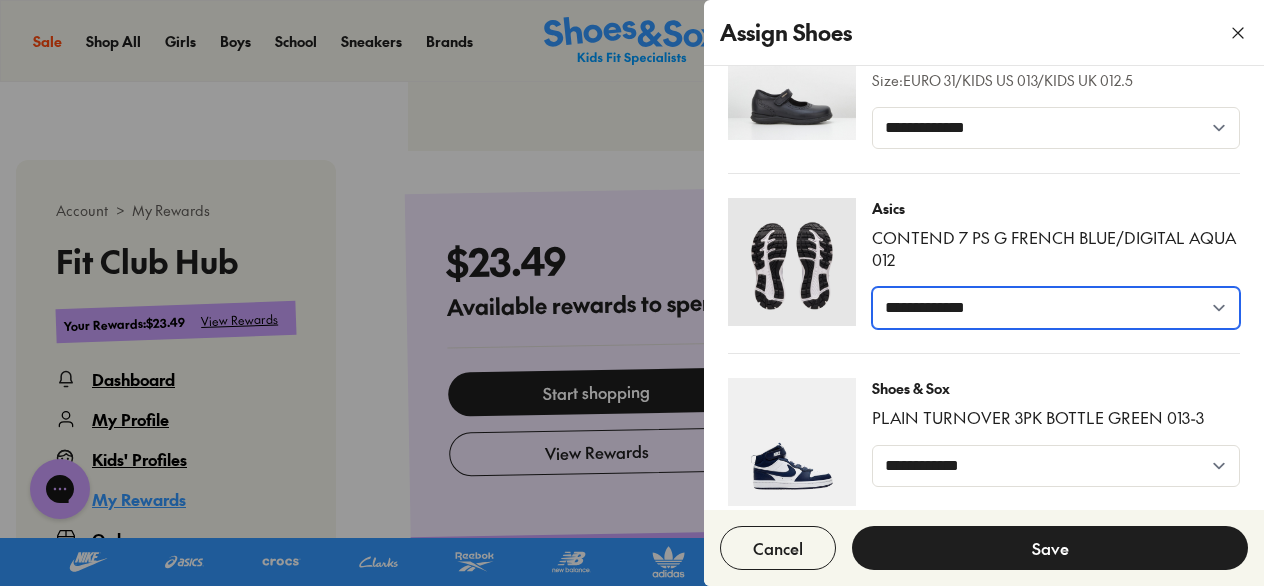 click on "[CREDIT_CARD_NUMBER]" at bounding box center (1056, 308) 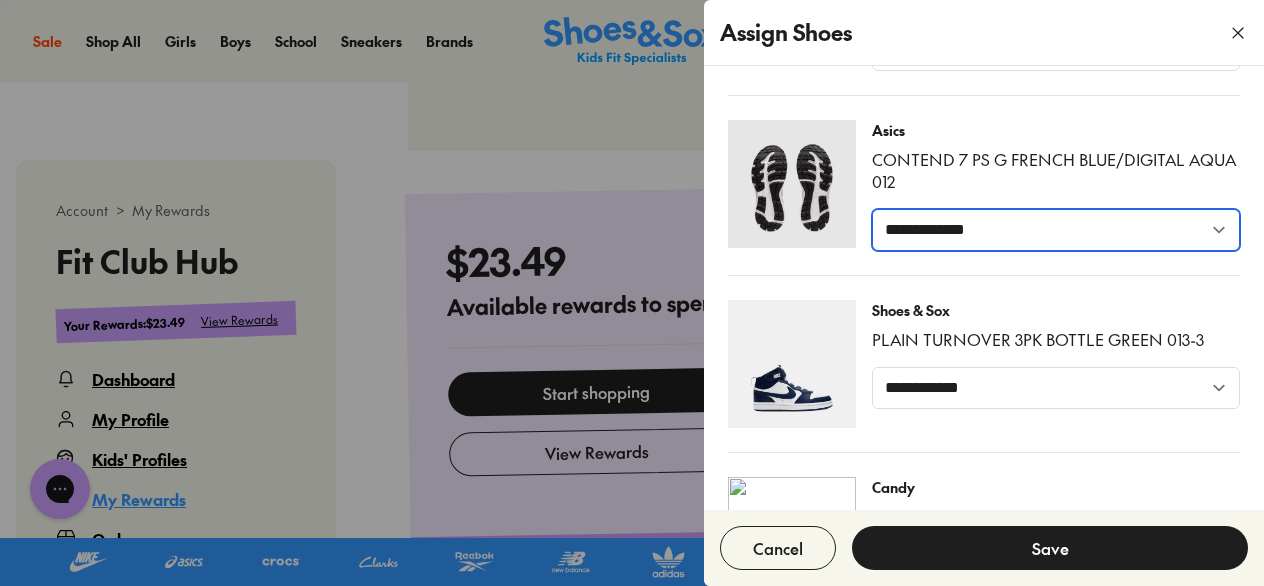 scroll, scrollTop: 1400, scrollLeft: 0, axis: vertical 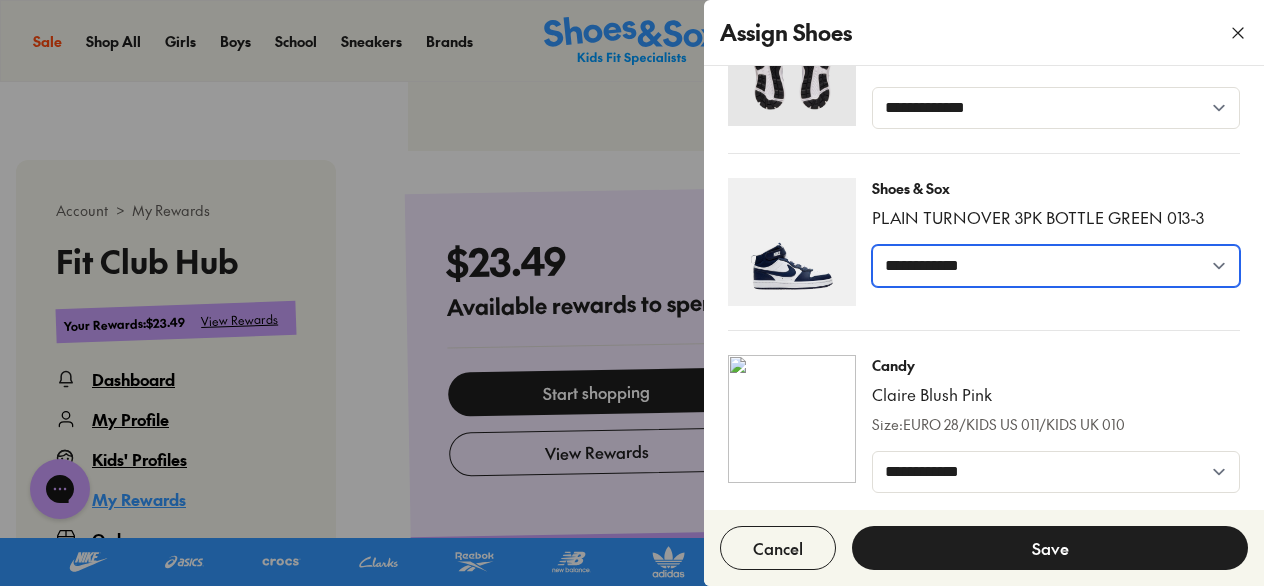 click on "**********" at bounding box center (1056, 266) 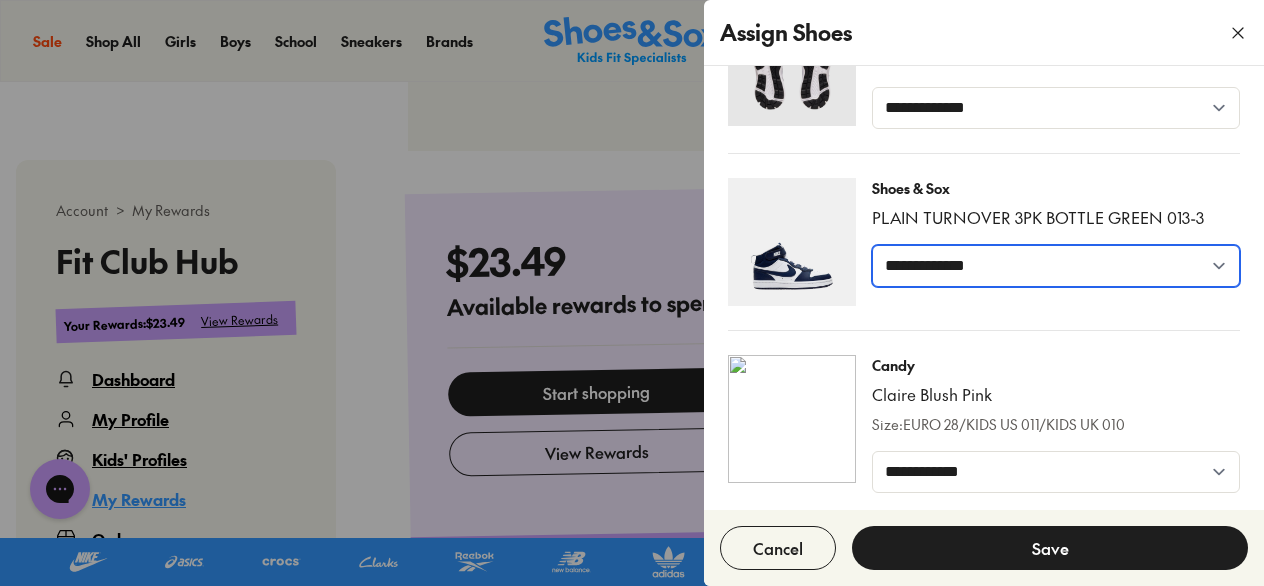 click on "**********" at bounding box center (1056, 266) 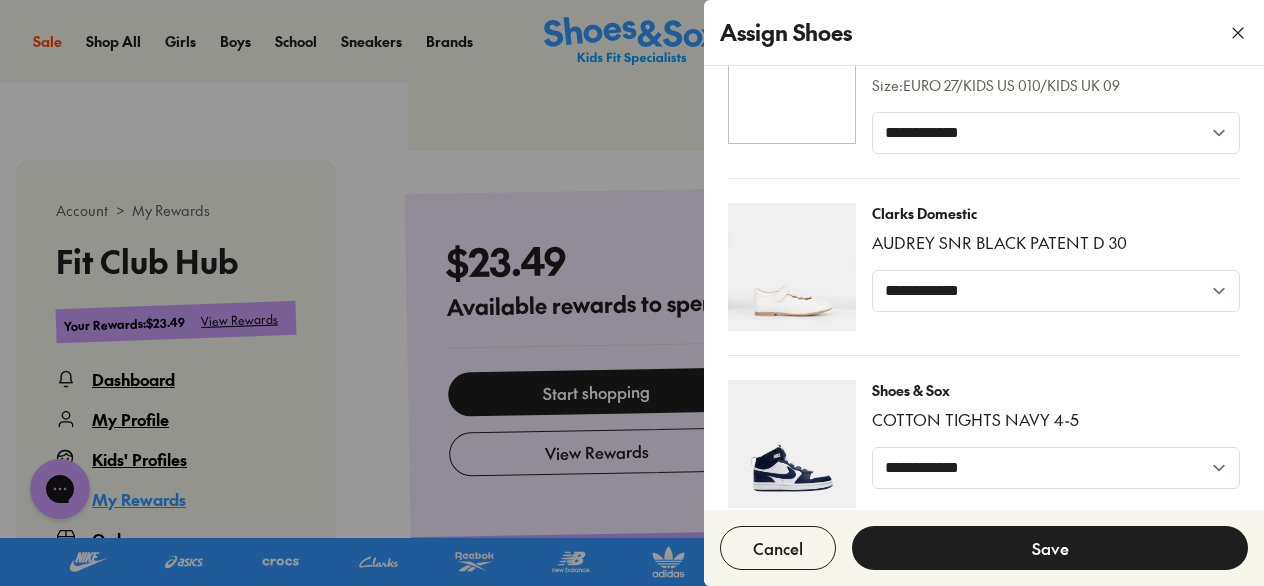 scroll, scrollTop: 2308, scrollLeft: 0, axis: vertical 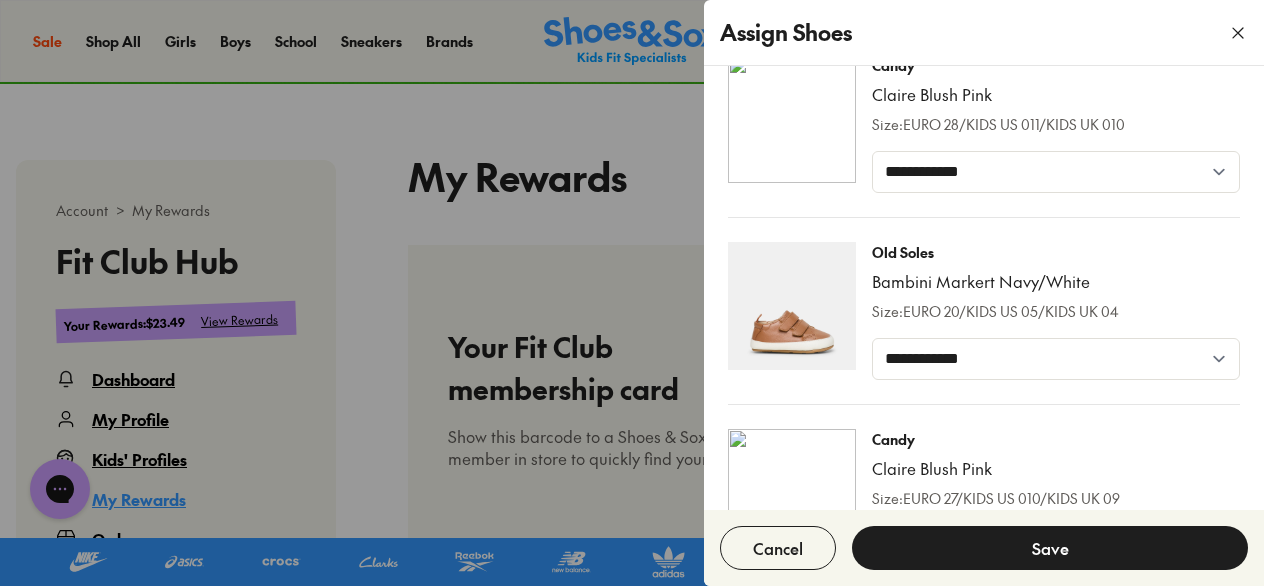 click on "**********" at bounding box center [984, 136] 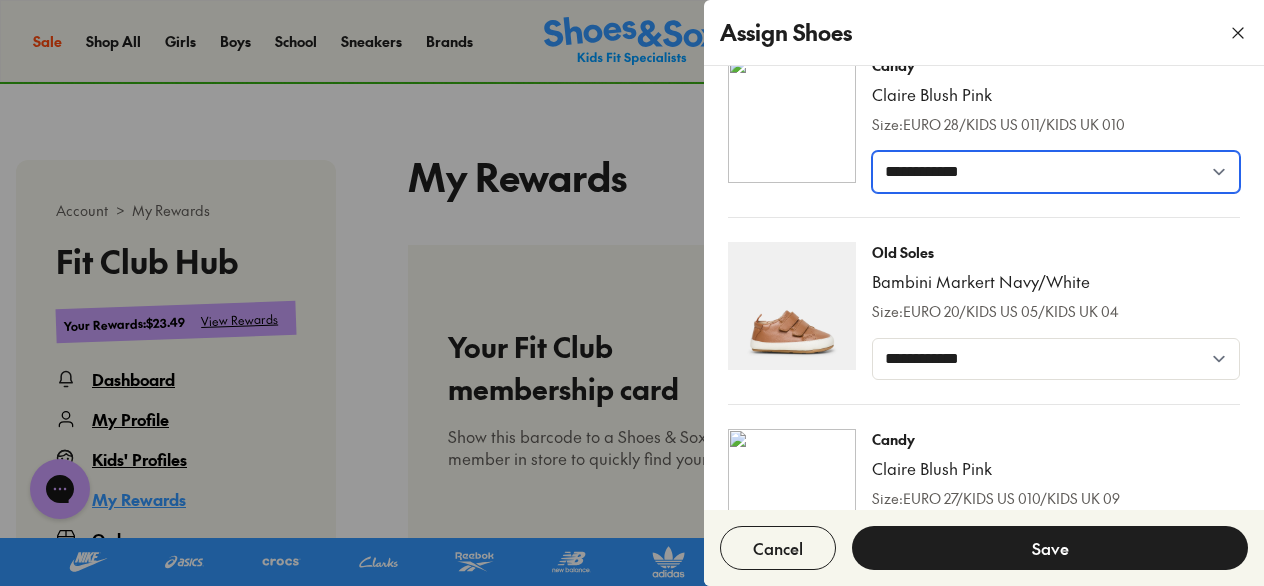 drag, startPoint x: 997, startPoint y: 170, endPoint x: 992, endPoint y: 186, distance: 16.763054 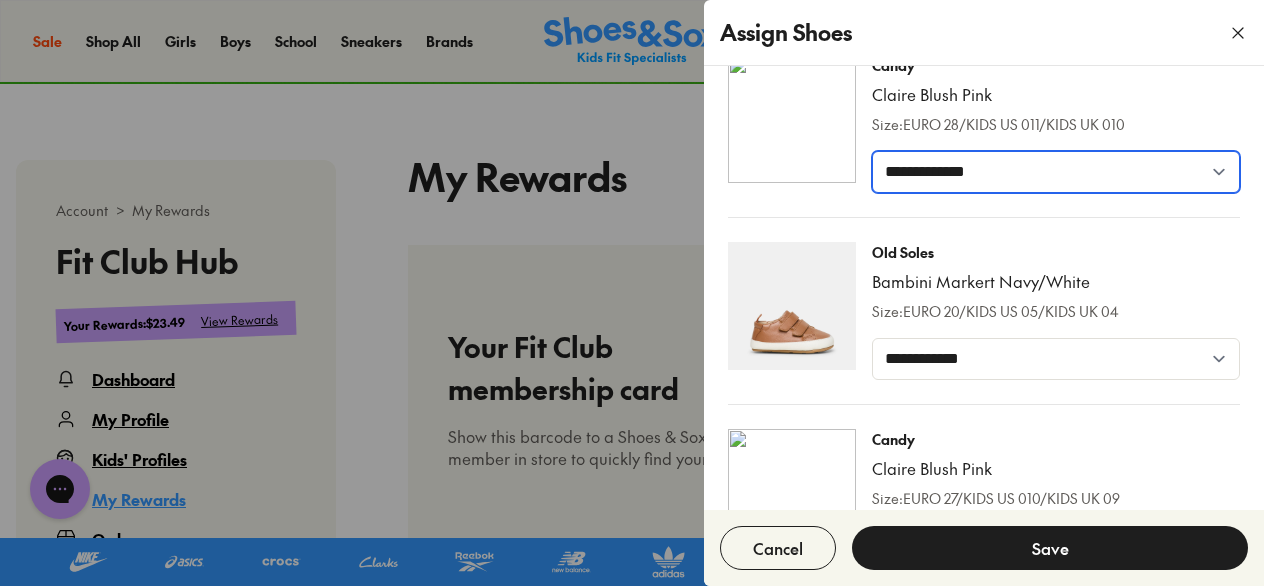 click on "**********" at bounding box center (1056, 172) 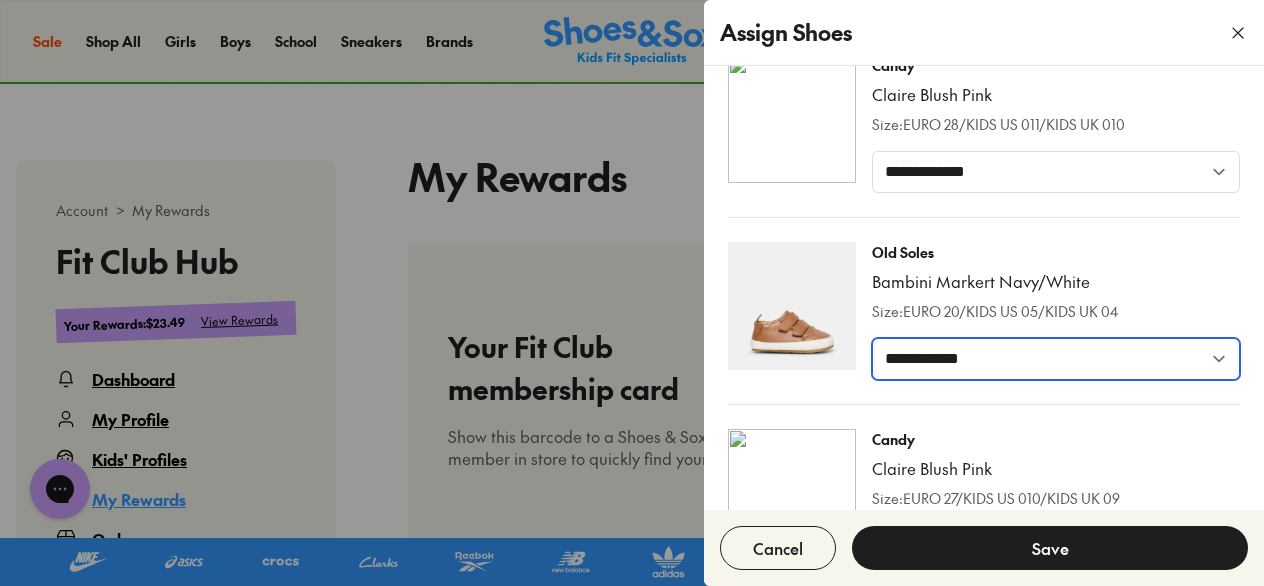 click on "**********" at bounding box center [1056, 359] 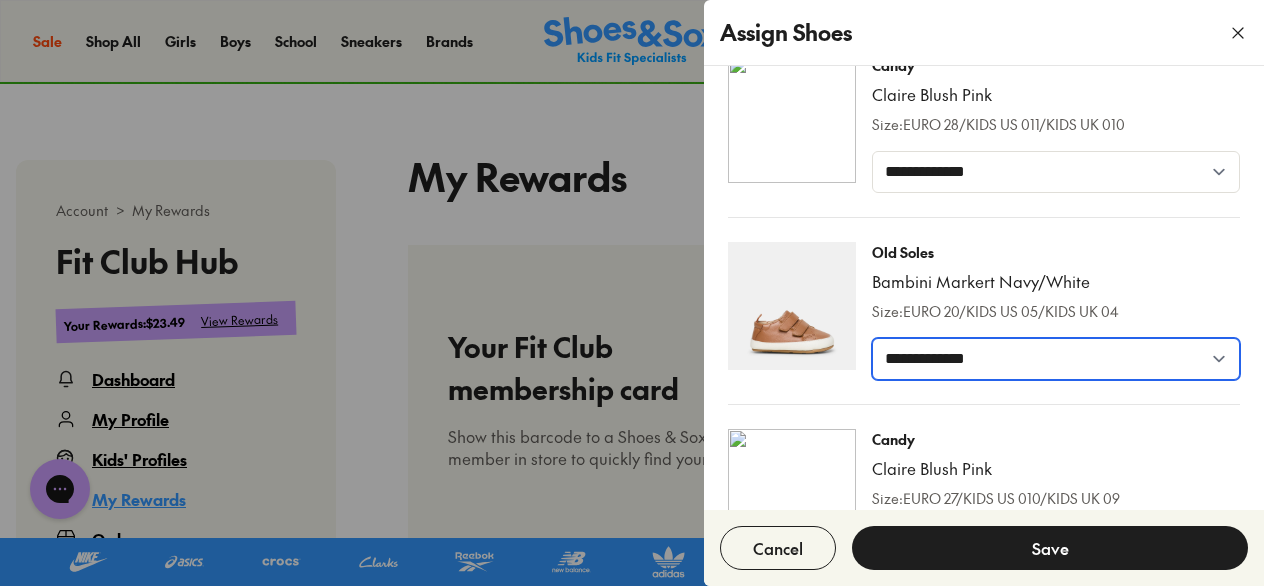 click on "**********" at bounding box center [1056, 359] 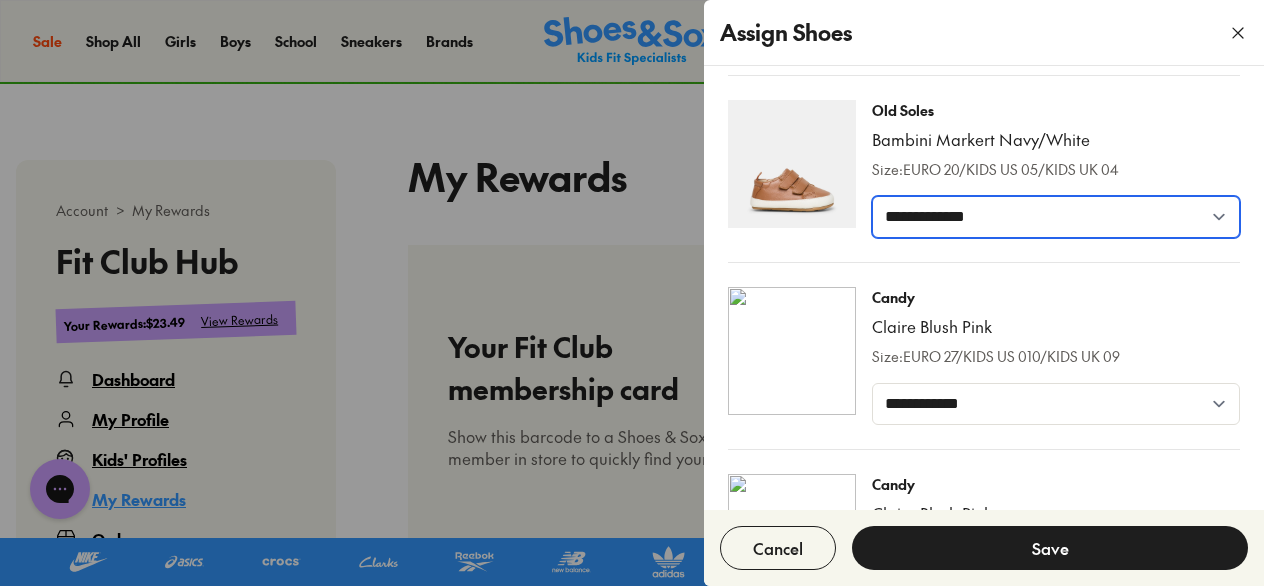 scroll, scrollTop: 1900, scrollLeft: 0, axis: vertical 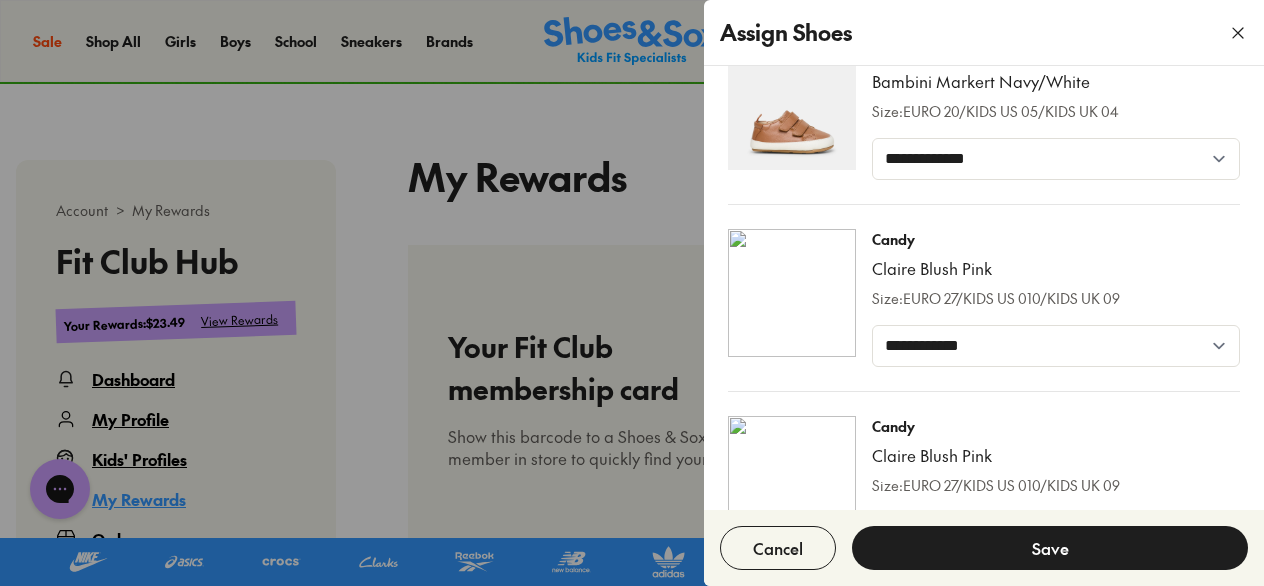 click on "**********" at bounding box center (984, 123) 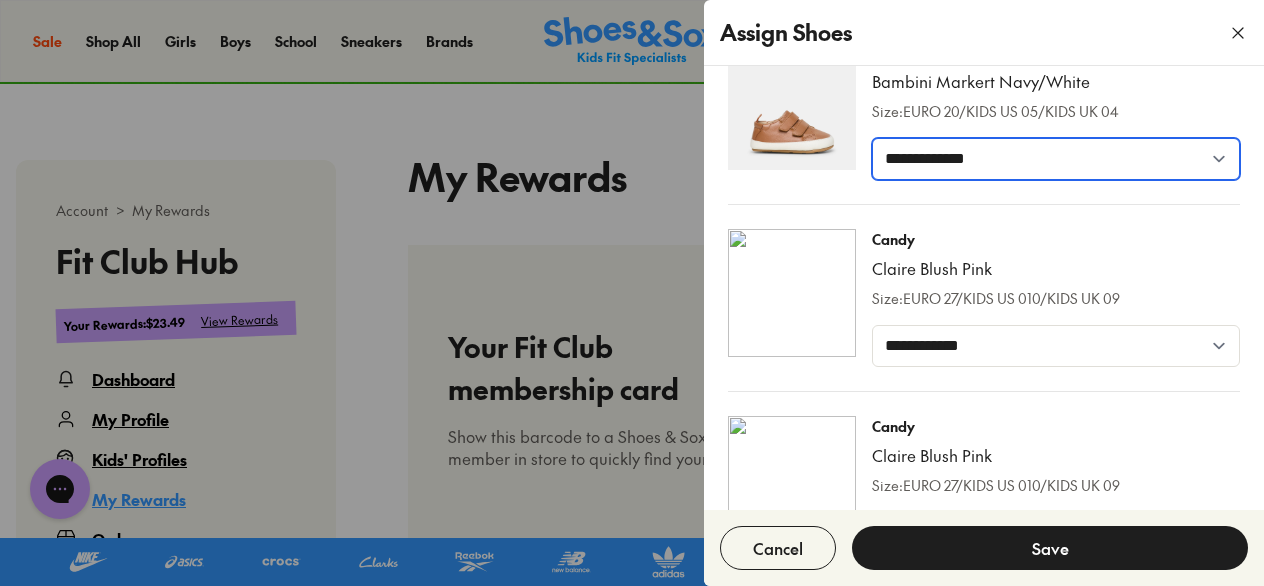 click on "**********" at bounding box center (1056, 159) 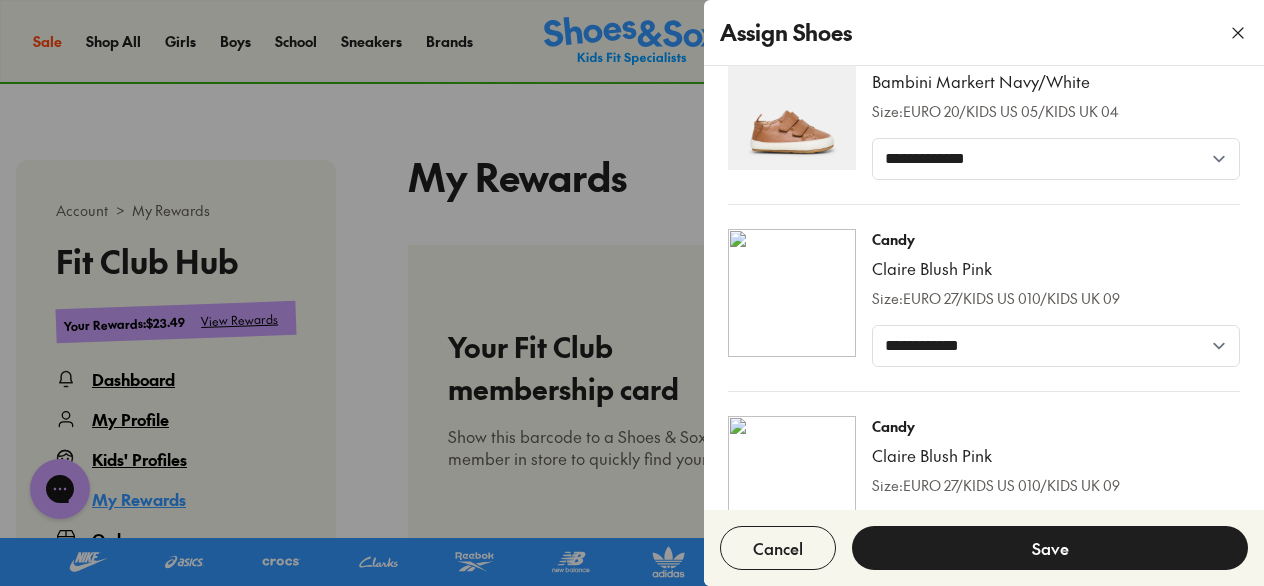 click on "**********" at bounding box center (1056, 298) 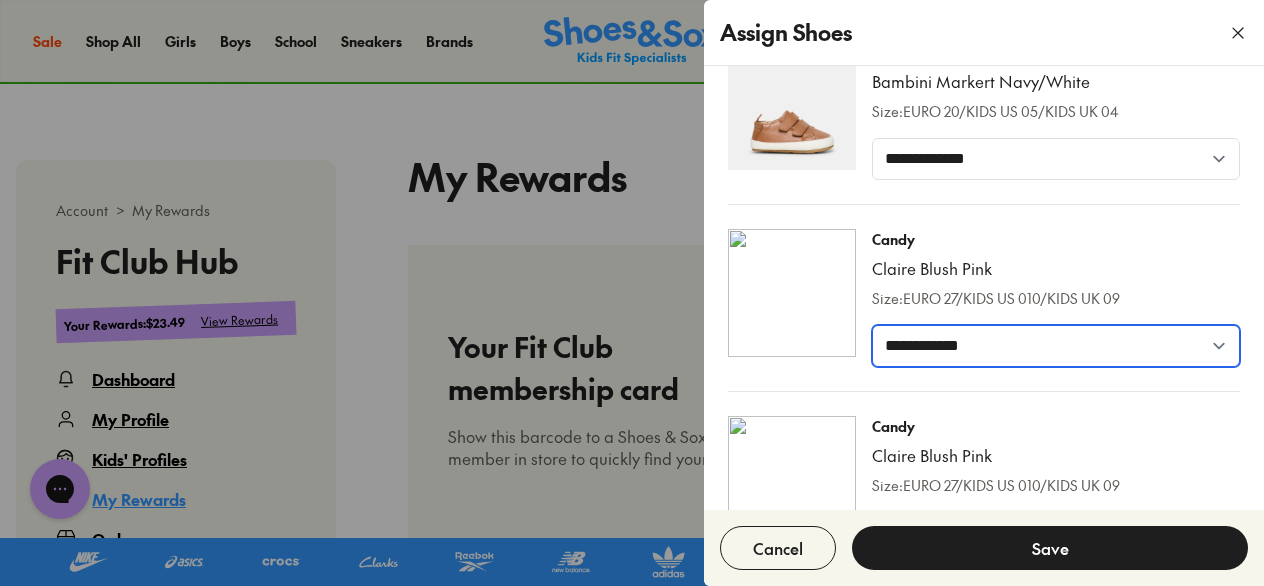 click on "**********" at bounding box center [1056, 346] 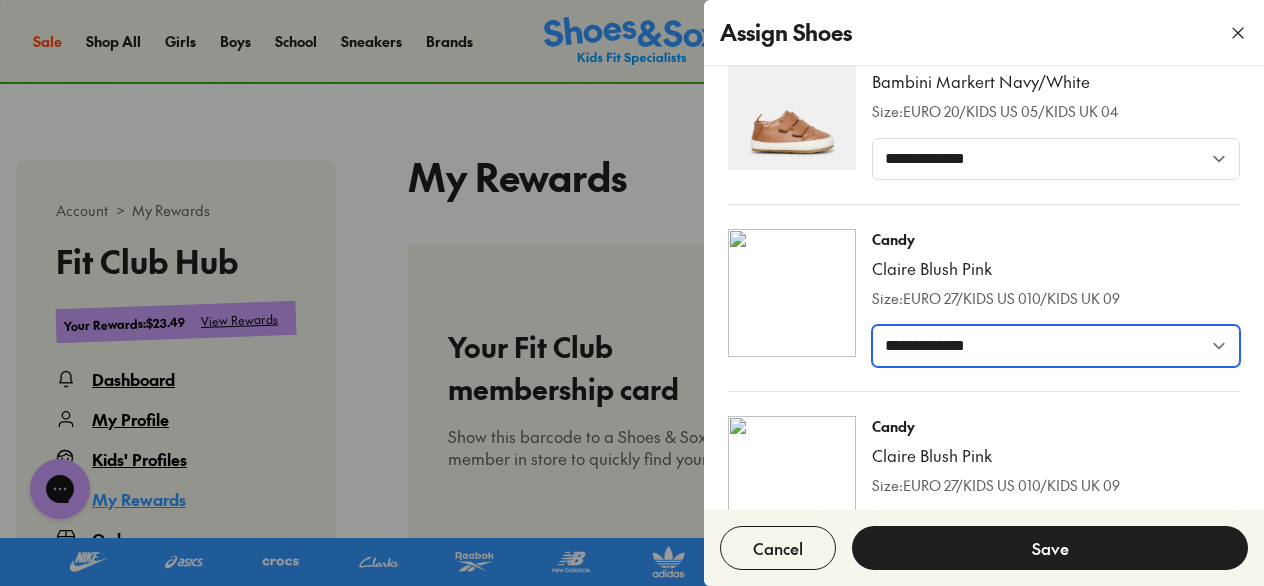 click on "**********" at bounding box center (1056, 346) 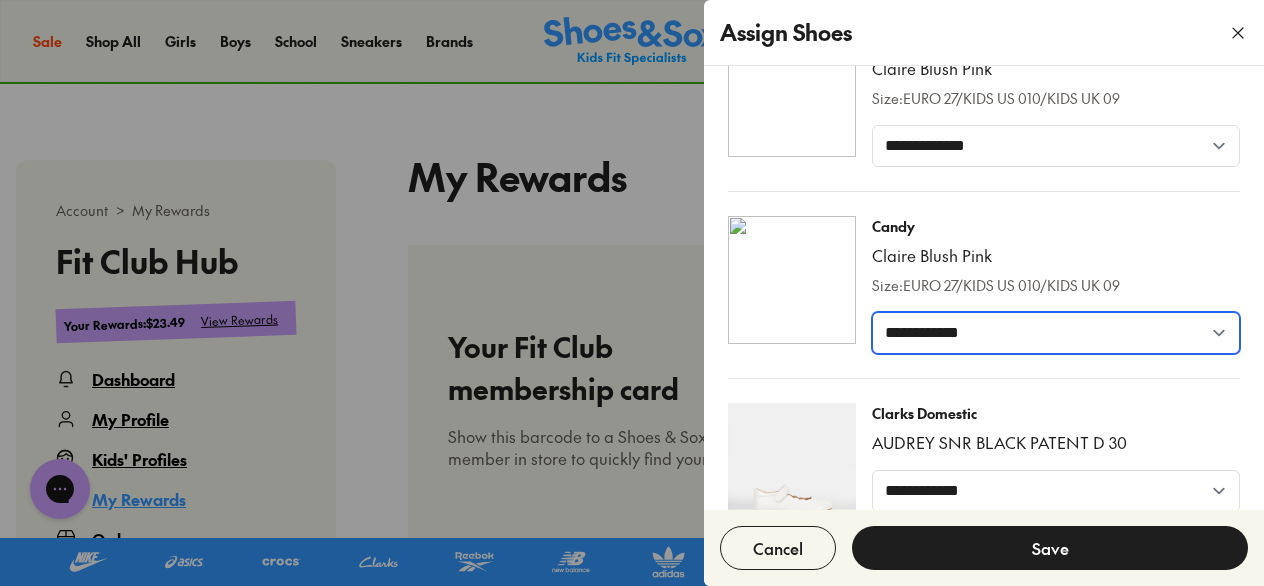 click on "**********" at bounding box center [1056, 333] 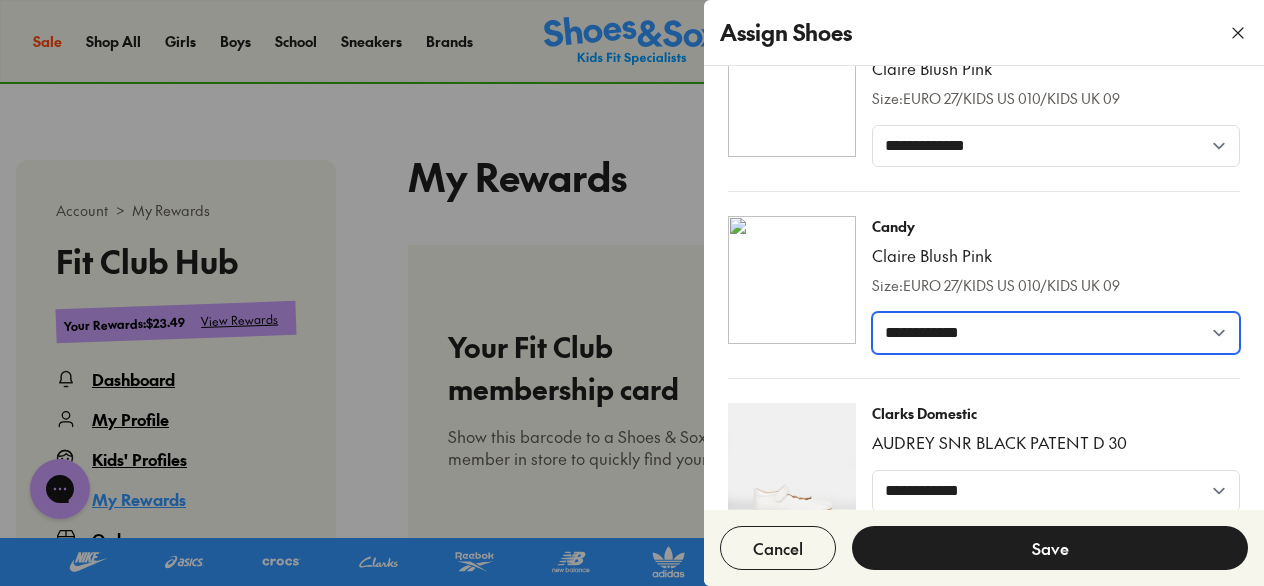 select on "*****" 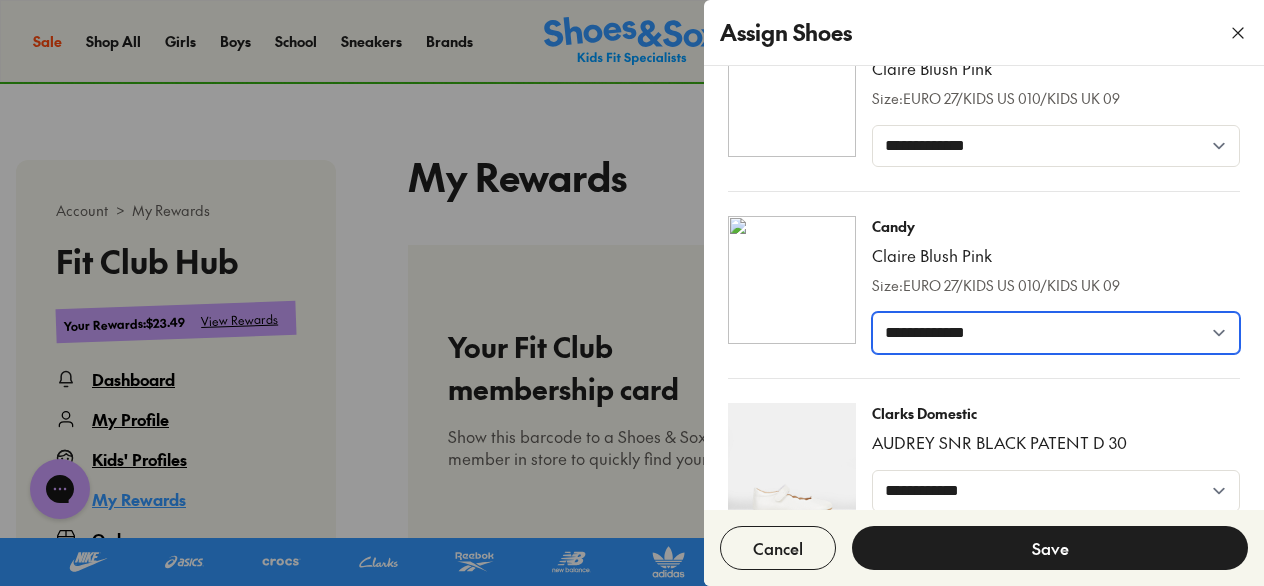 click on "**********" at bounding box center [1056, 333] 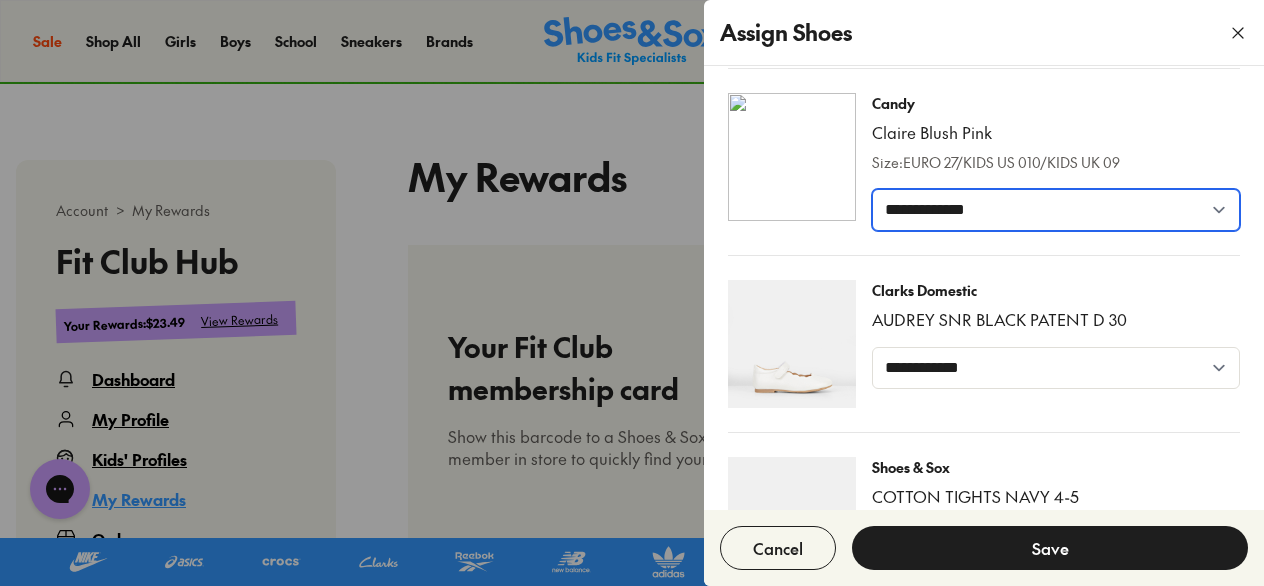 scroll, scrollTop: 2300, scrollLeft: 0, axis: vertical 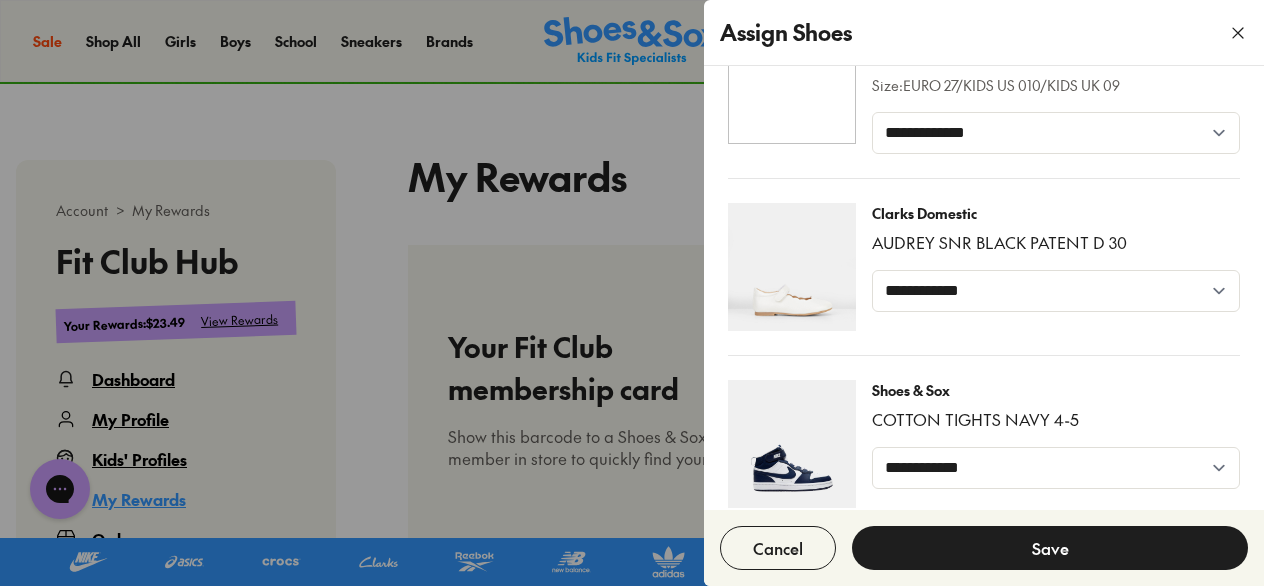 click on "**********" at bounding box center [1056, 267] 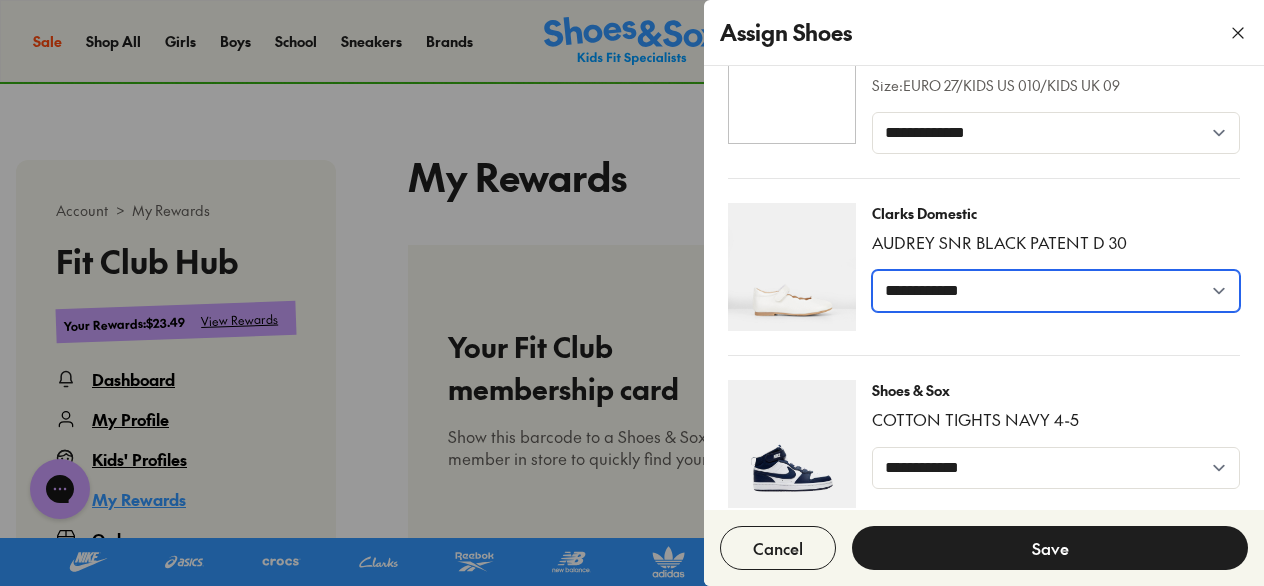 click on "**********" at bounding box center (1056, 291) 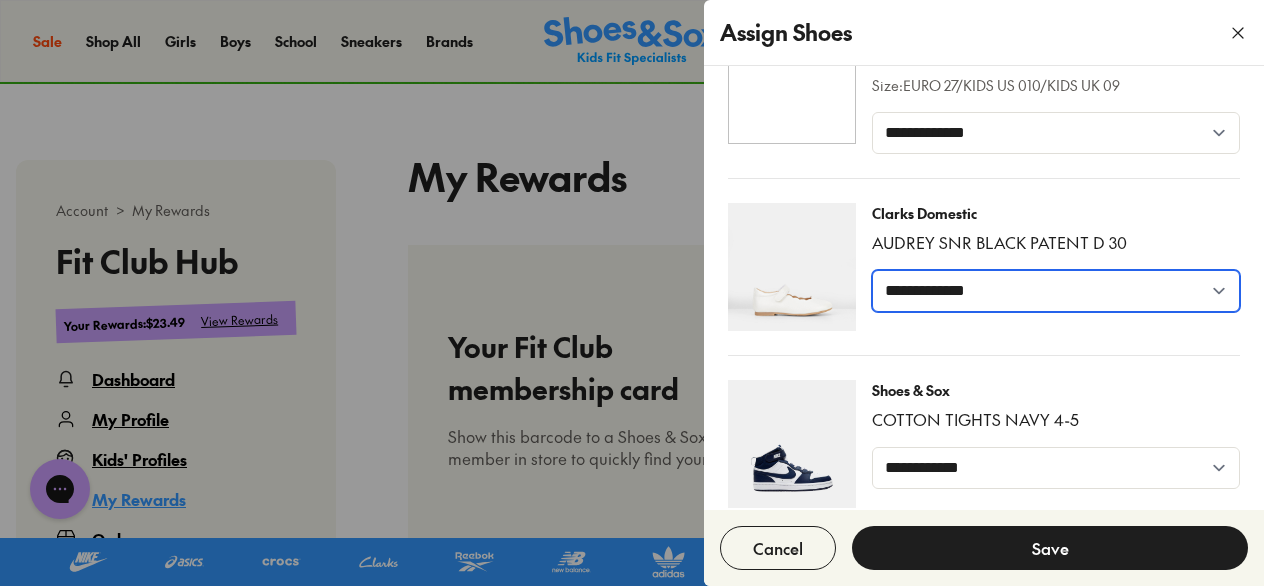 click on "**********" at bounding box center [1056, 291] 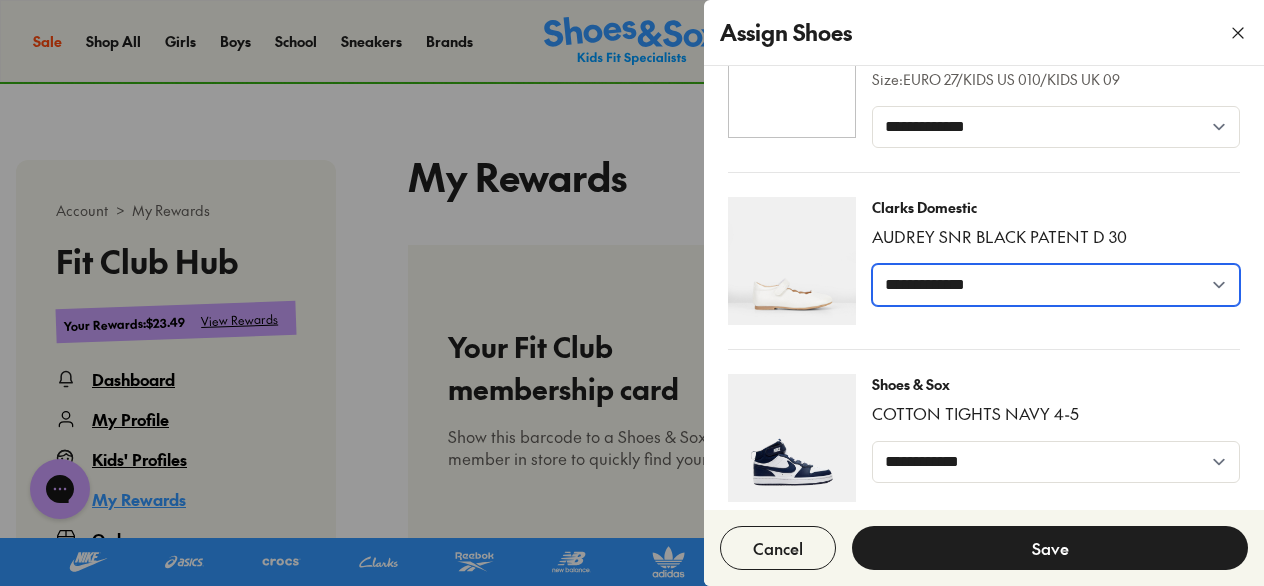 scroll, scrollTop: 2308, scrollLeft: 0, axis: vertical 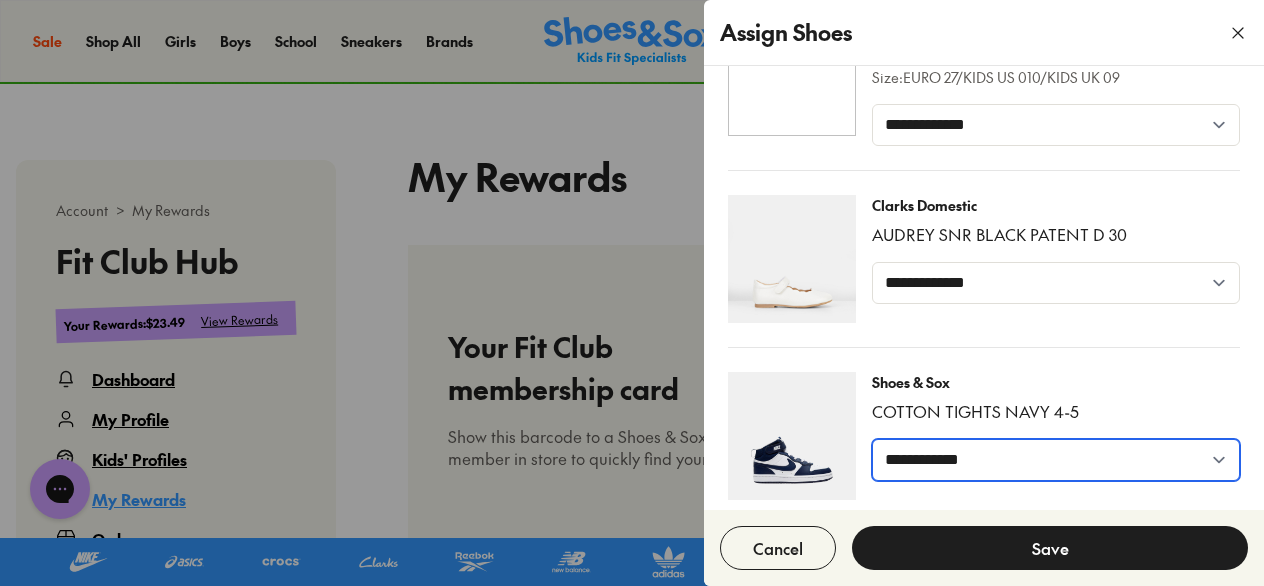 click on "**********" at bounding box center [1056, 460] 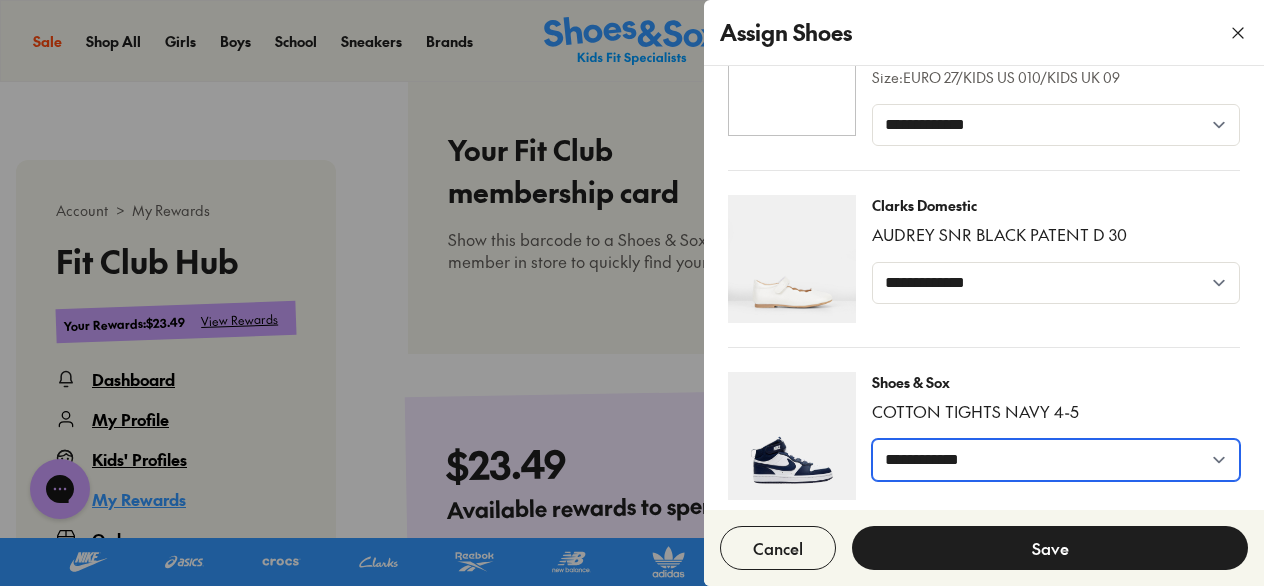 scroll, scrollTop: 622, scrollLeft: 0, axis: vertical 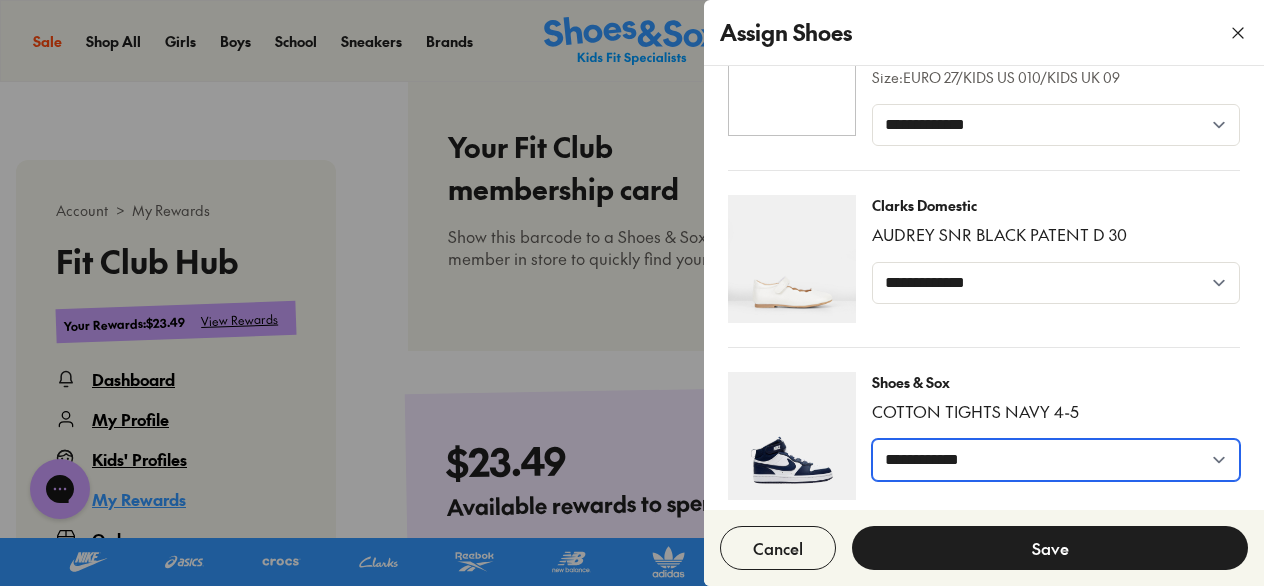 click on "**********" at bounding box center (1056, 460) 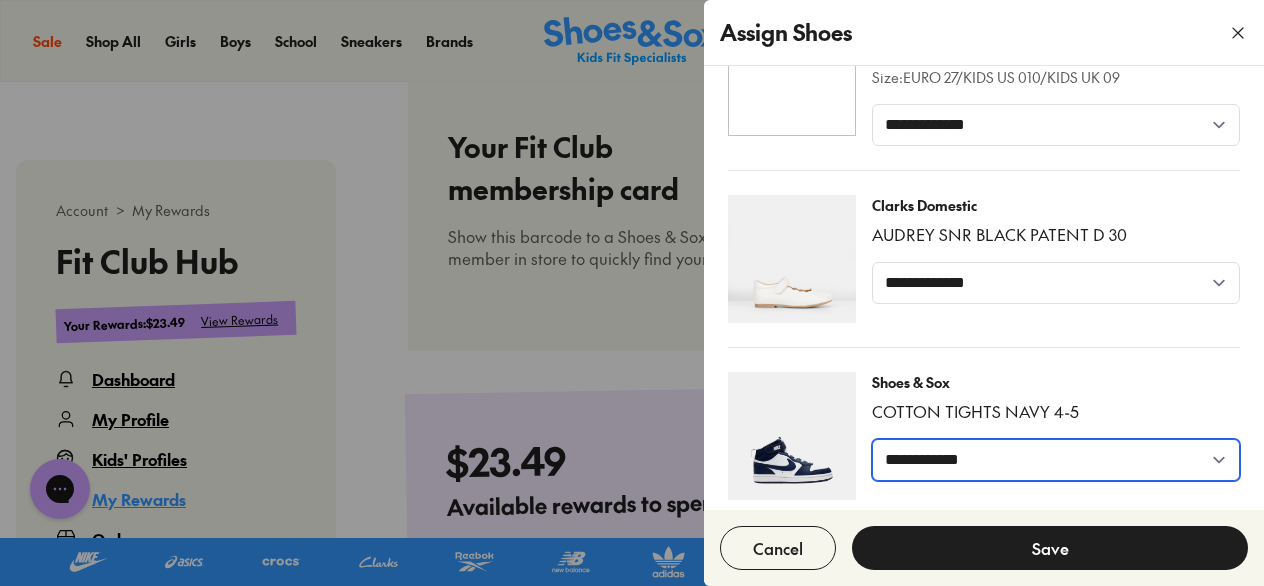 click on "**********" at bounding box center (1056, 460) 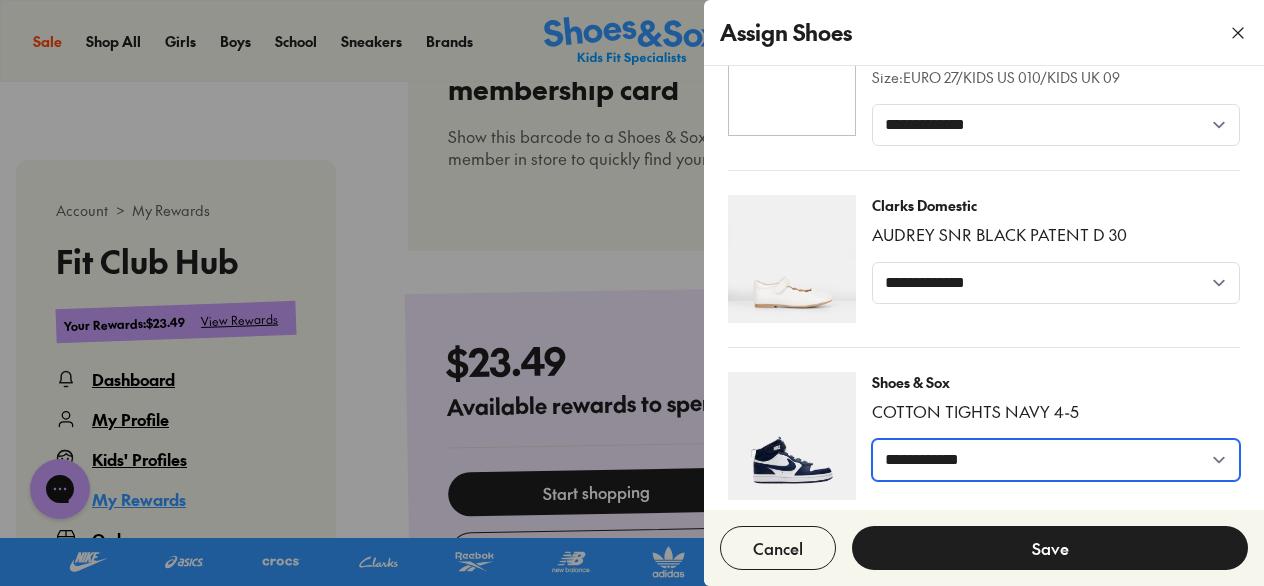 drag, startPoint x: 1050, startPoint y: 427, endPoint x: 1040, endPoint y: 443, distance: 18.867962 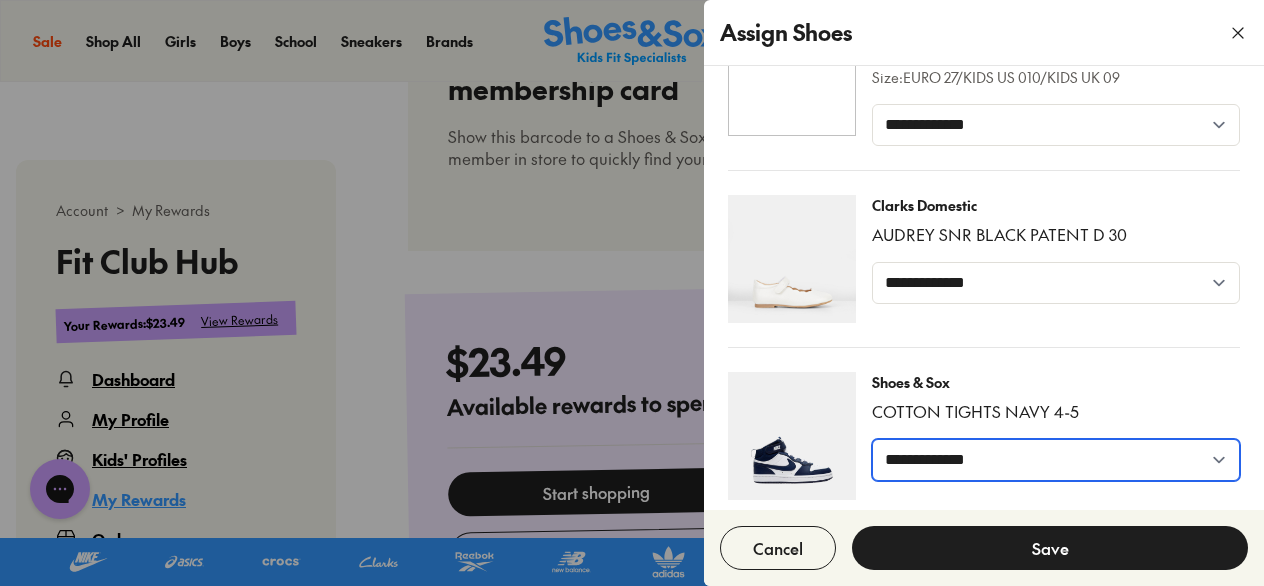 click on "**********" at bounding box center [1056, 460] 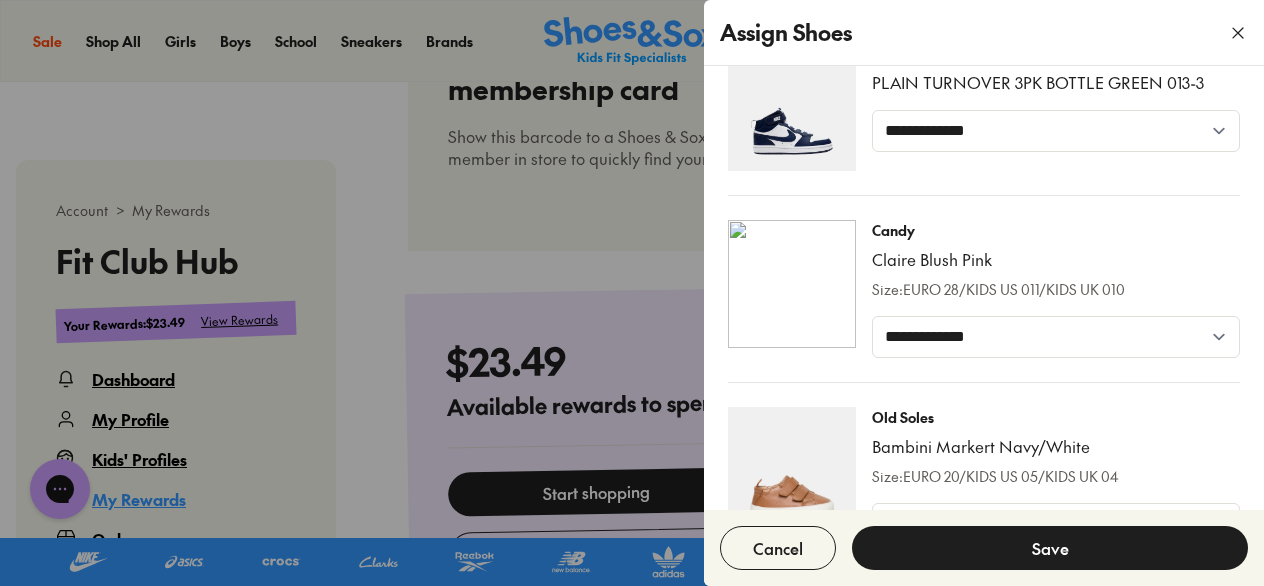 scroll, scrollTop: 1408, scrollLeft: 0, axis: vertical 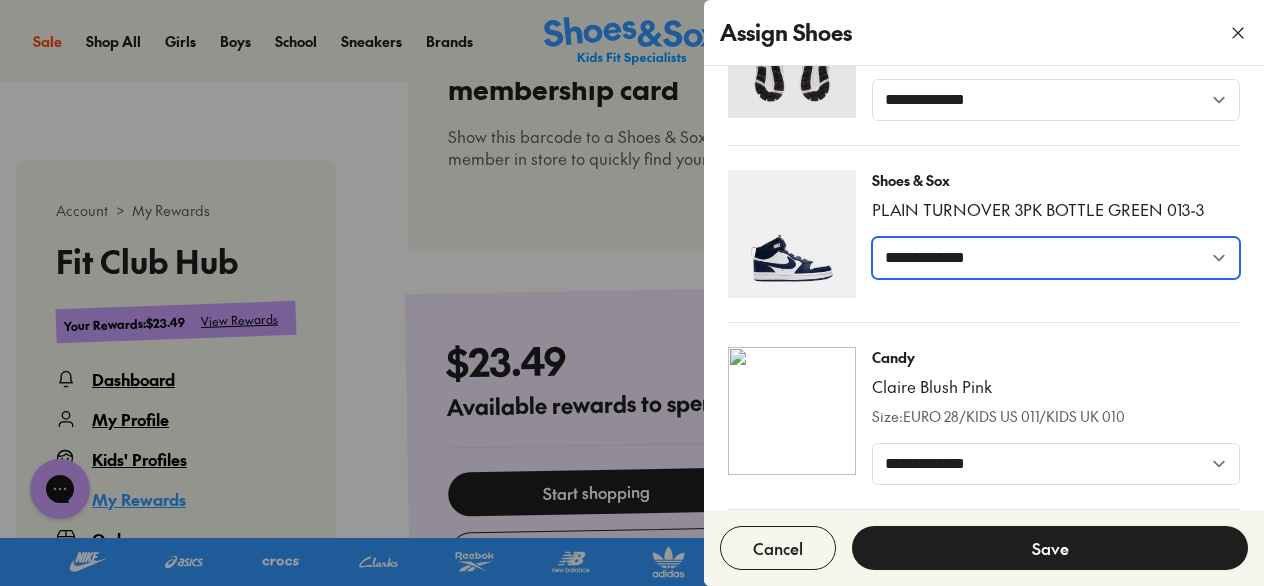 click on "**********" at bounding box center (1056, 258) 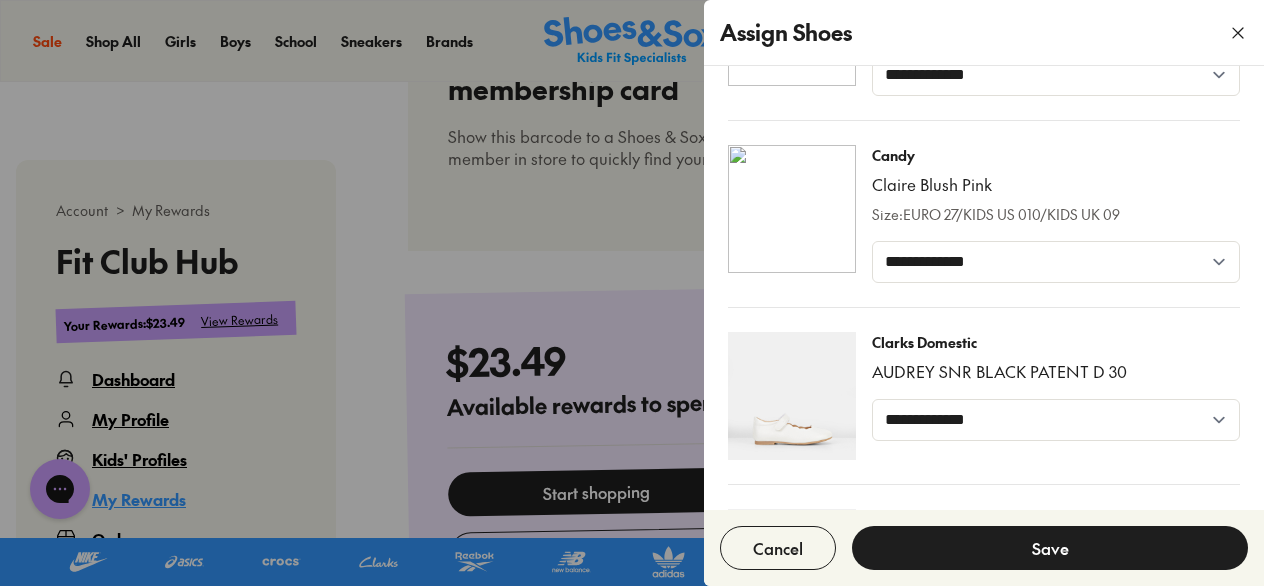 scroll, scrollTop: 2308, scrollLeft: 0, axis: vertical 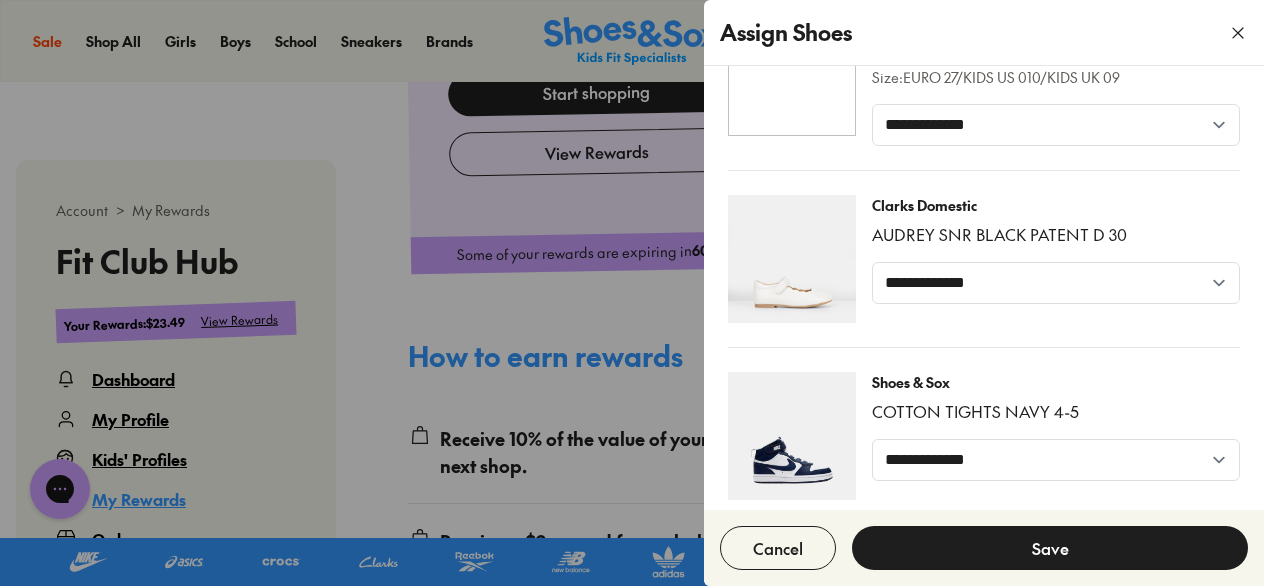 click on "Save" at bounding box center (1050, 548) 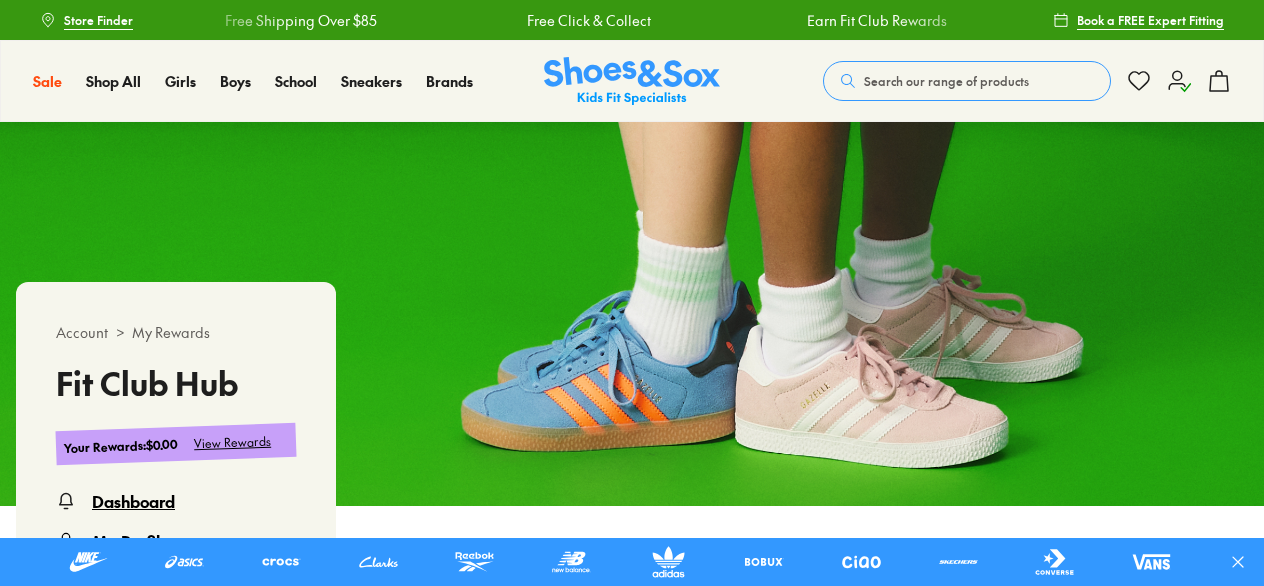 scroll, scrollTop: 0, scrollLeft: 0, axis: both 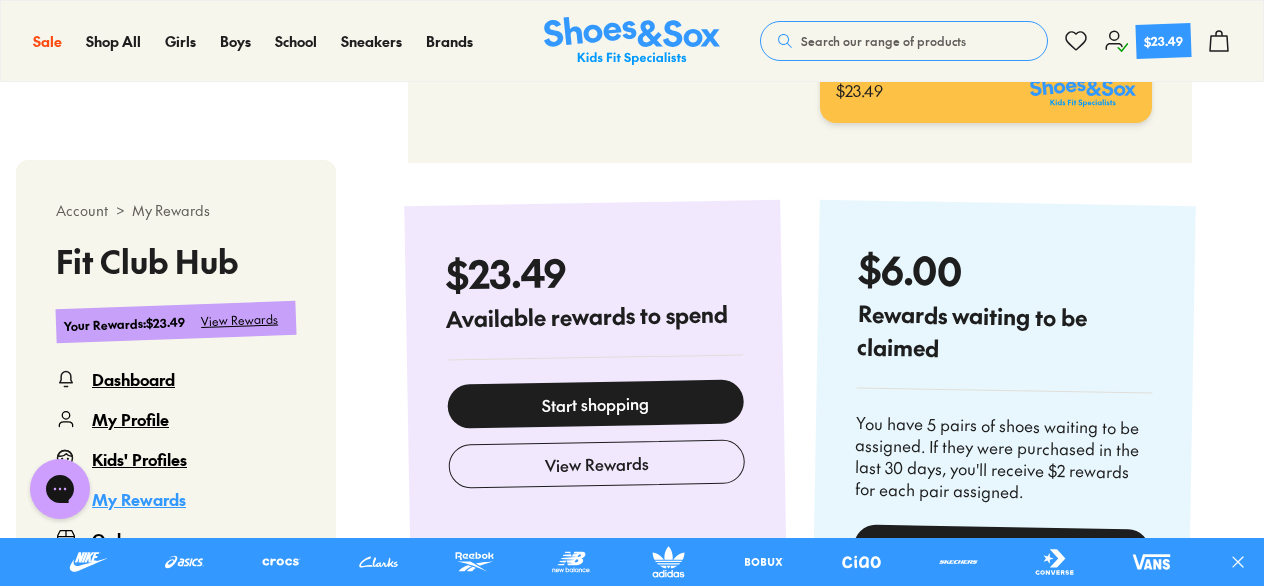 select 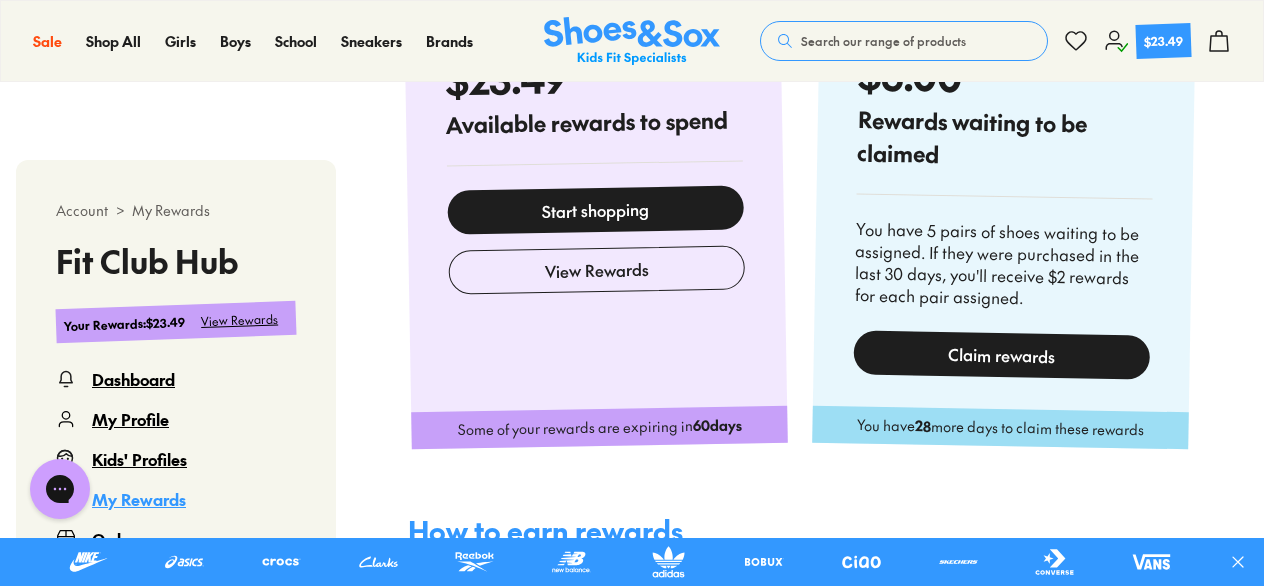scroll, scrollTop: 1110, scrollLeft: 0, axis: vertical 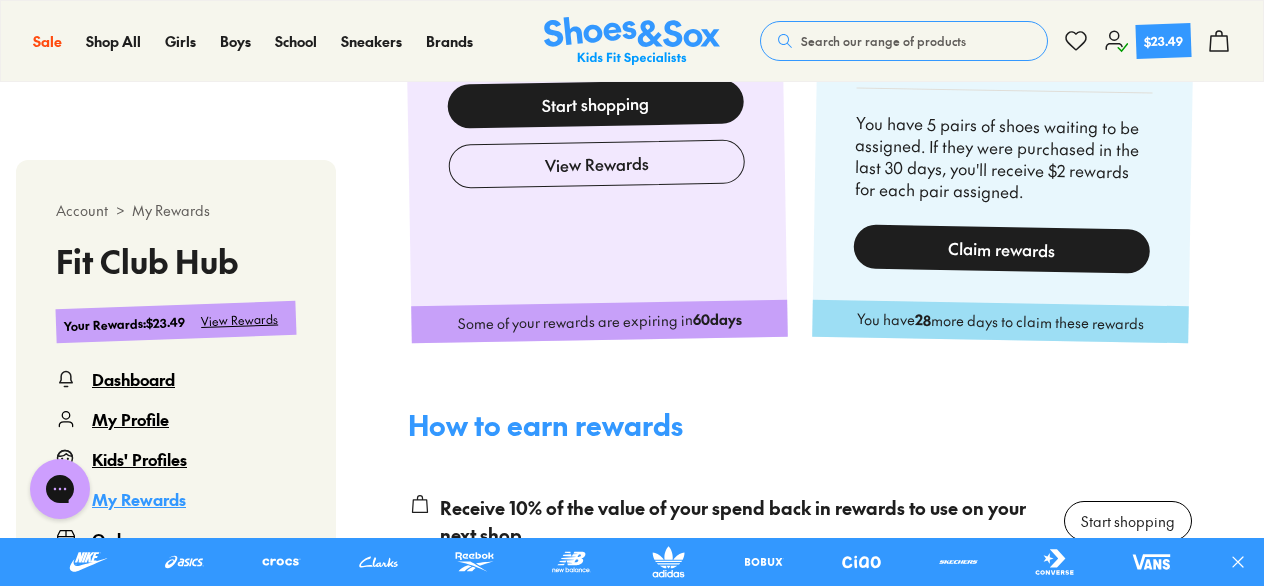 click on "Claim rewards" at bounding box center (1001, 248) 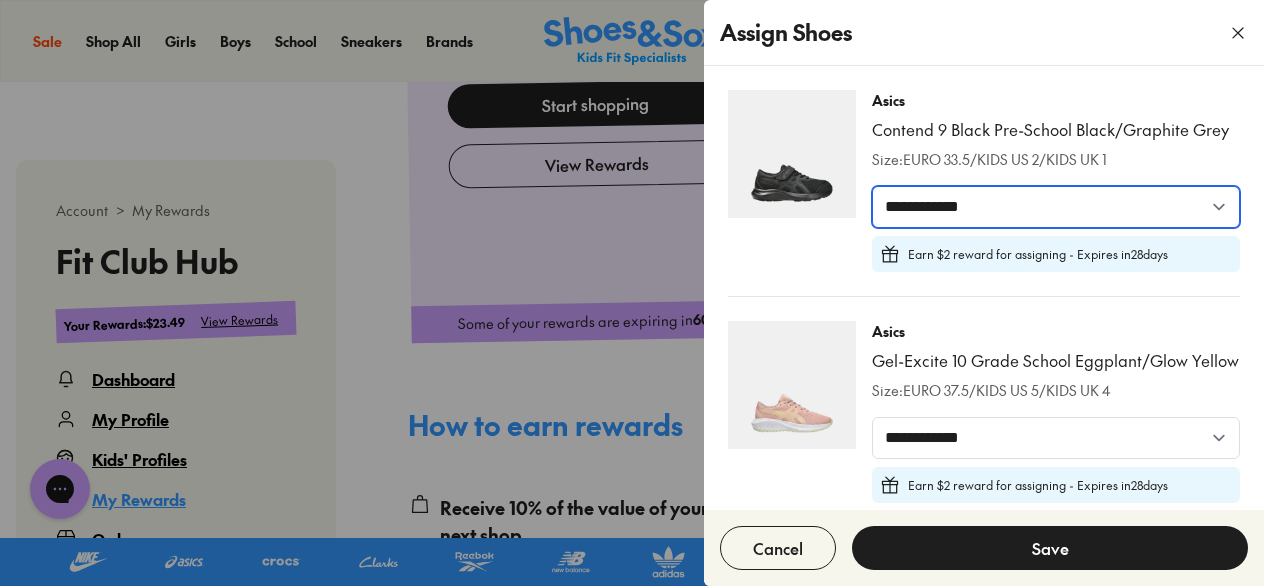 click on "[CREDIT_CARD_NUMBER]" at bounding box center [1056, 207] 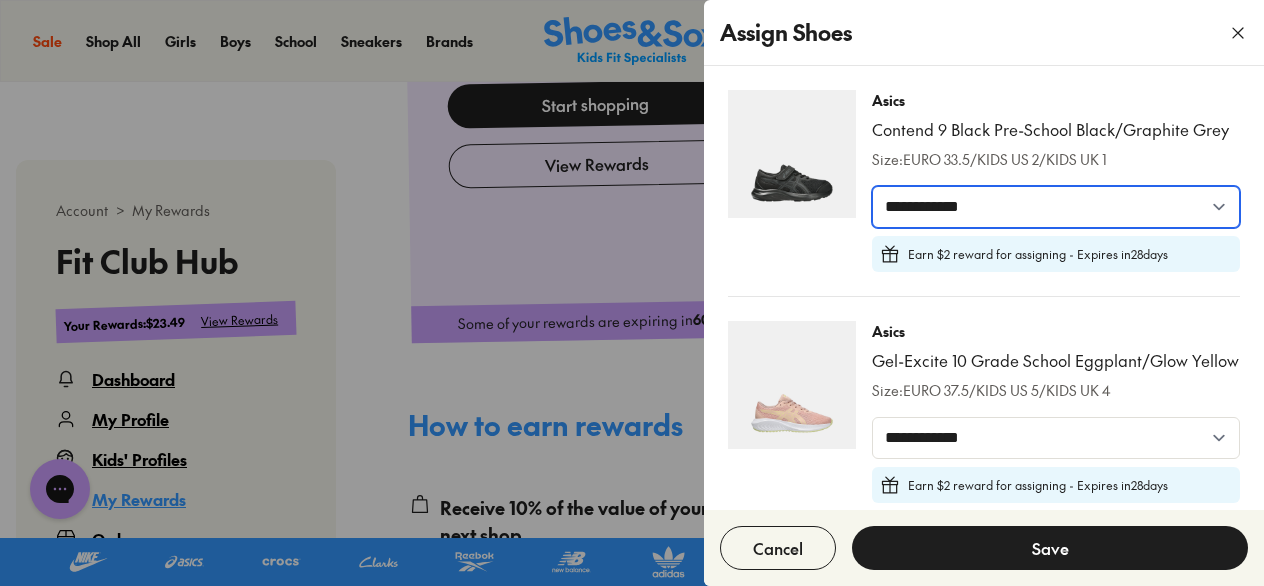 select on "*****" 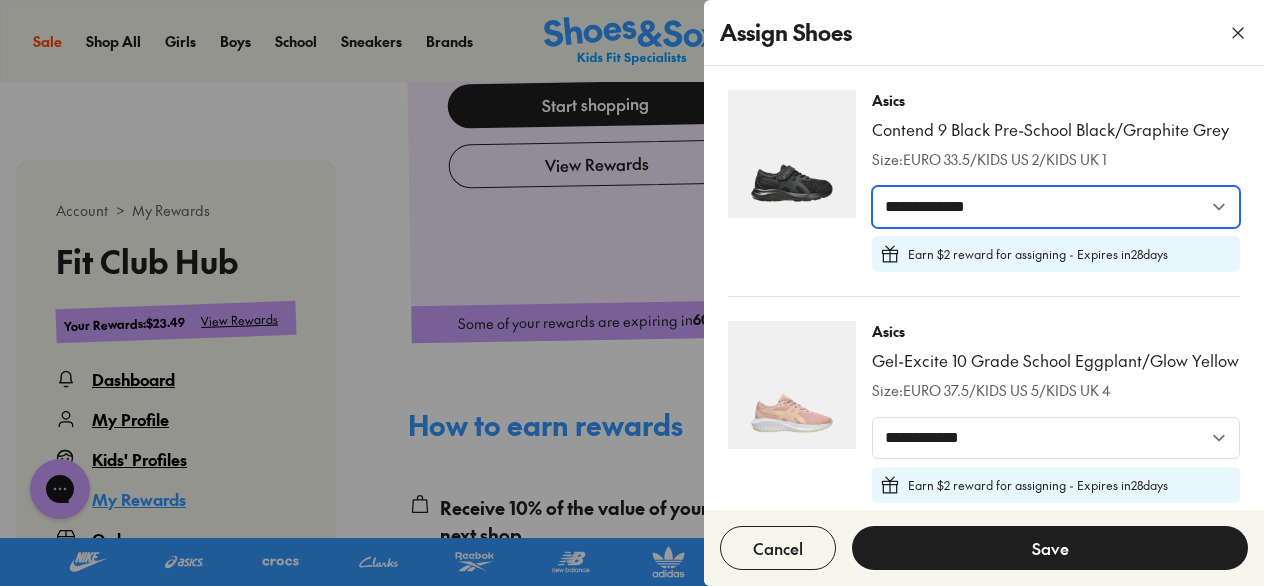click on "[CREDIT_CARD_NUMBER]" at bounding box center [1056, 207] 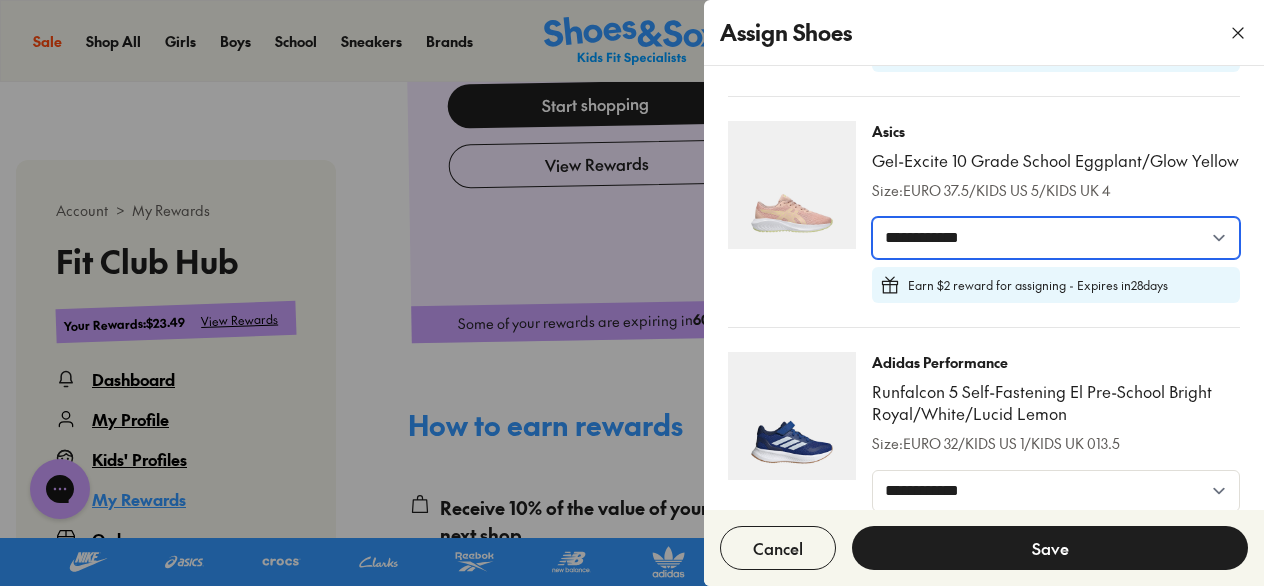 click on "[CREDIT_CARD_NUMBER]" at bounding box center (1056, 238) 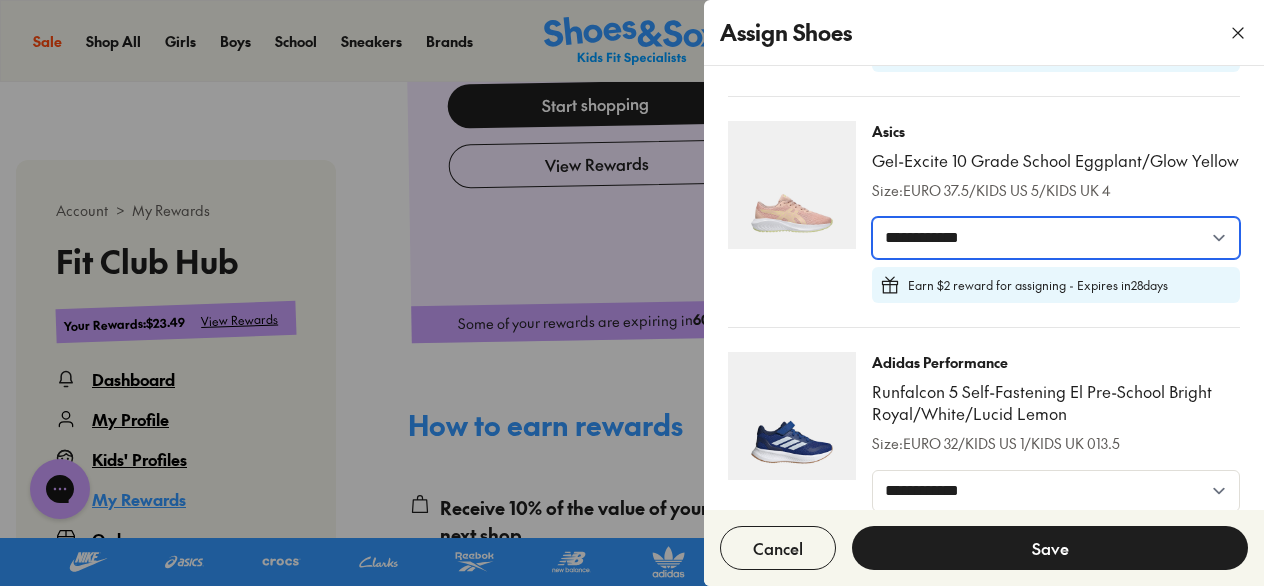 select on "*****" 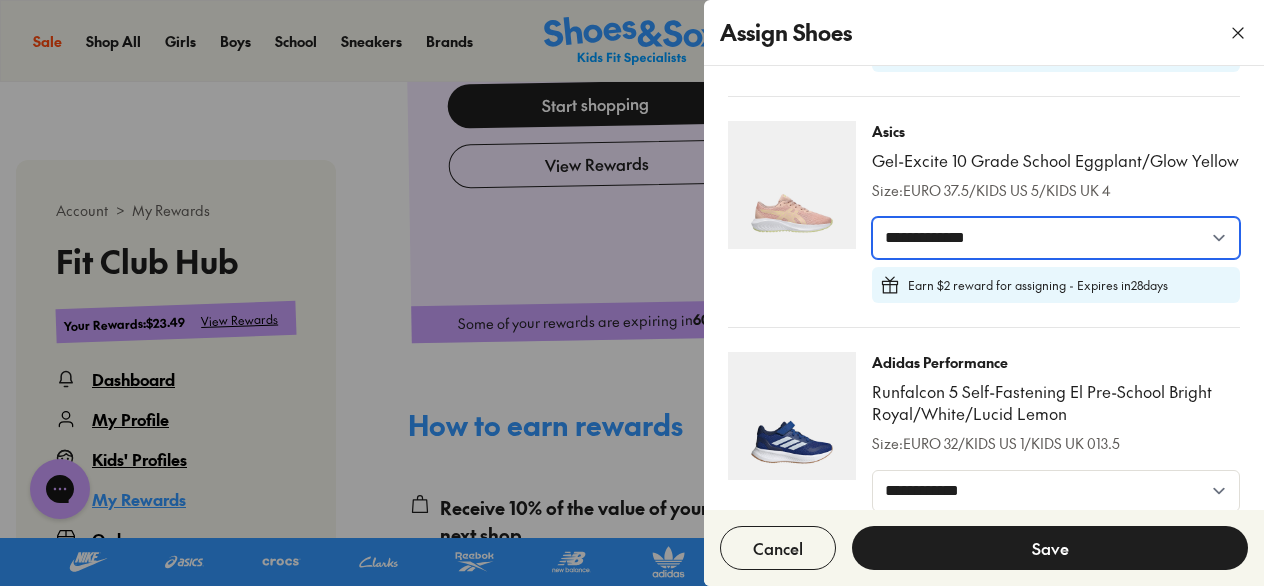 click on "[CREDIT_CARD_NUMBER]" at bounding box center (1056, 238) 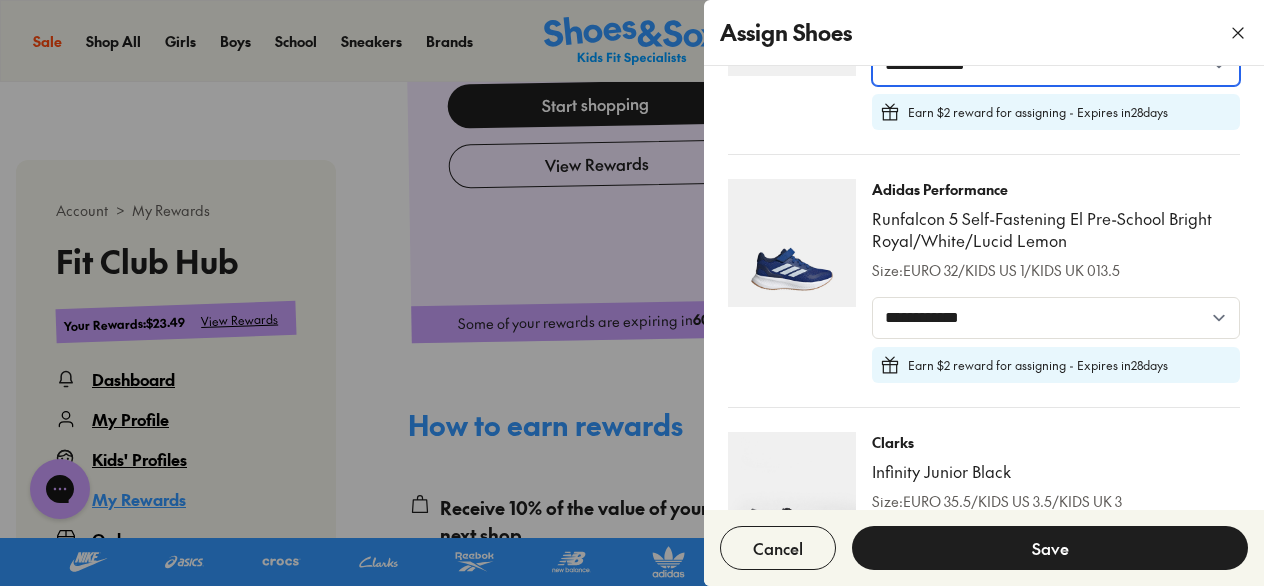 scroll, scrollTop: 500, scrollLeft: 0, axis: vertical 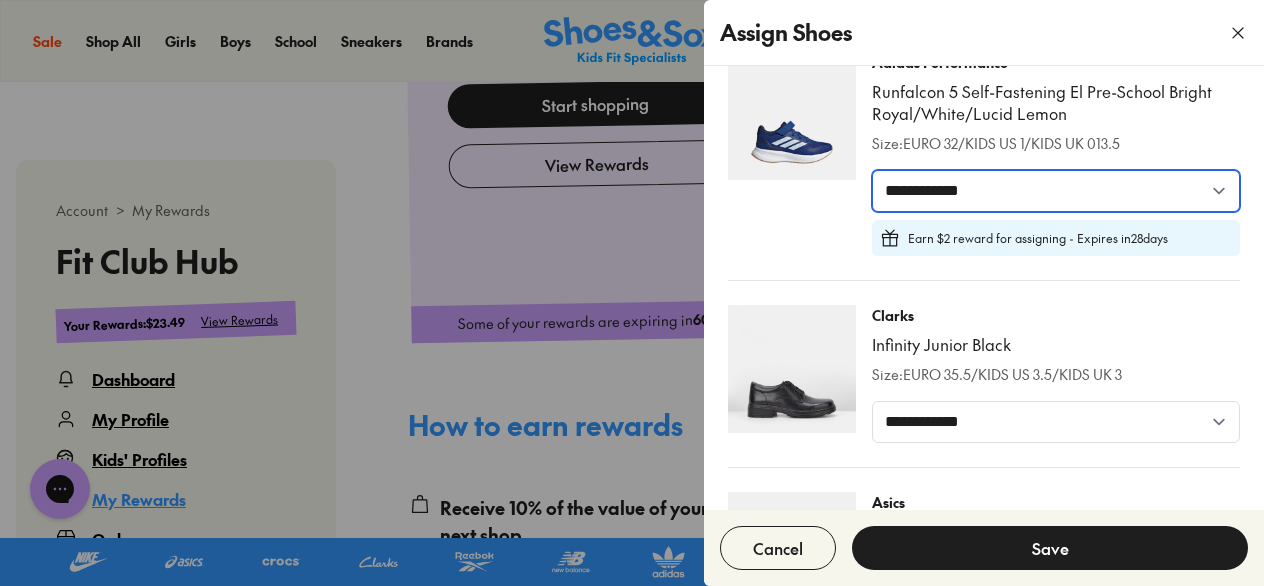 click on "[CREDIT_CARD_NUMBER]" at bounding box center (1056, 191) 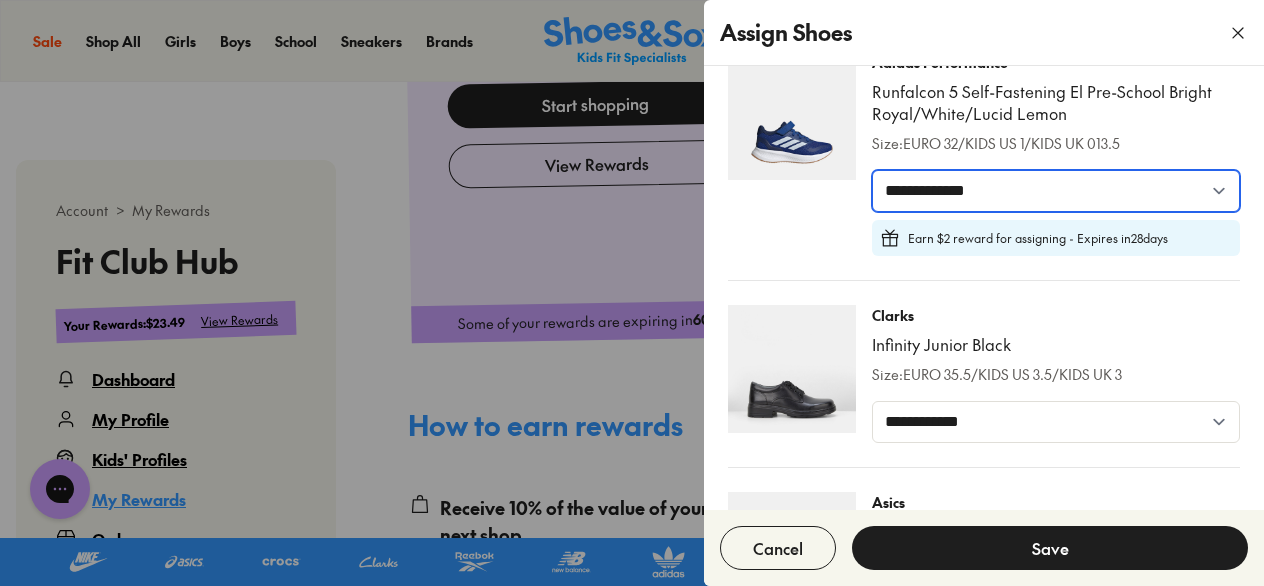 click on "[CREDIT_CARD_NUMBER]" at bounding box center (1056, 191) 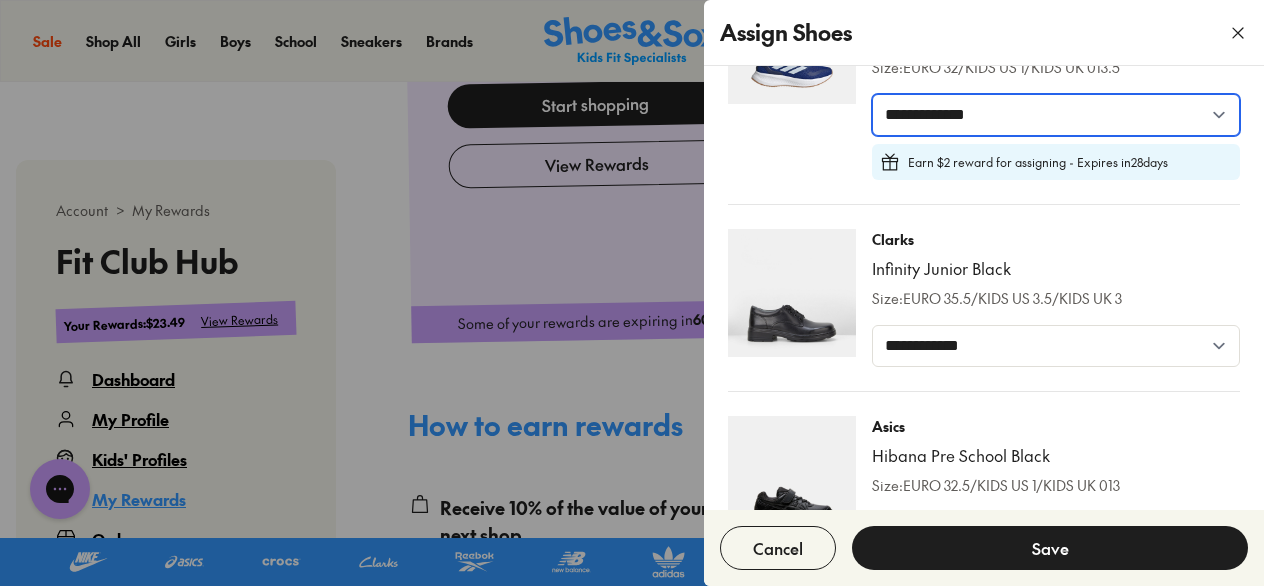 scroll, scrollTop: 660, scrollLeft: 0, axis: vertical 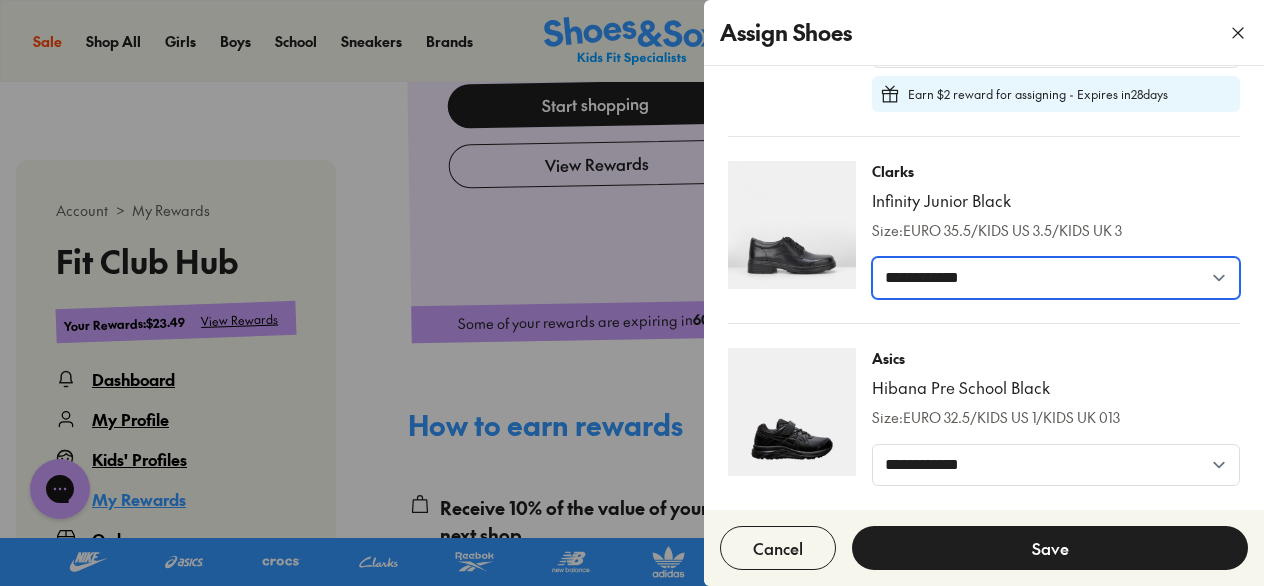drag, startPoint x: 957, startPoint y: 264, endPoint x: 956, endPoint y: 278, distance: 14.035668 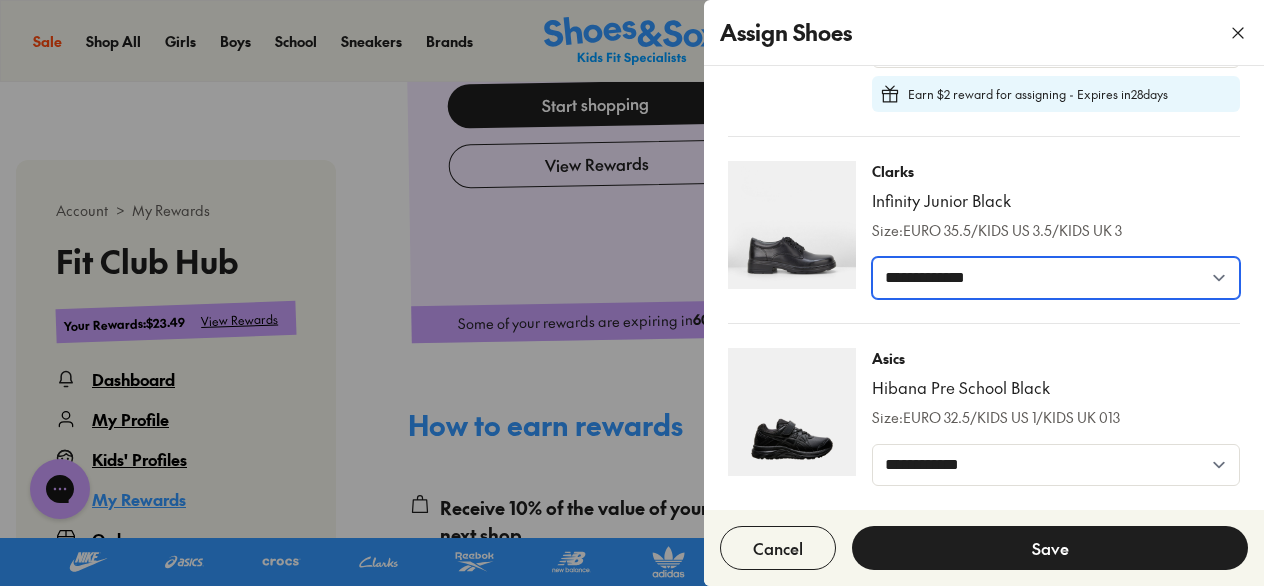 click on "[CREDIT_CARD_NUMBER]" at bounding box center [1056, 278] 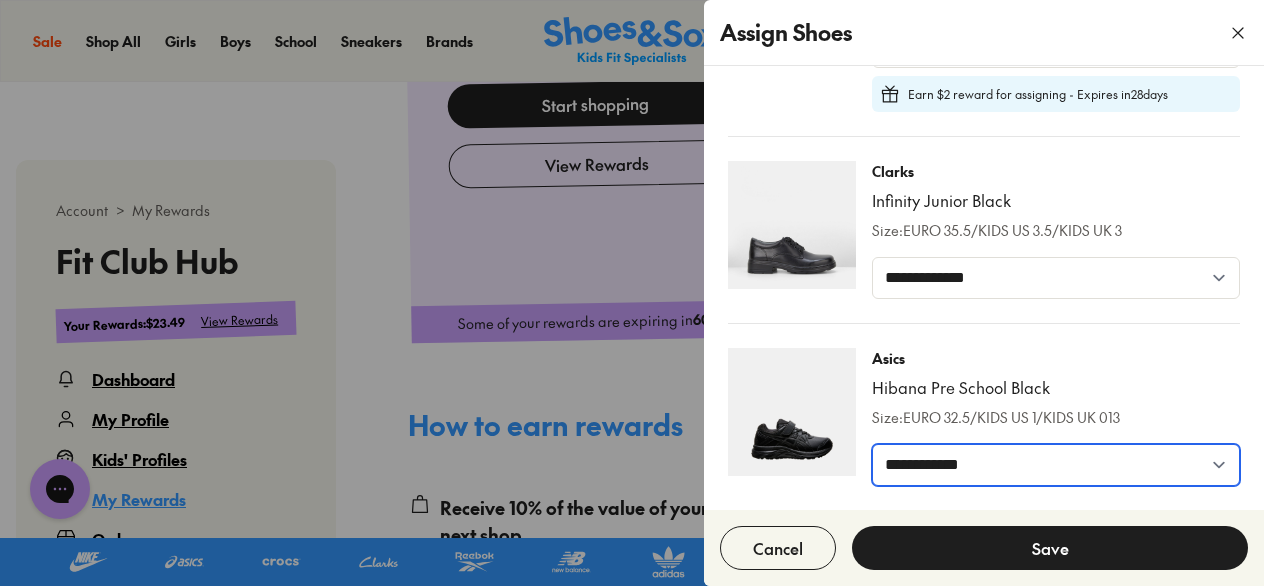 click on "[CREDIT_CARD_NUMBER]" at bounding box center (1056, 465) 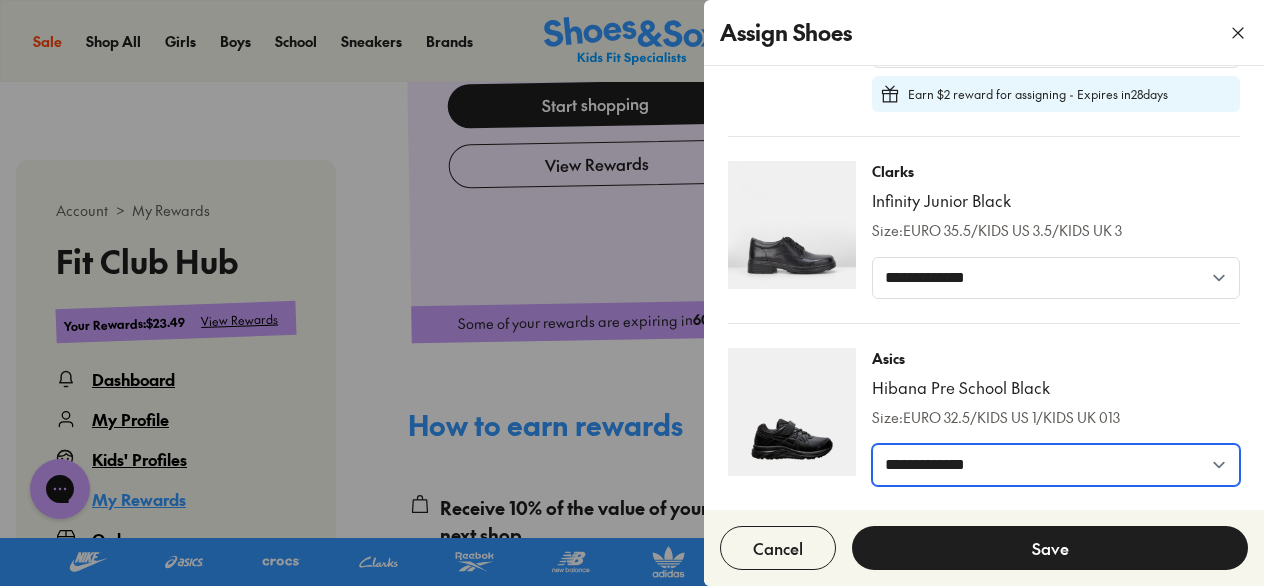 click on "[CREDIT_CARD_NUMBER]" at bounding box center (1056, 465) 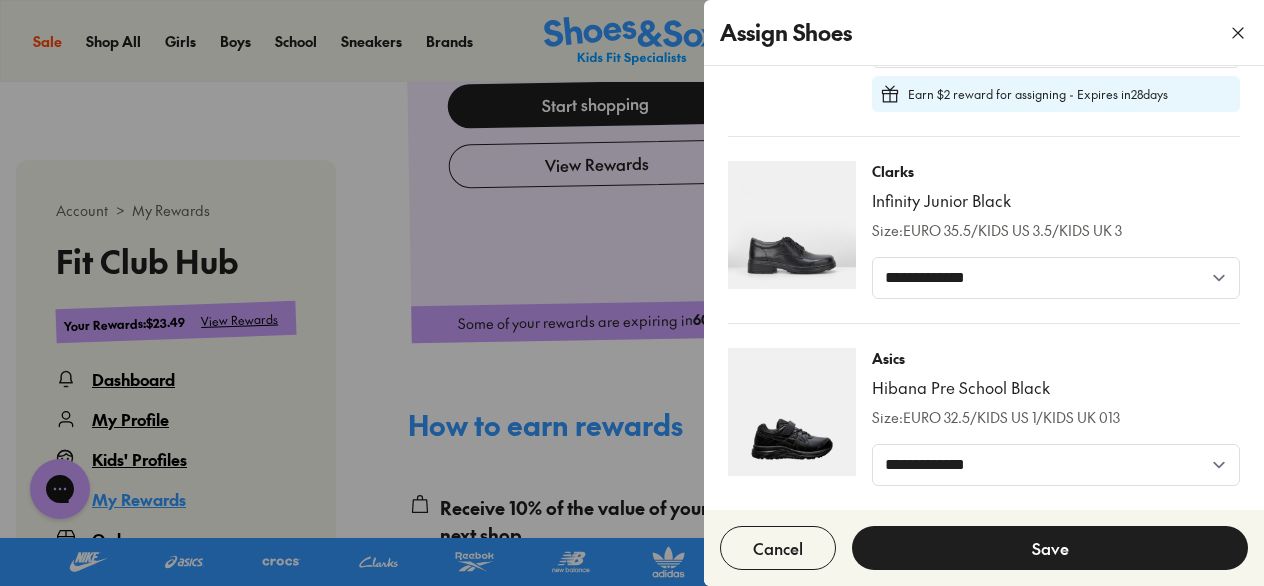 click on "Save" at bounding box center [1050, 548] 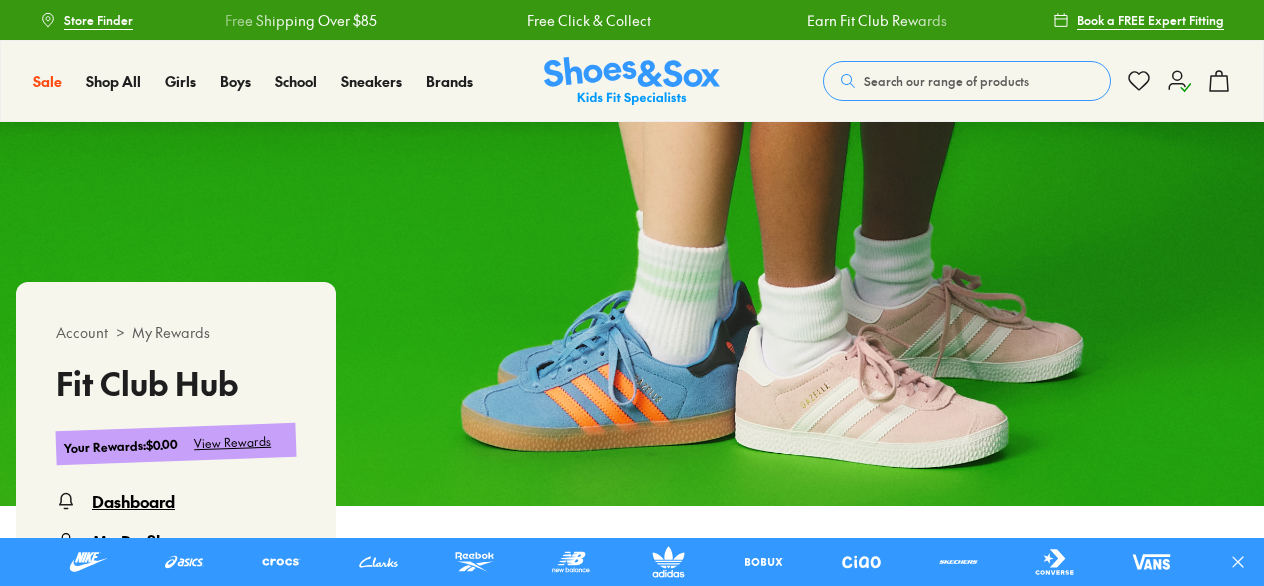 scroll, scrollTop: 0, scrollLeft: 0, axis: both 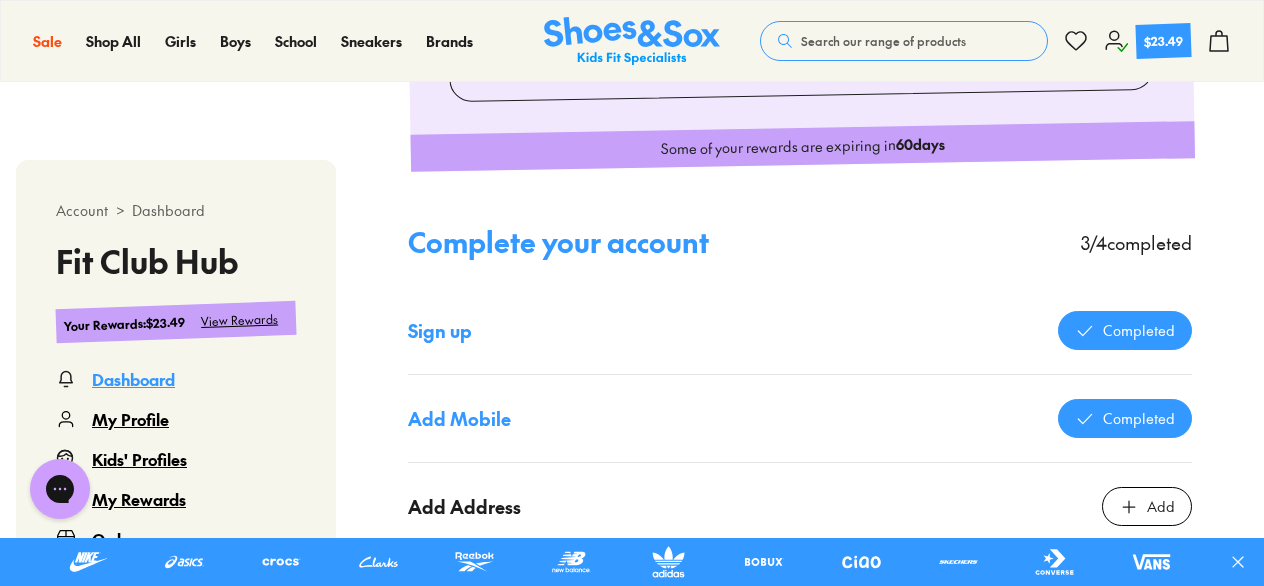 click on "View Rewards" at bounding box center [240, 319] 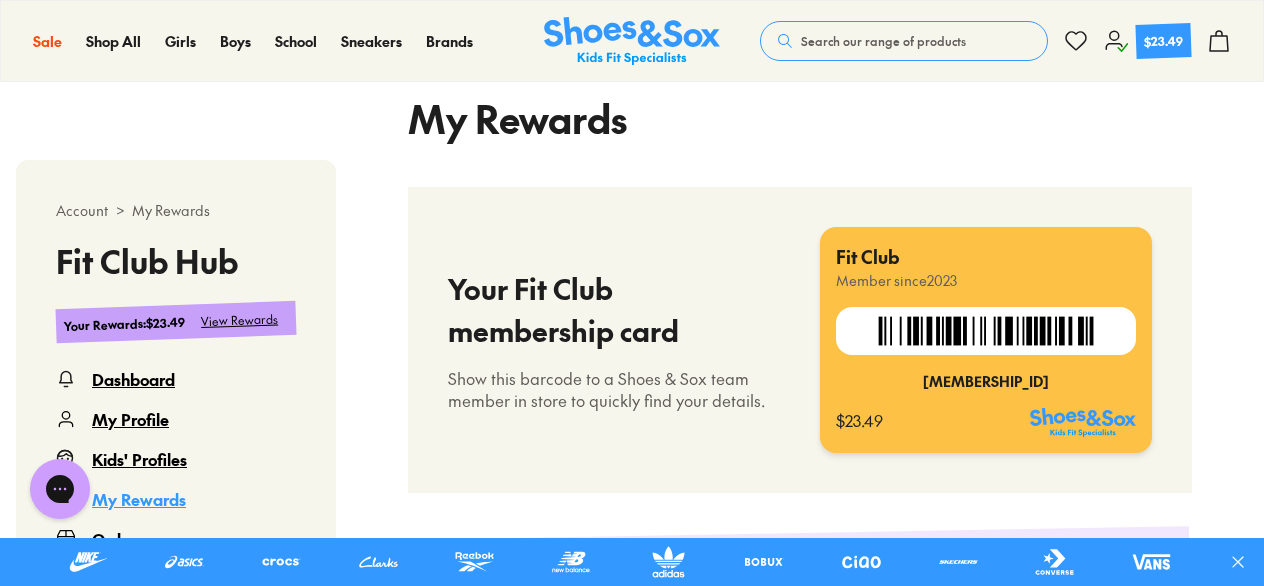 select 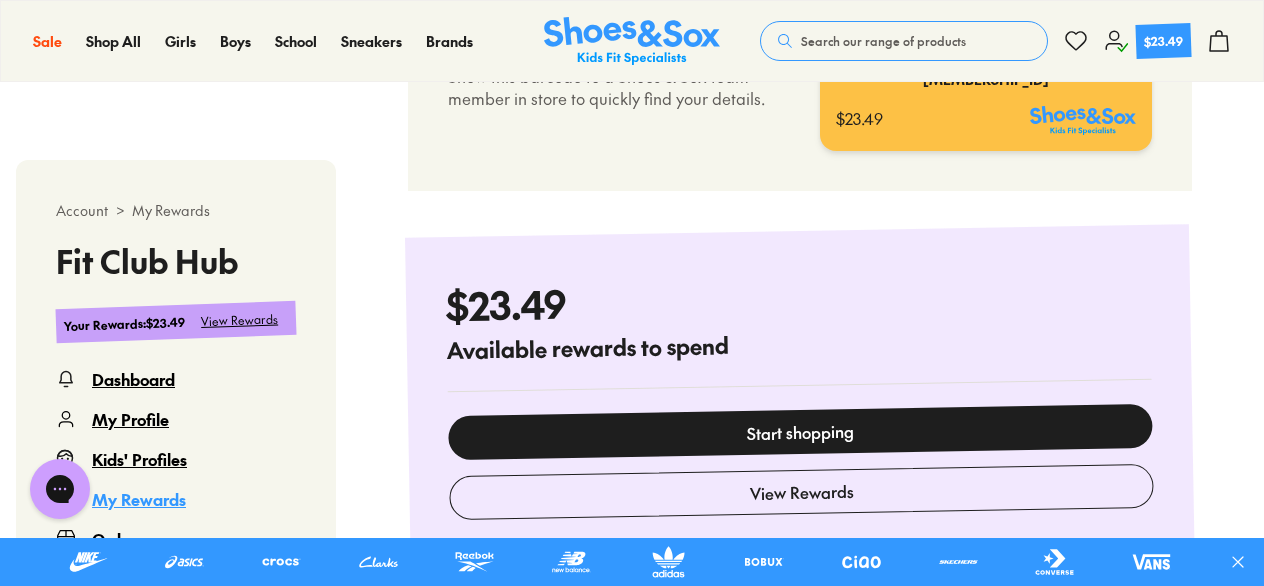 scroll, scrollTop: 922, scrollLeft: 0, axis: vertical 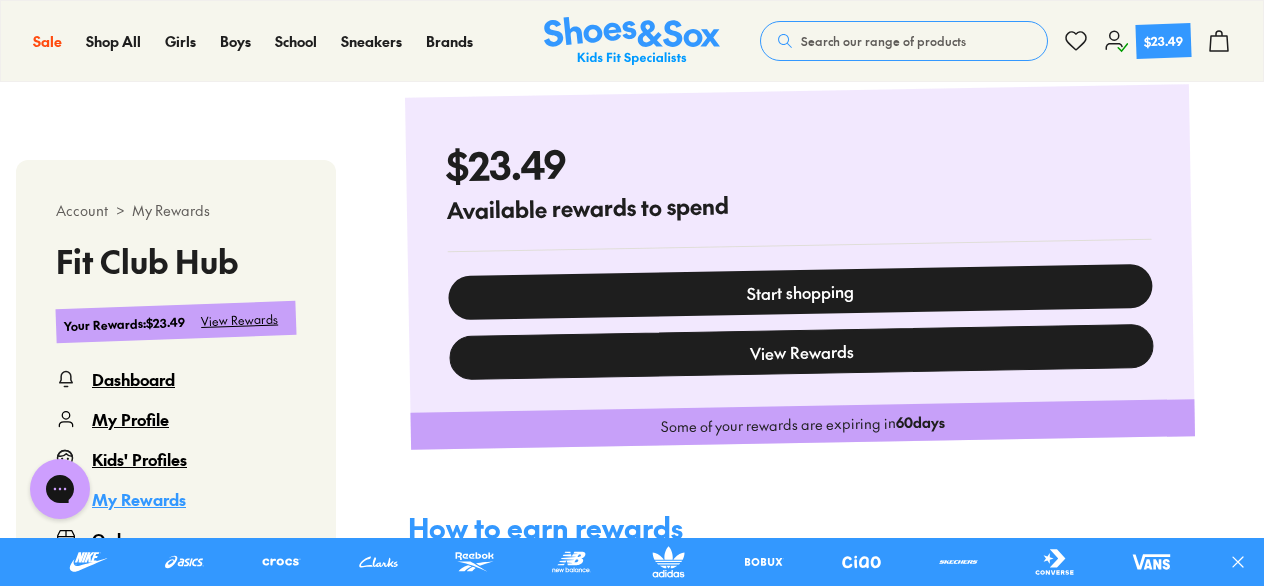 click on "View Rewards" at bounding box center (801, 352) 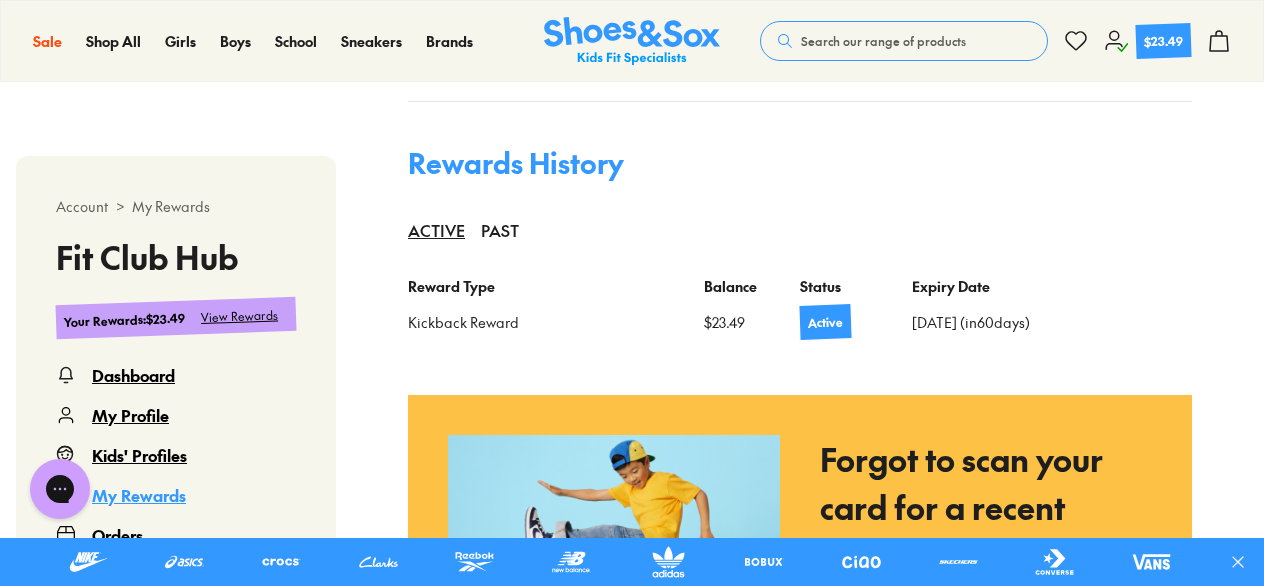 scroll, scrollTop: 1568, scrollLeft: 0, axis: vertical 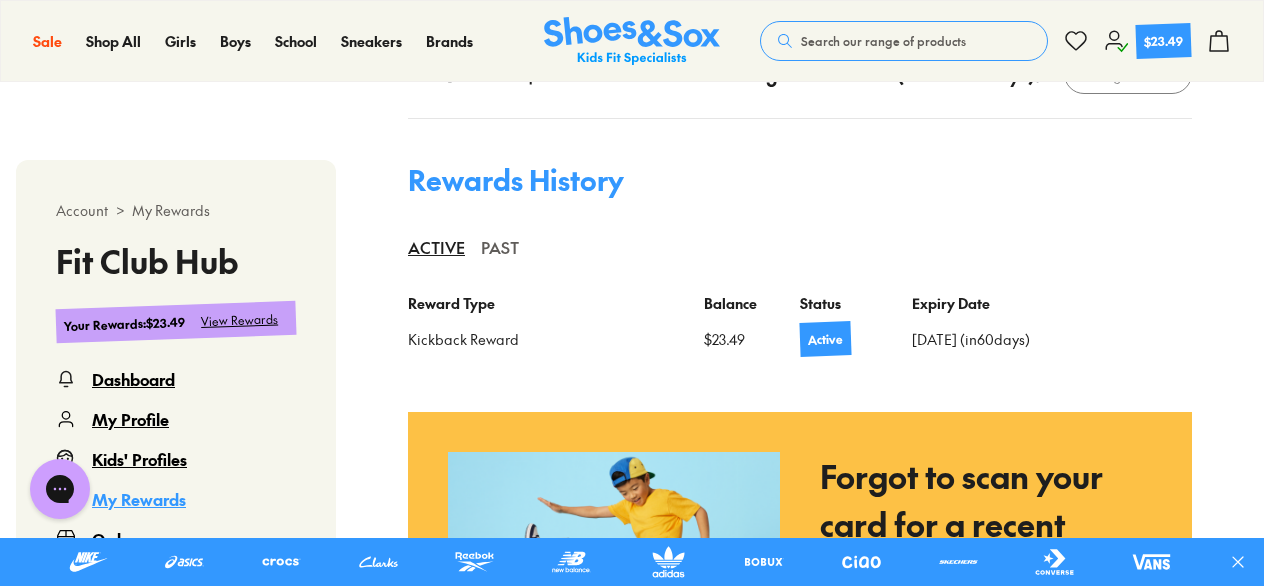 click on "PAST" at bounding box center (500, 247) 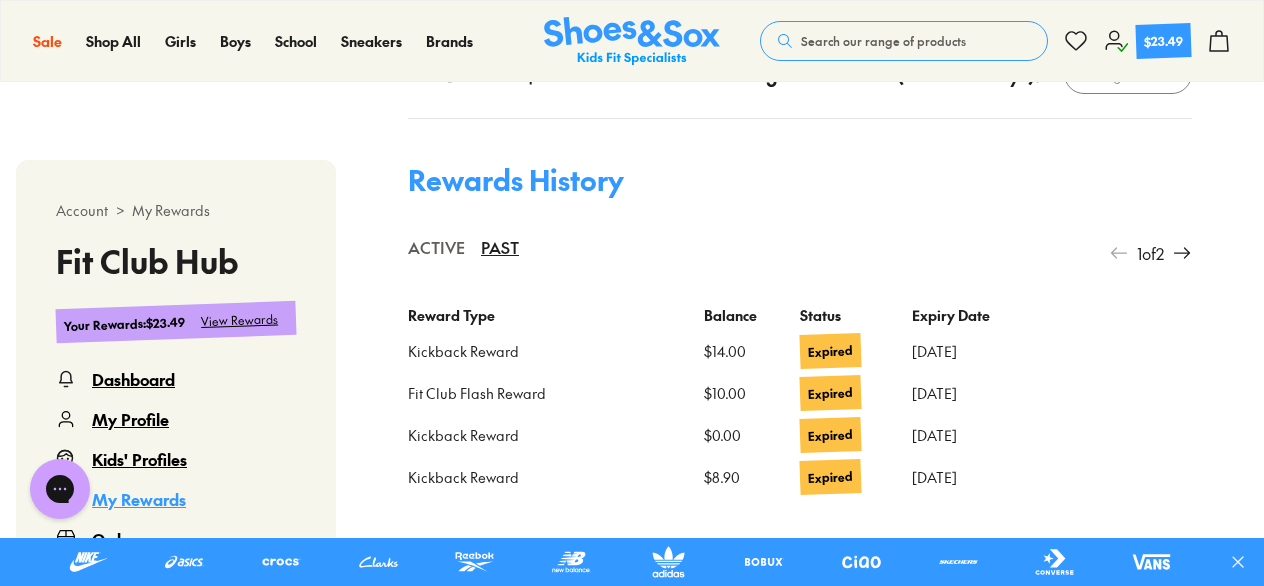 click on "ACTIVE" at bounding box center (436, 247) 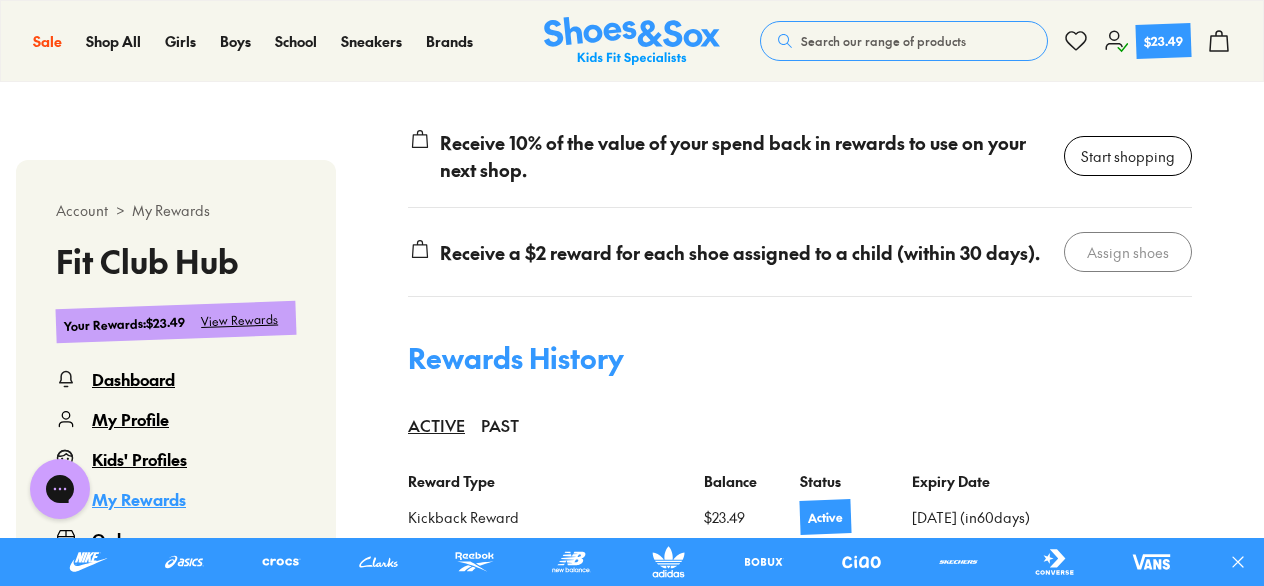 scroll, scrollTop: 1268, scrollLeft: 0, axis: vertical 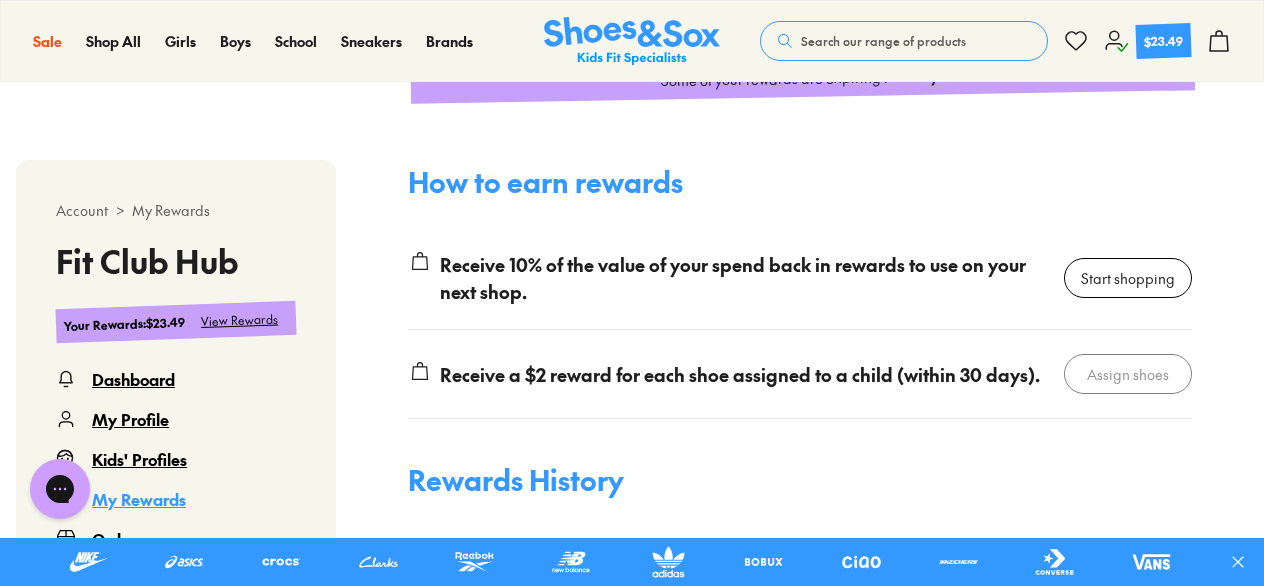 click on "Receive a $2 reward for each shoe assigned to a child (within 30 days)." at bounding box center (740, 374) 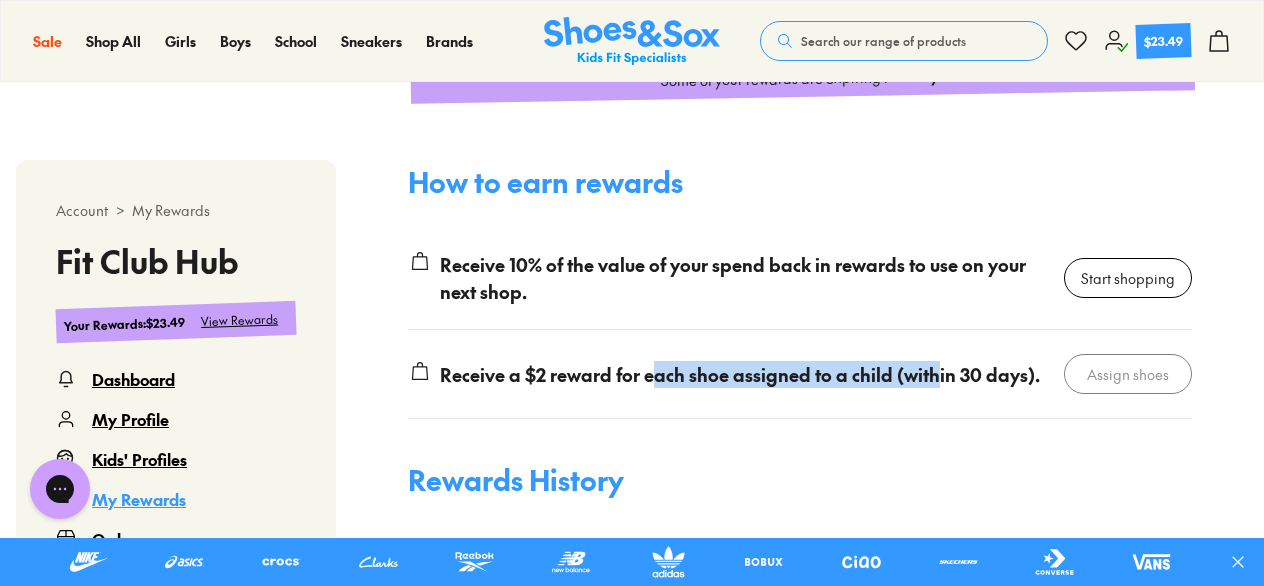 drag, startPoint x: 850, startPoint y: 375, endPoint x: 932, endPoint y: 378, distance: 82.05486 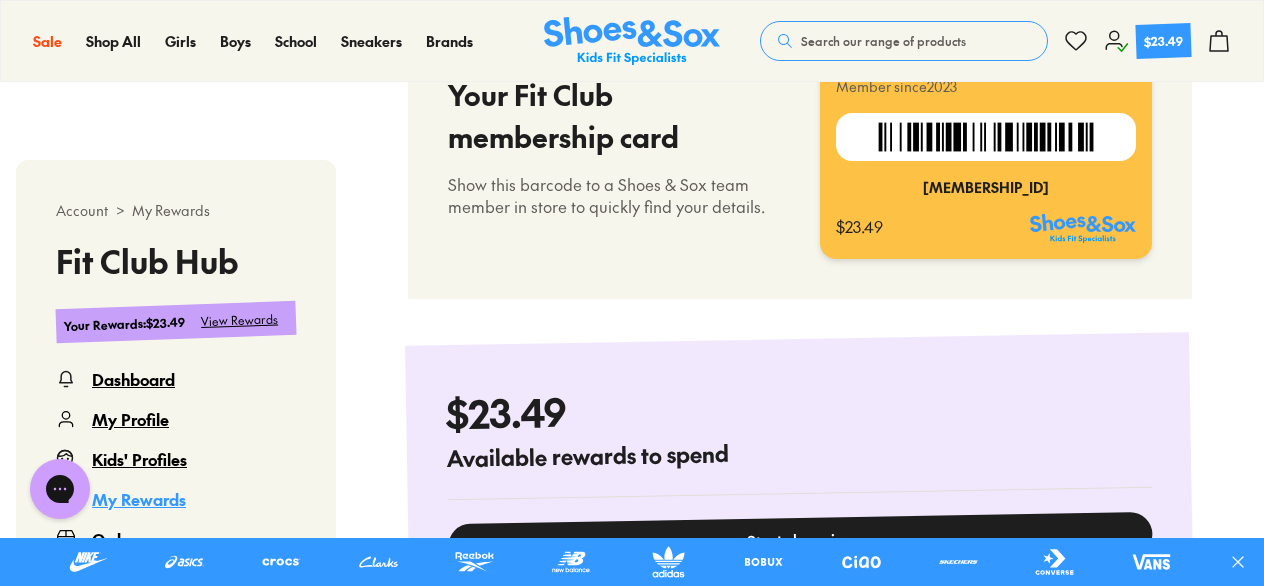 scroll, scrollTop: 568, scrollLeft: 0, axis: vertical 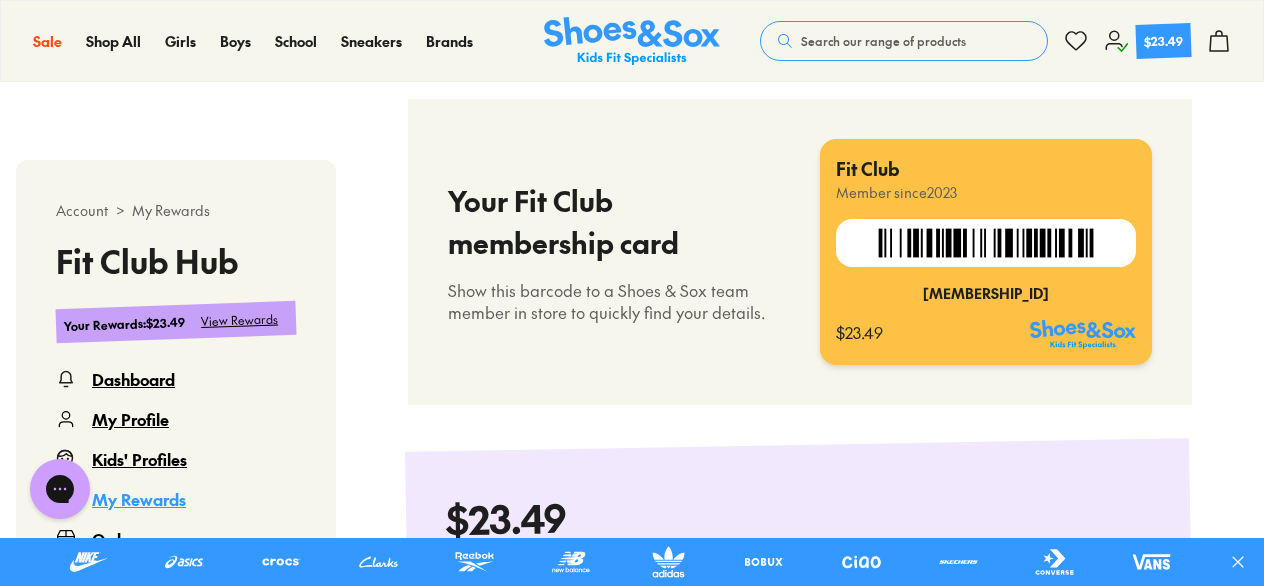 click 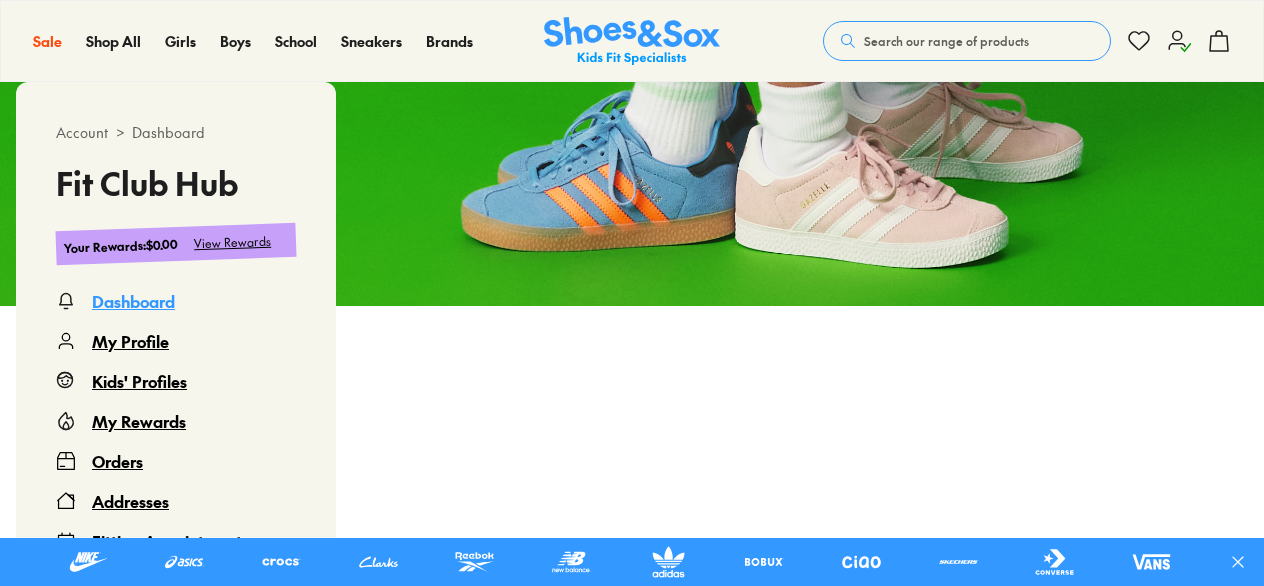 click on "Kids' Profiles" at bounding box center (139, 381) 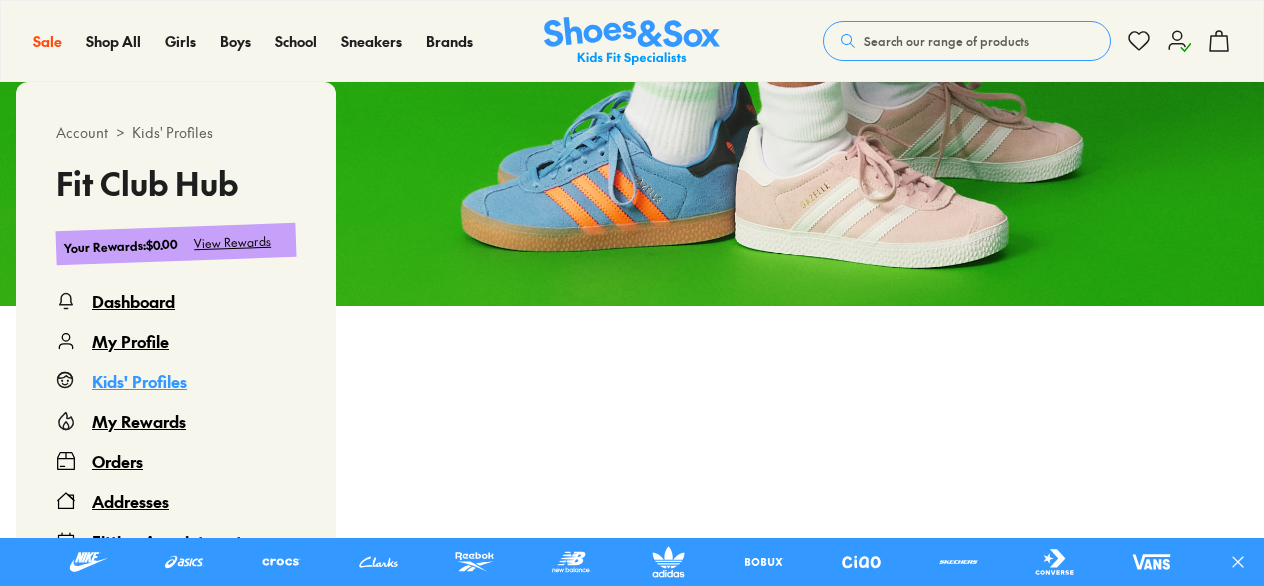 scroll, scrollTop: 122, scrollLeft: 0, axis: vertical 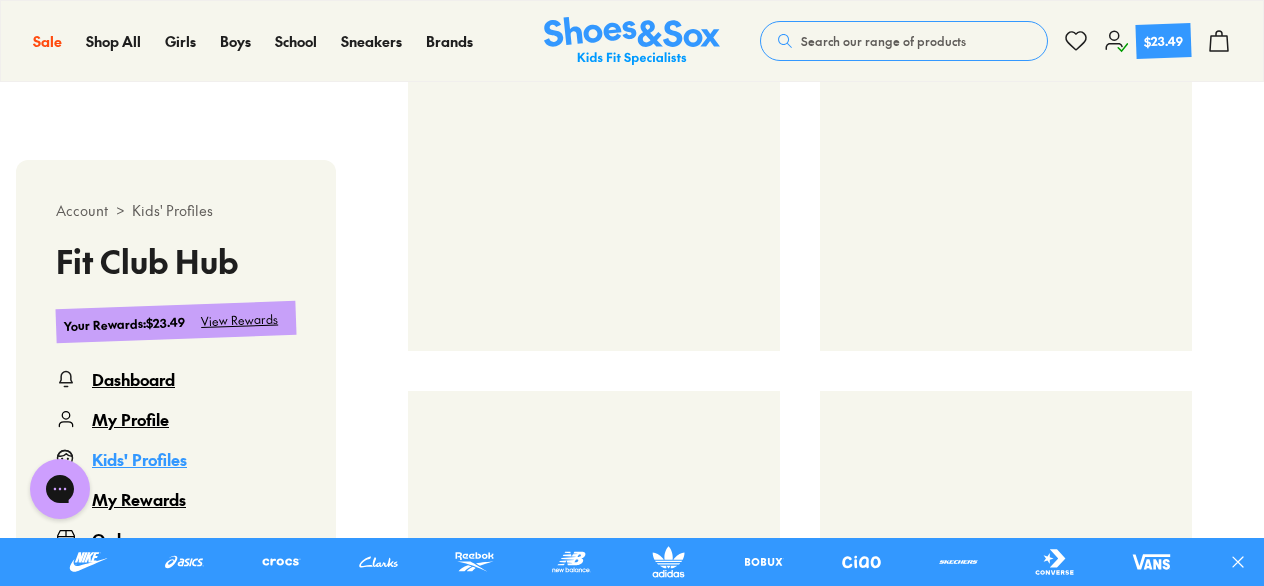 select 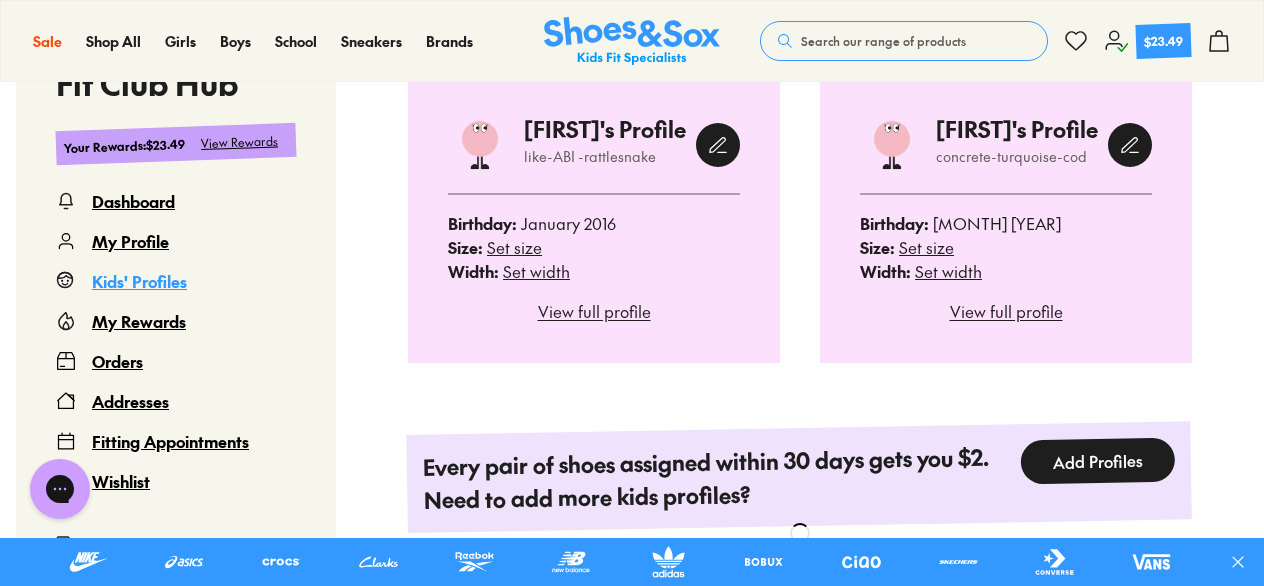 scroll, scrollTop: 522, scrollLeft: 0, axis: vertical 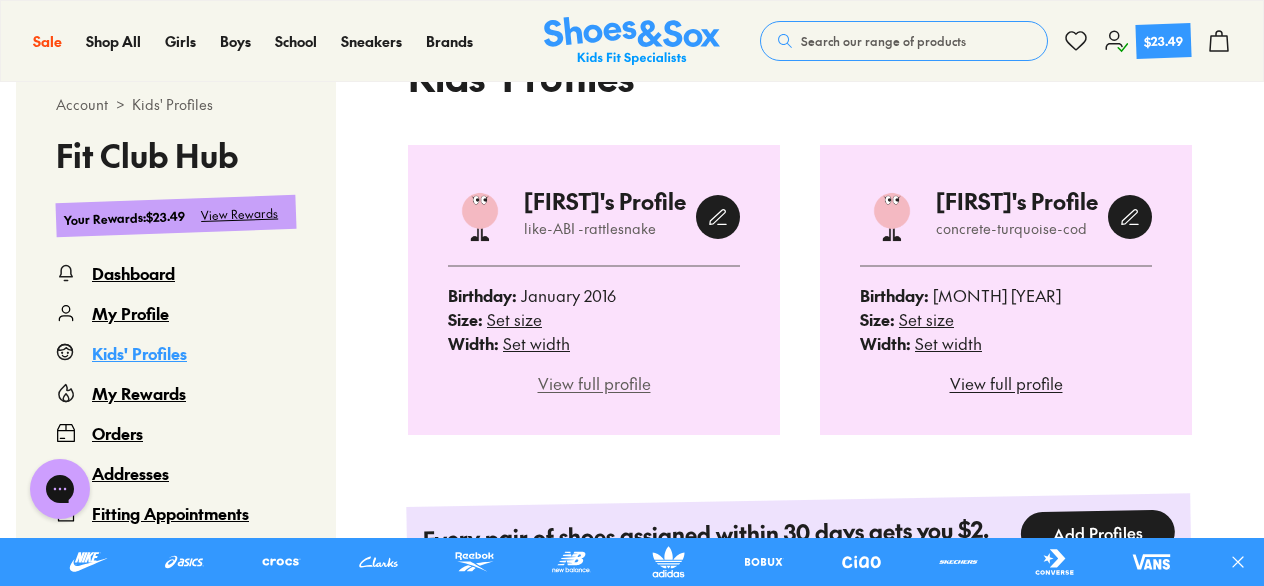 click on "View full profile" at bounding box center [594, 383] 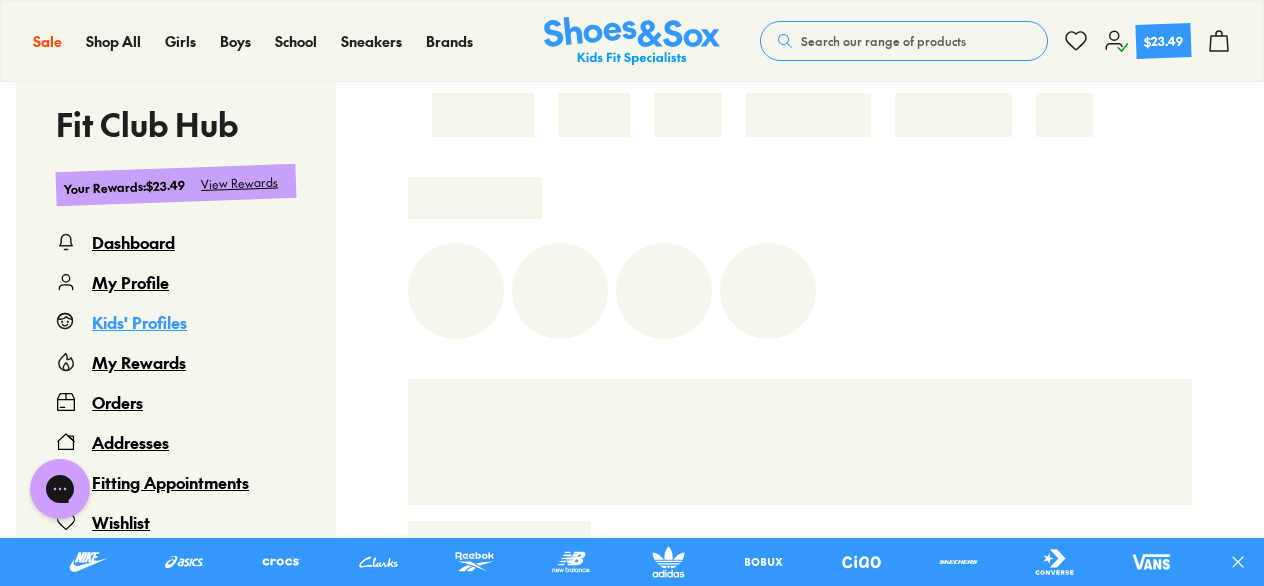 scroll, scrollTop: 722, scrollLeft: 0, axis: vertical 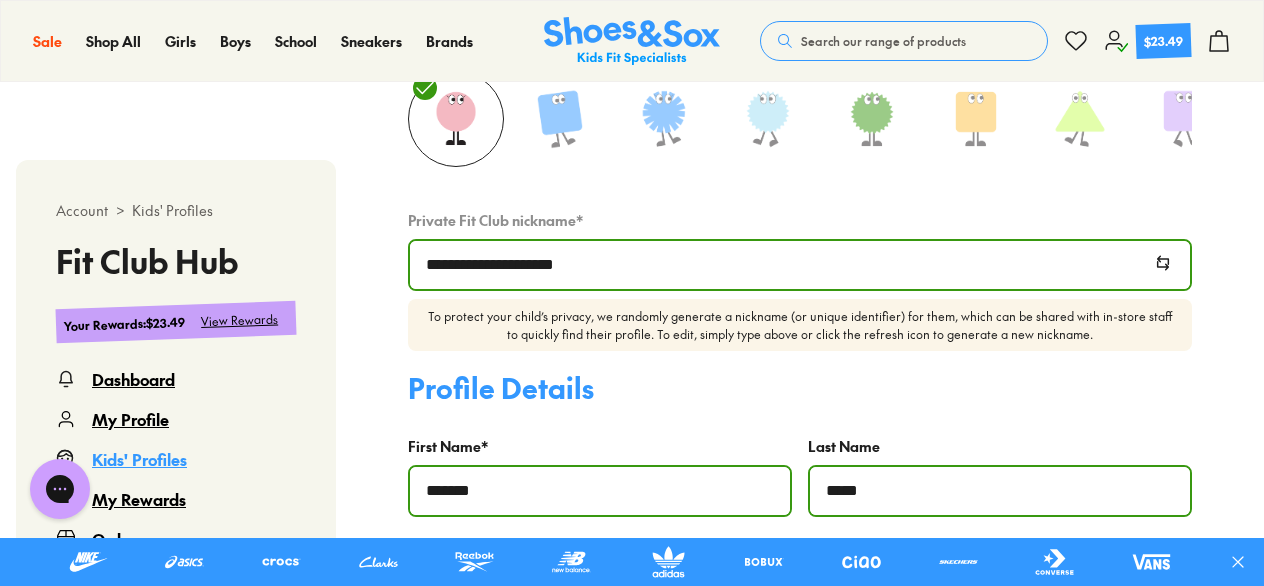 select 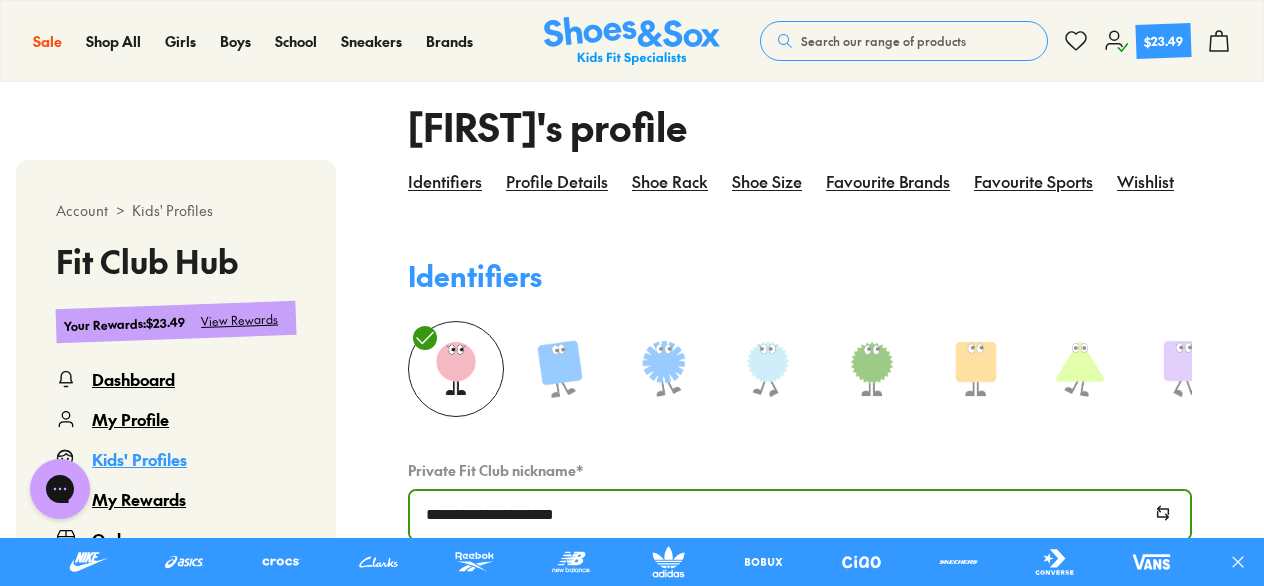 scroll, scrollTop: 322, scrollLeft: 0, axis: vertical 